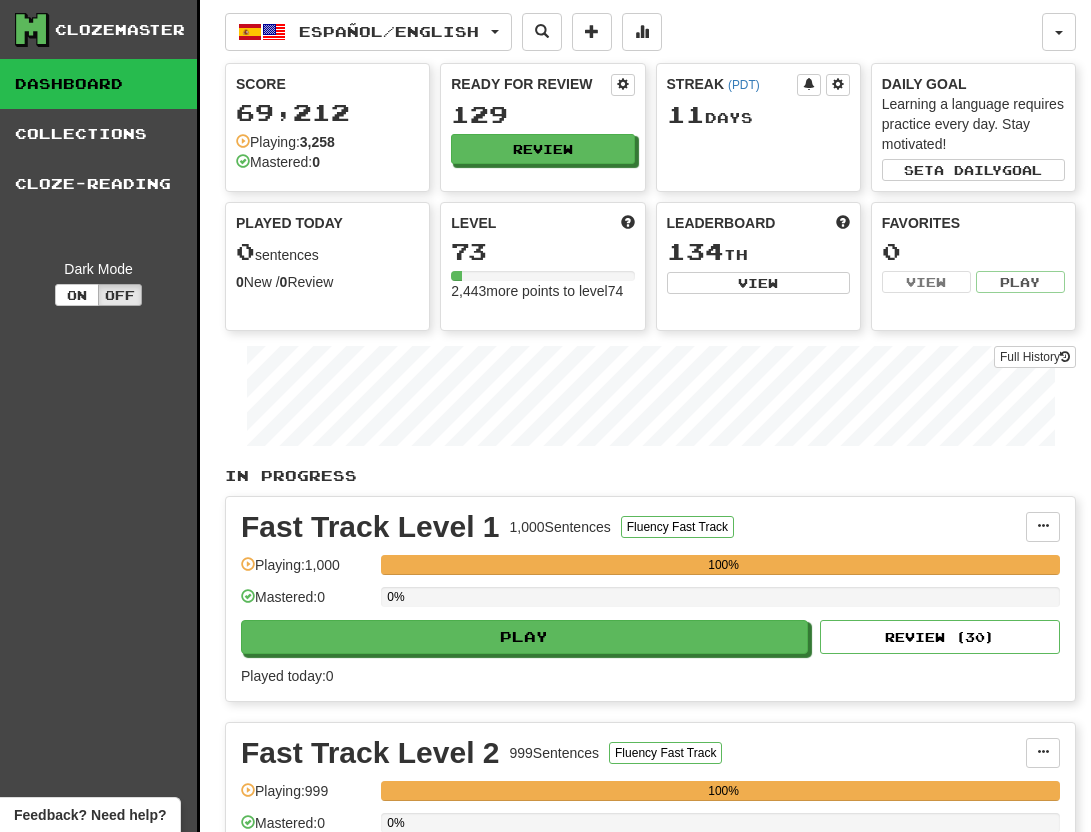 scroll, scrollTop: 0, scrollLeft: 0, axis: both 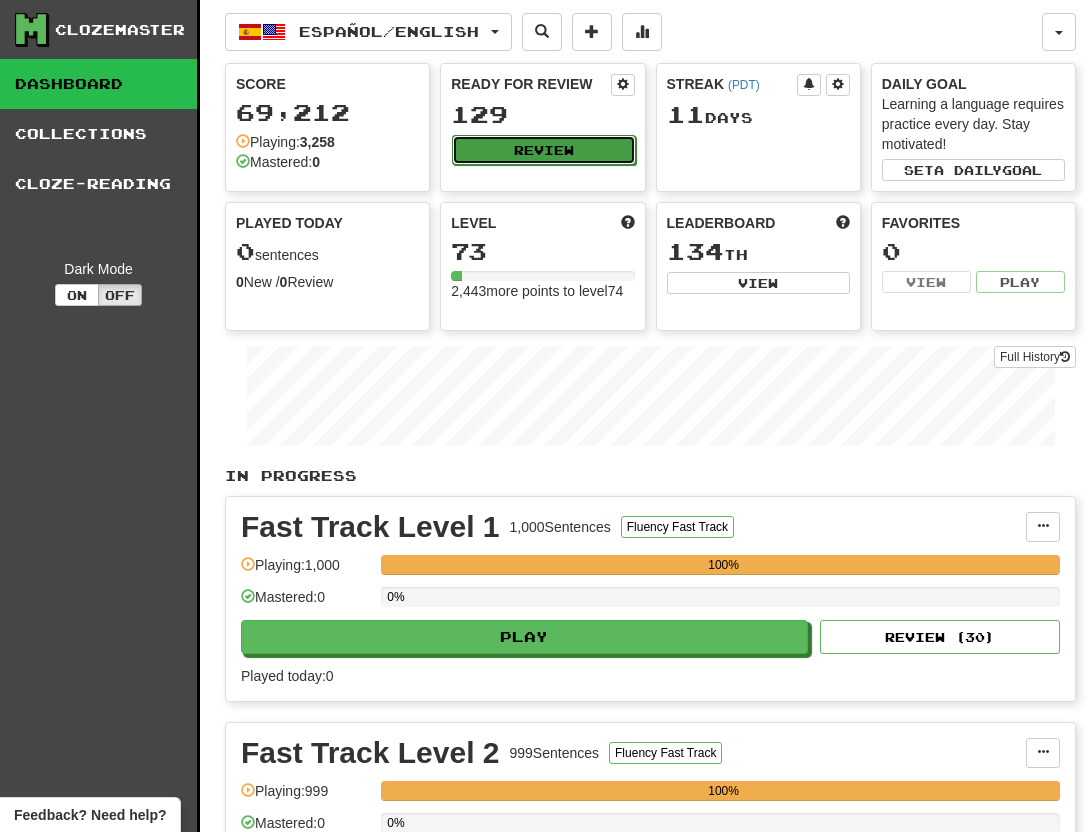 click on "Review" at bounding box center [543, 150] 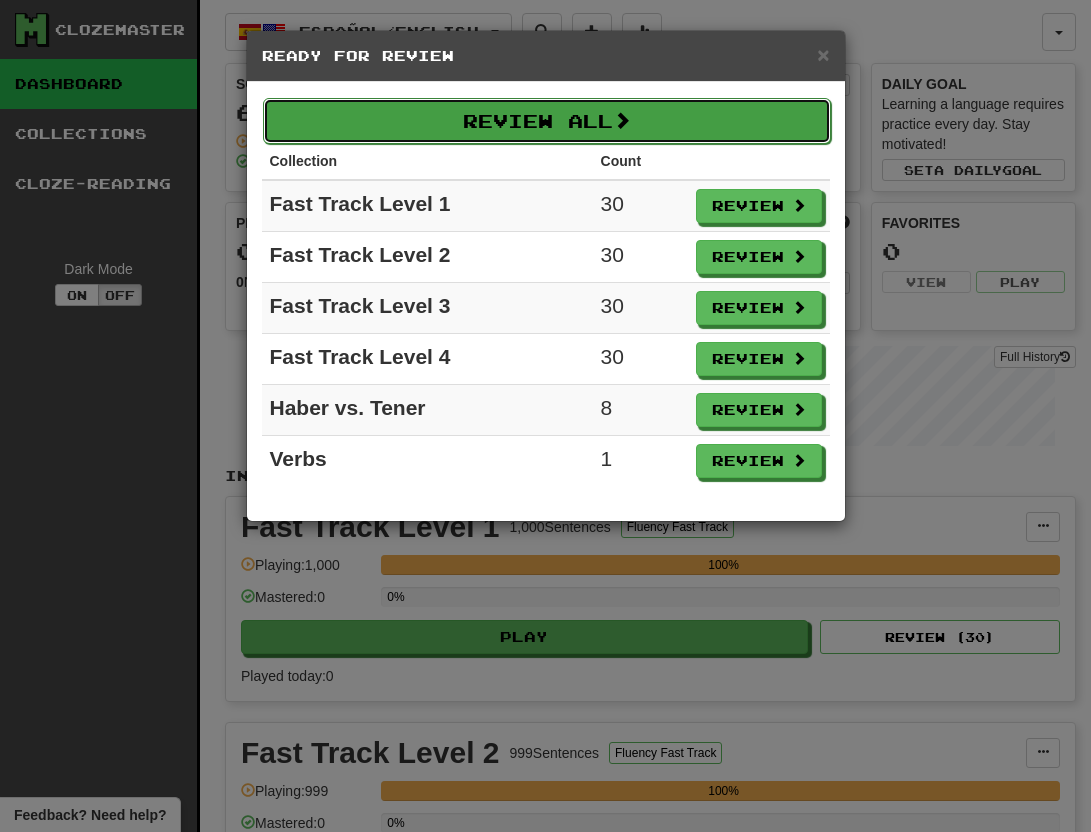 click on "Review All" at bounding box center (547, 121) 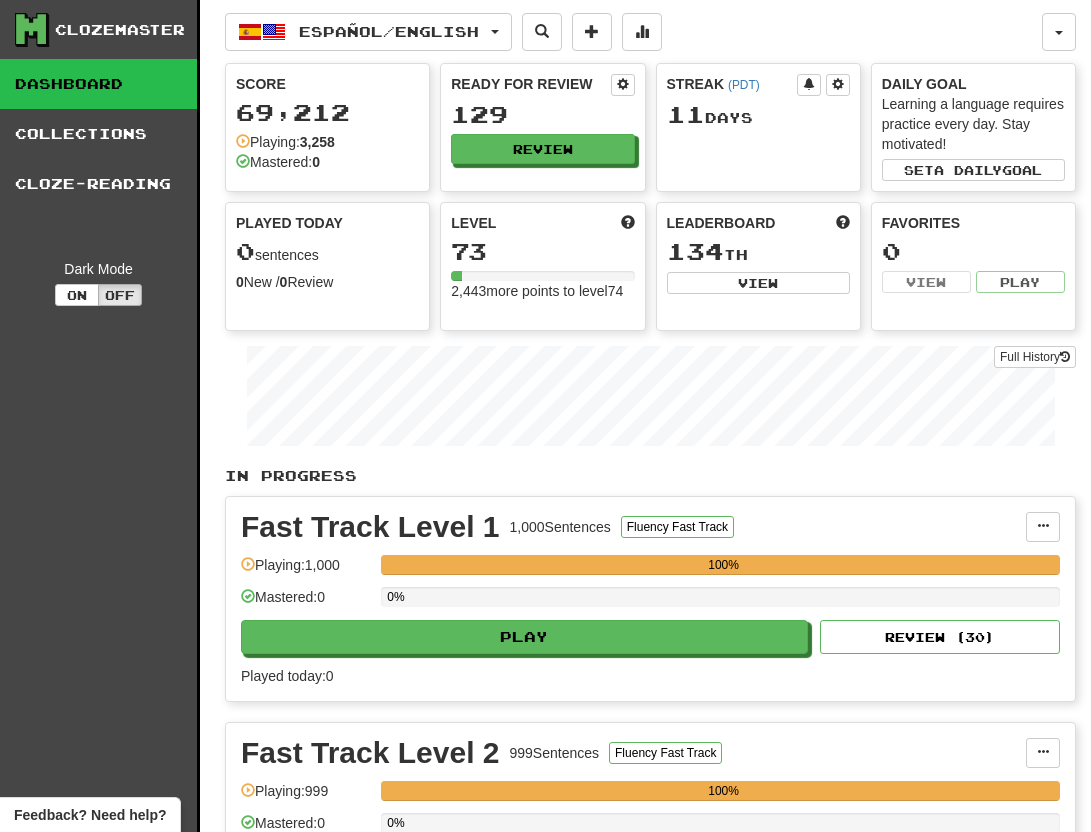 select on "**" 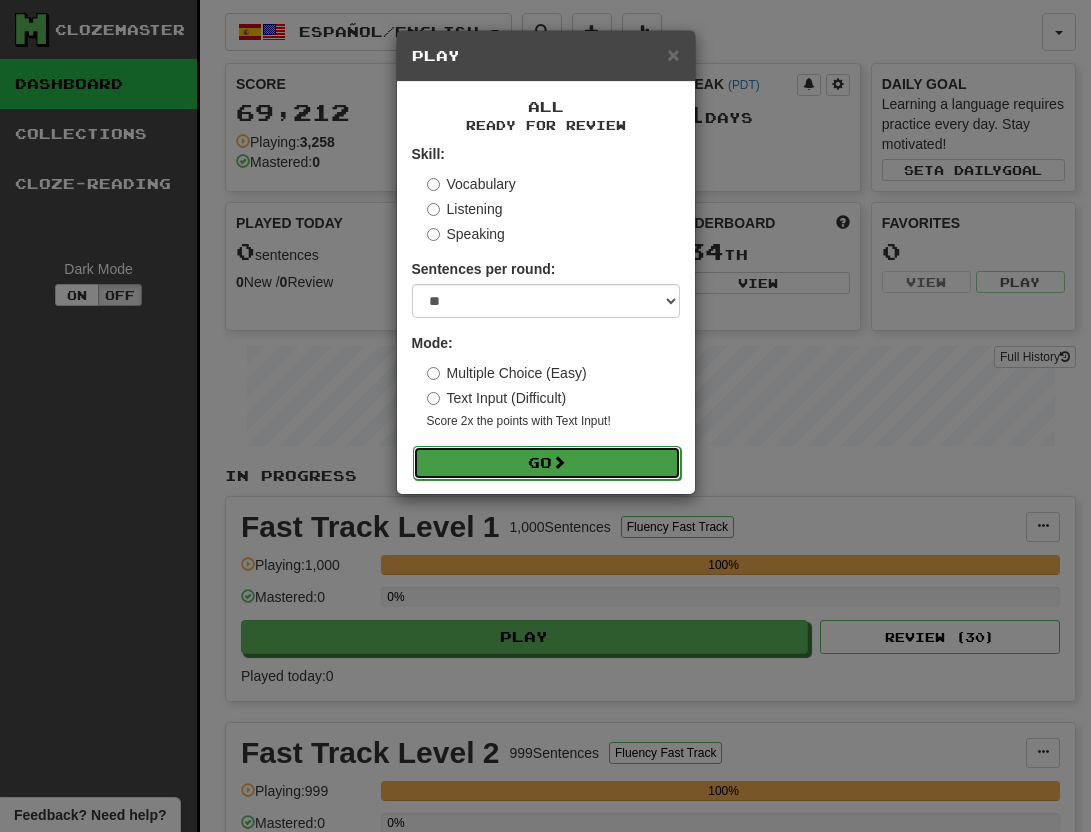 click on "Go" at bounding box center [547, 463] 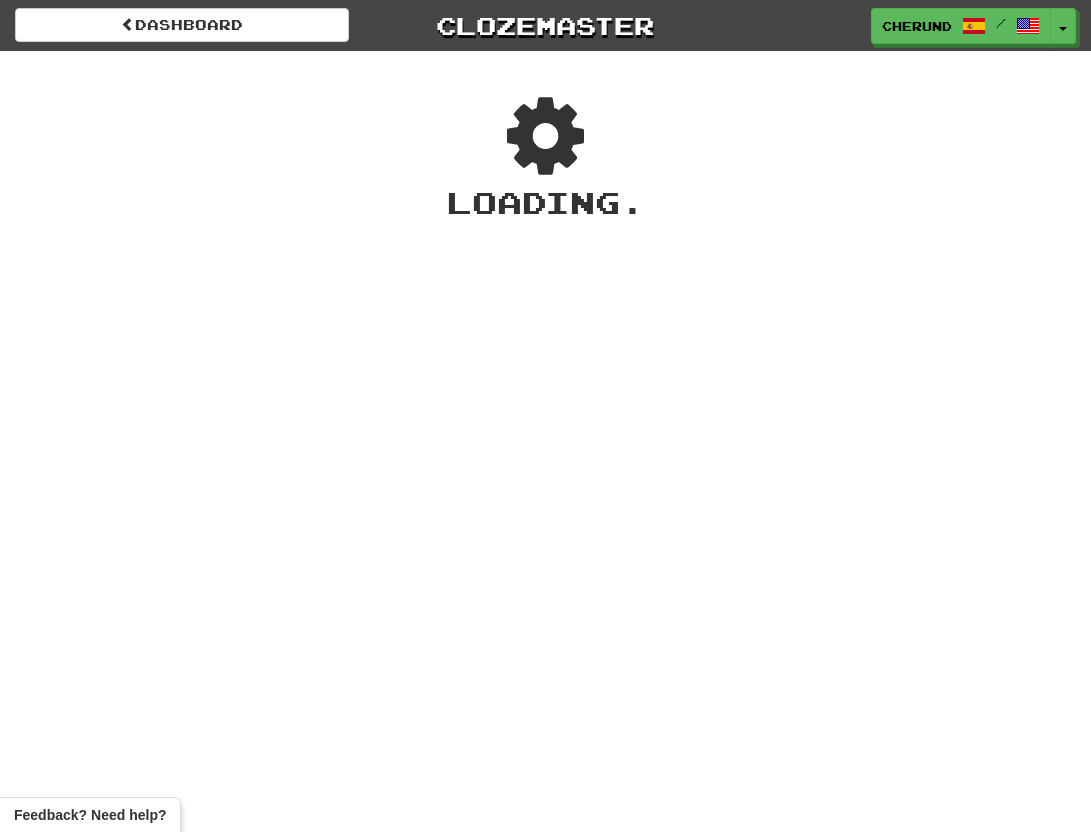 scroll, scrollTop: 0, scrollLeft: 0, axis: both 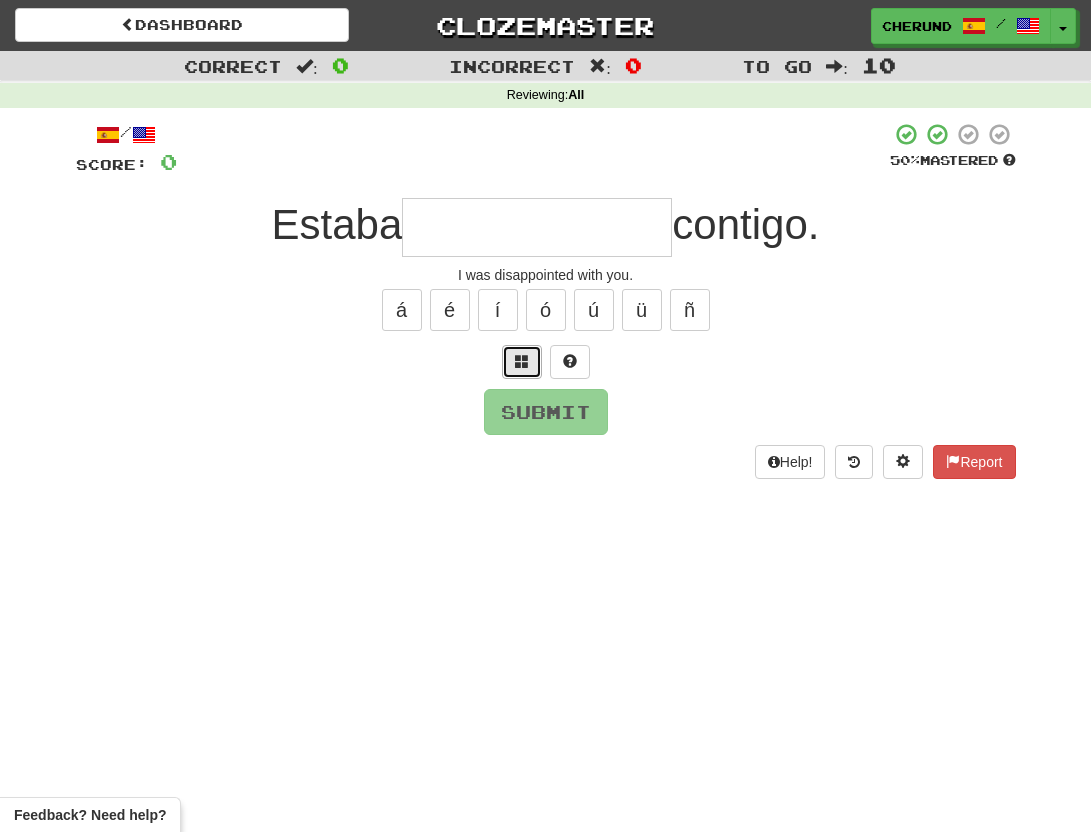 click at bounding box center (522, 361) 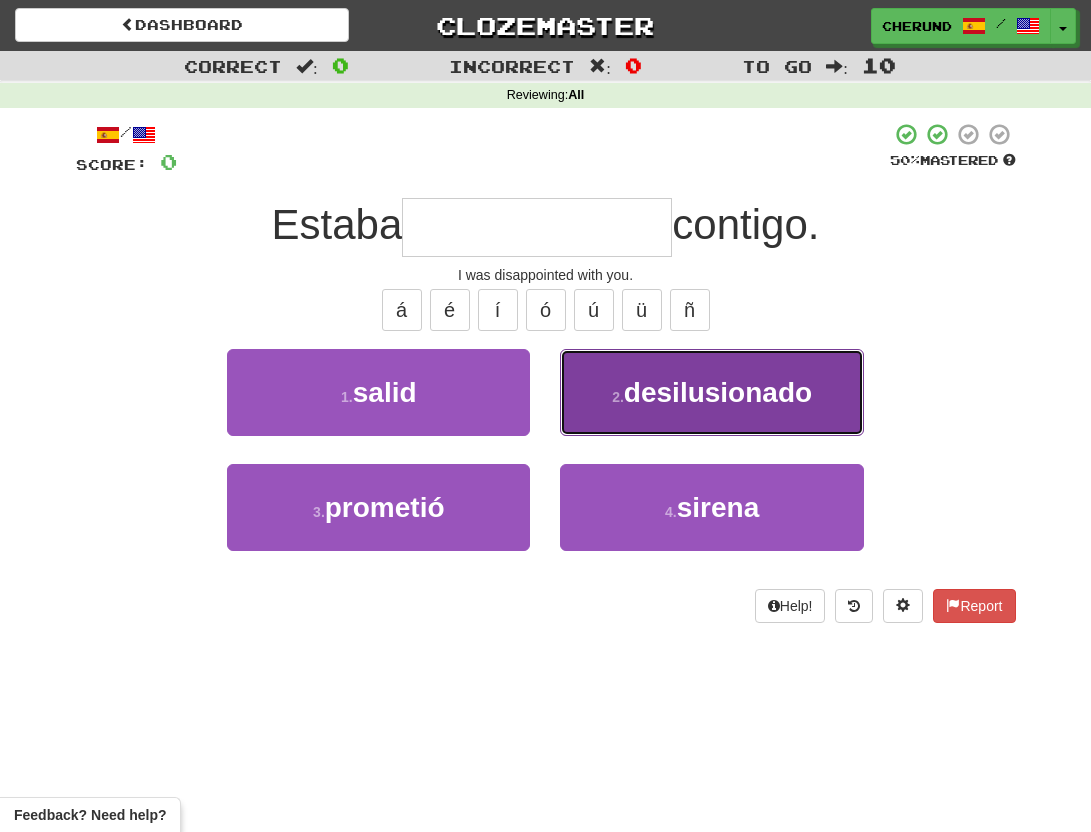 click on "desilusionado" at bounding box center [718, 392] 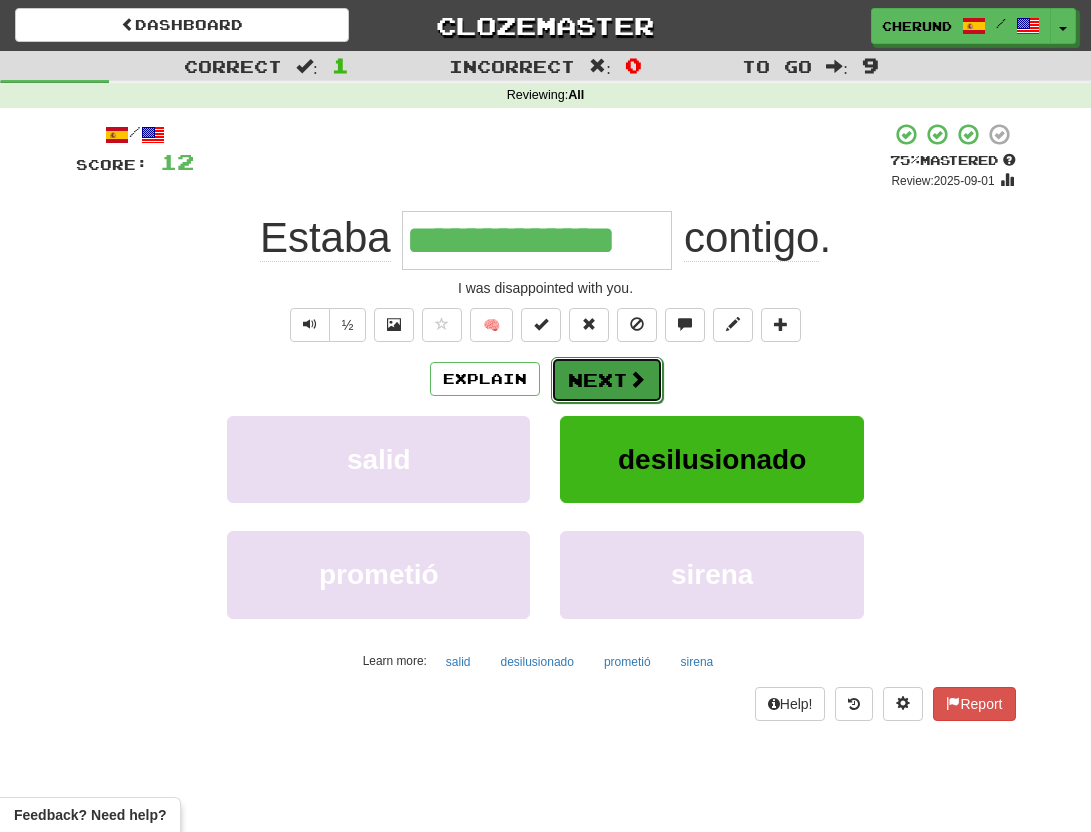 click on "Next" at bounding box center (607, 380) 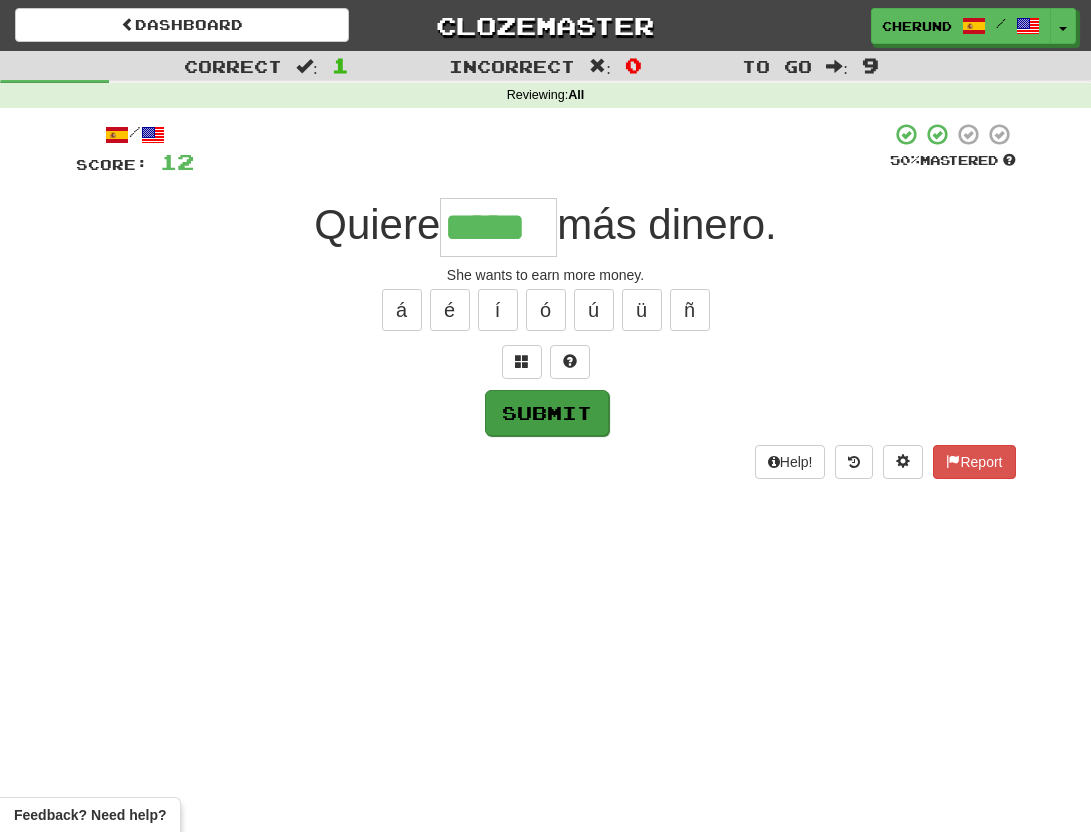 type on "*****" 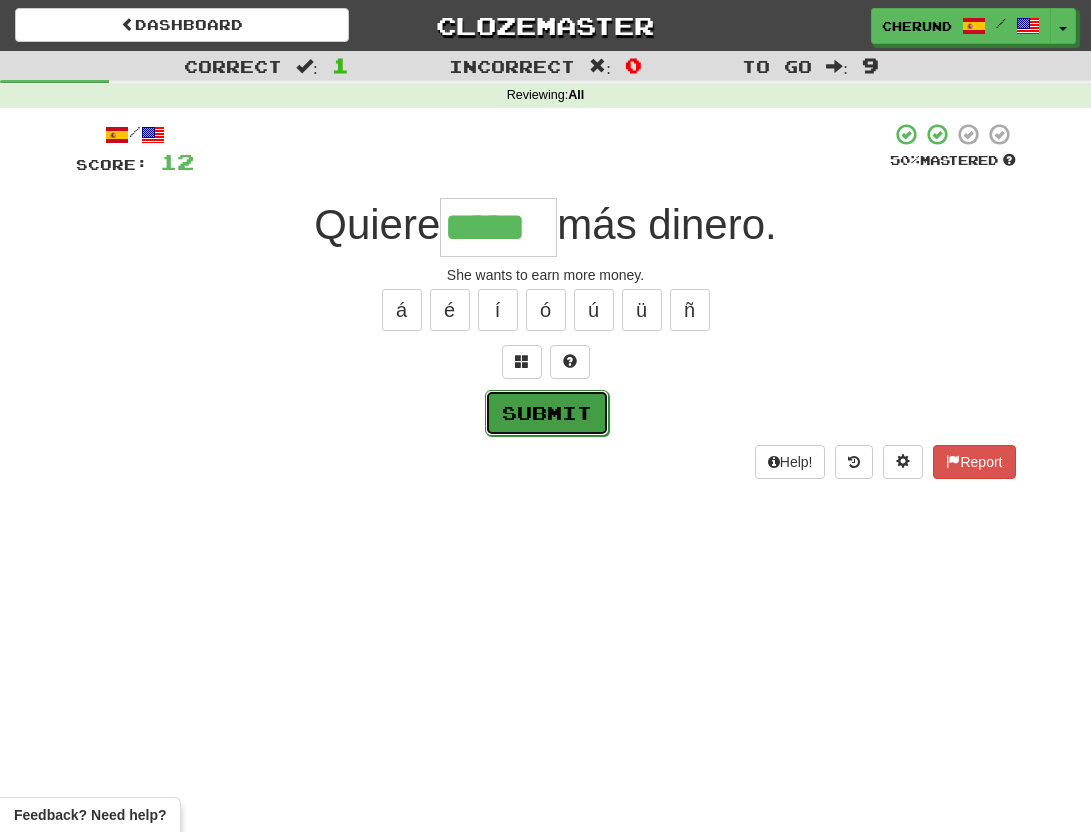 click on "Submit" at bounding box center (547, 413) 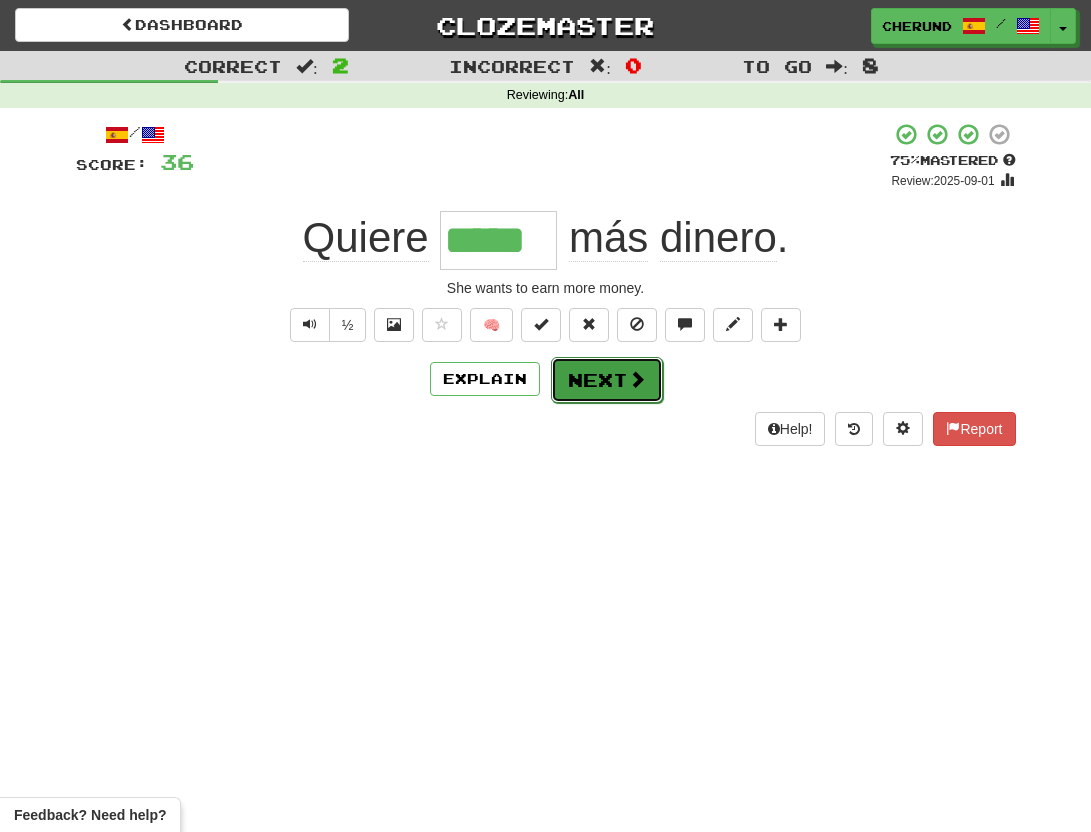 click on "Next" at bounding box center (607, 380) 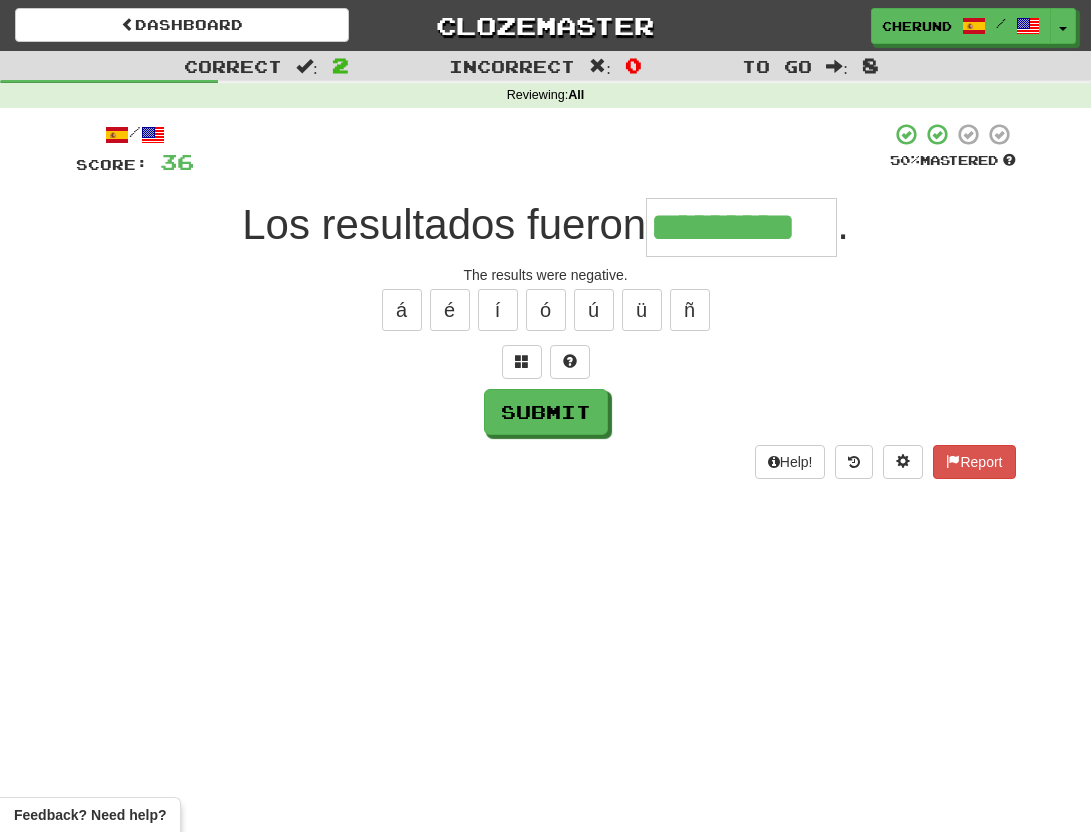 type on "*********" 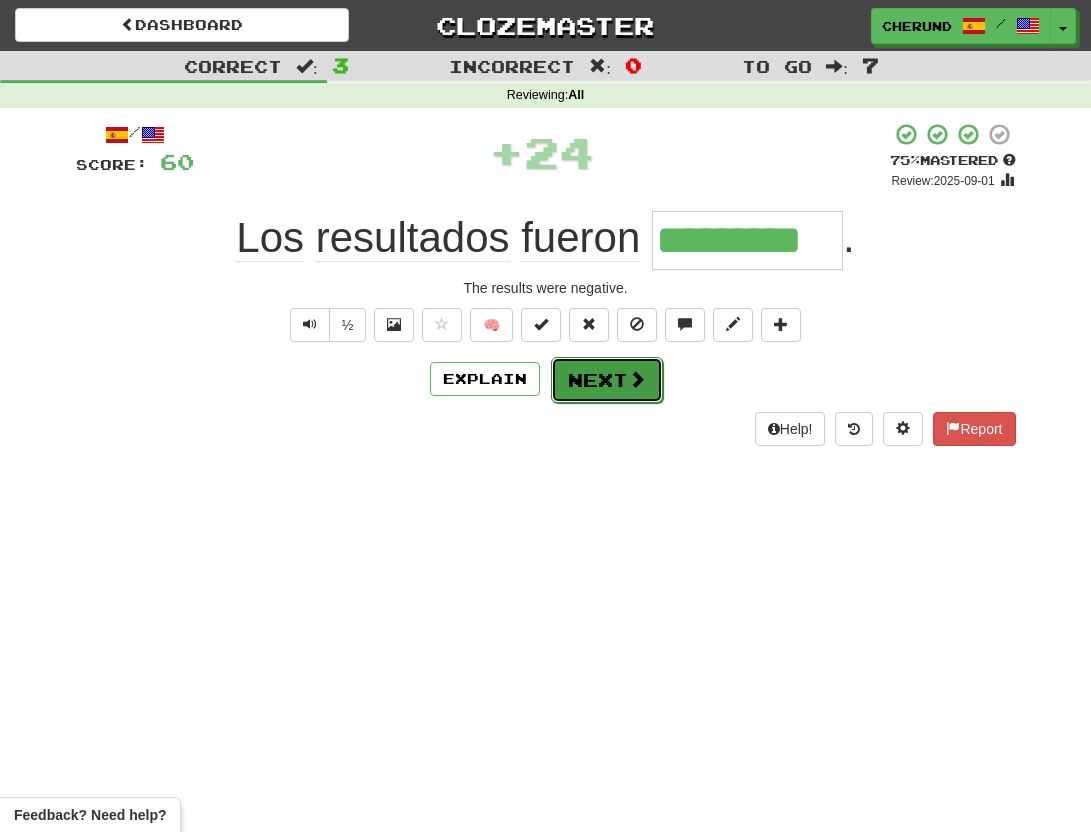 click on "Next" at bounding box center [607, 380] 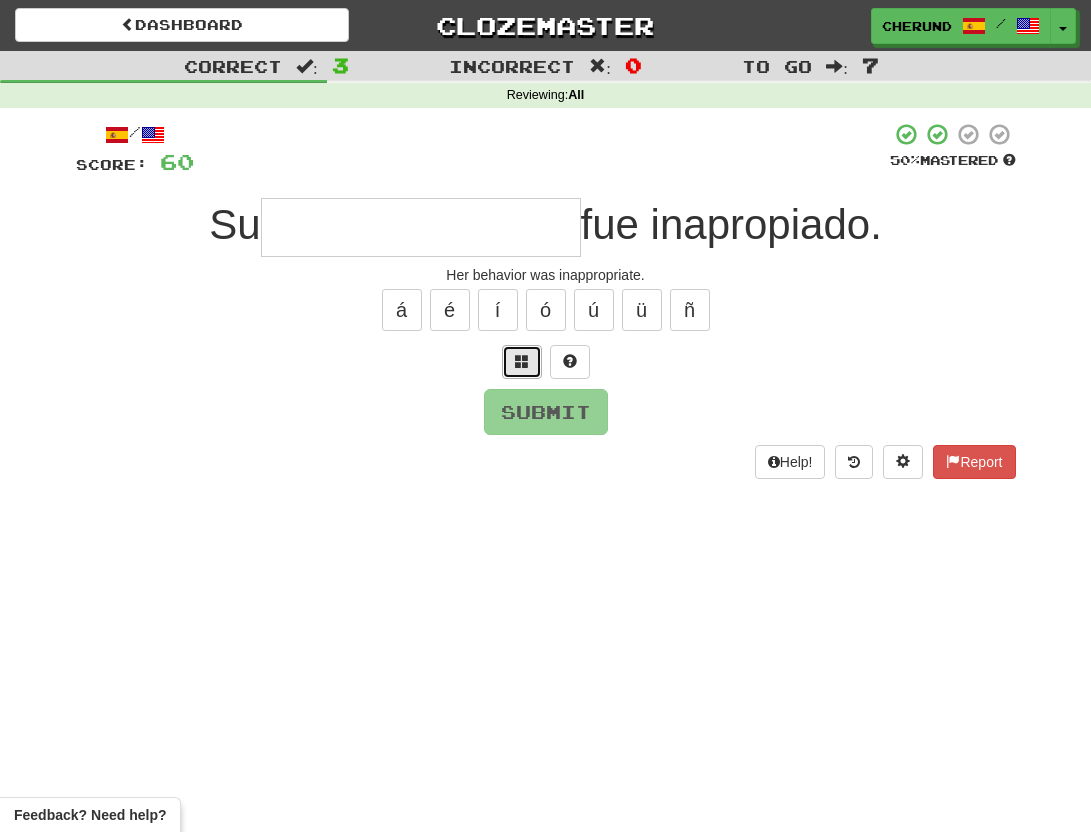 click at bounding box center (522, 362) 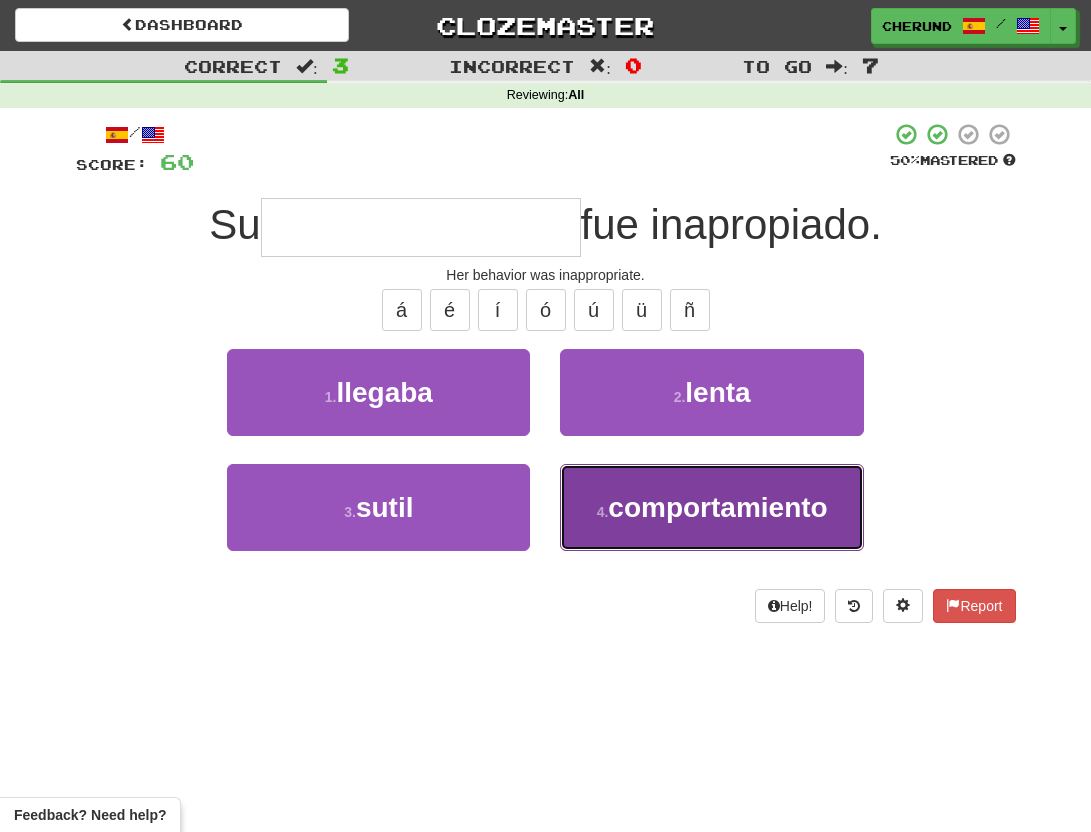 click on "4 .  comportamiento" at bounding box center [711, 507] 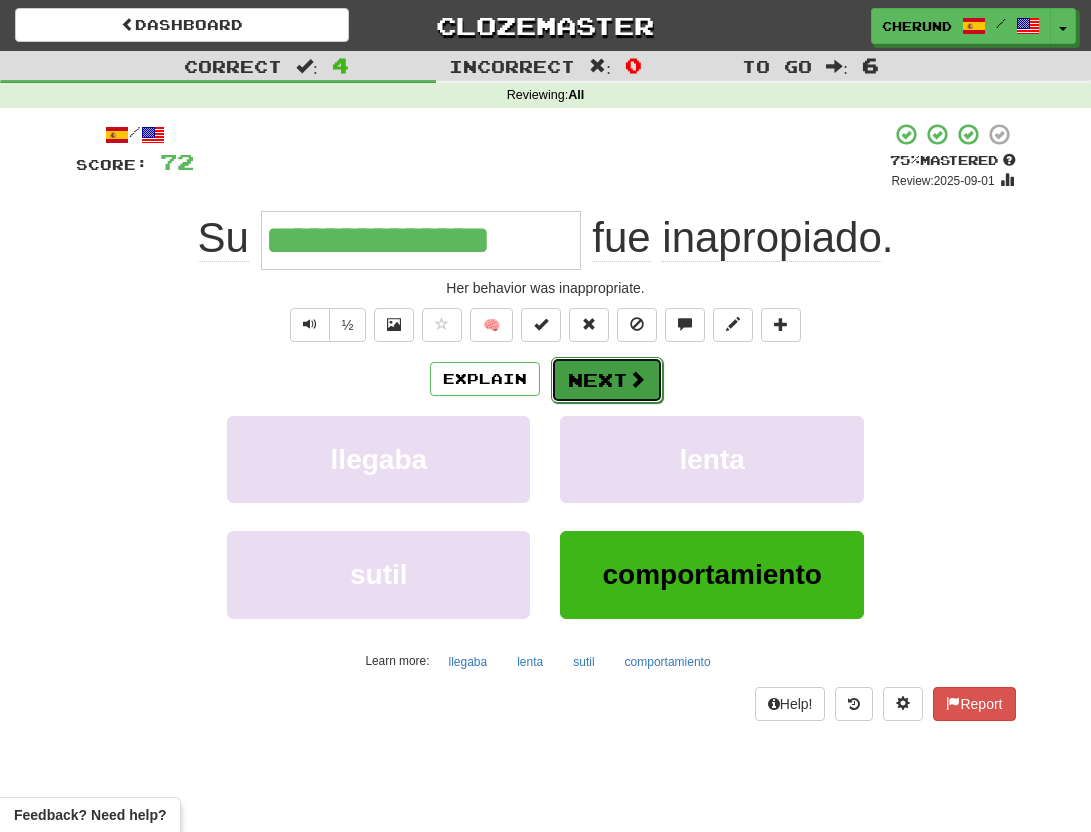 click on "Next" at bounding box center (607, 380) 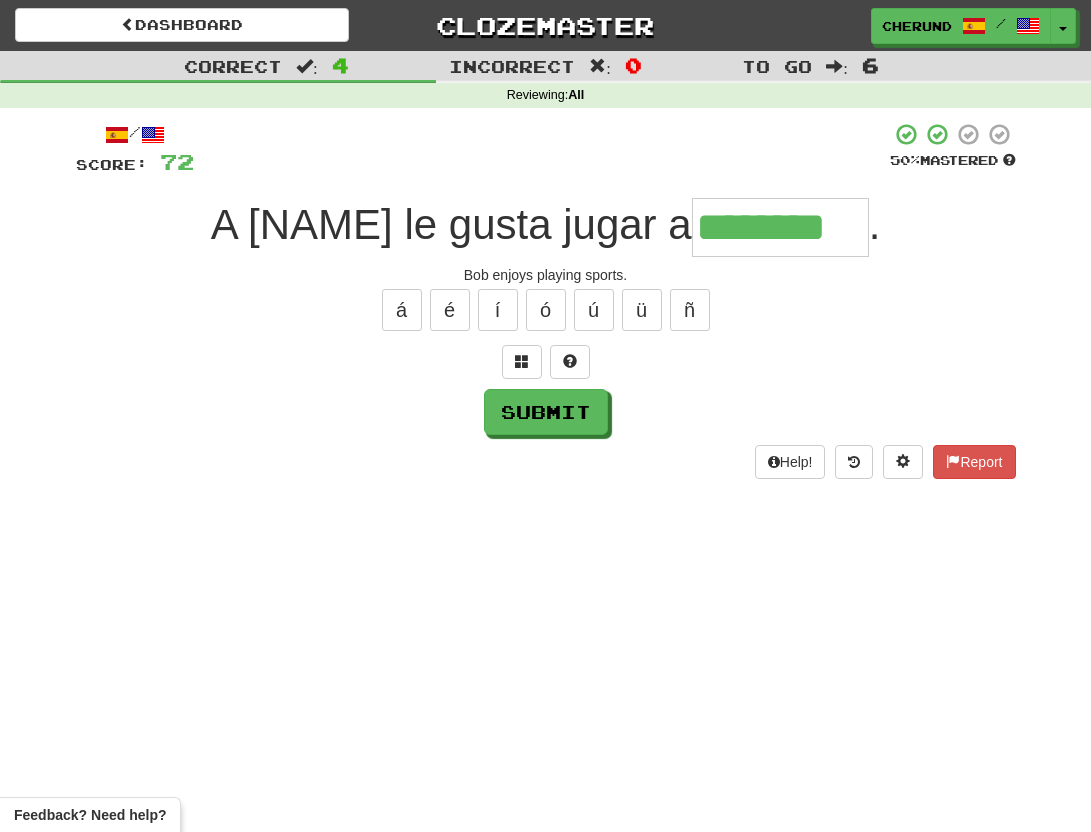 type on "********" 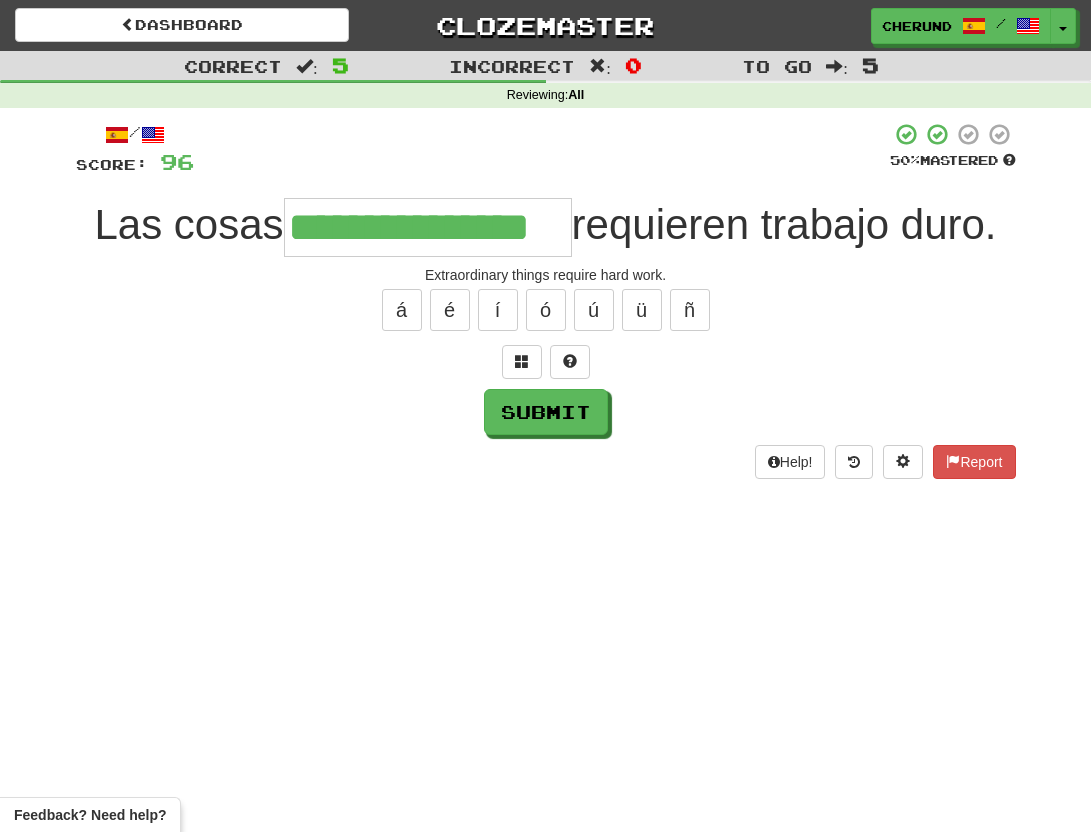 type on "**********" 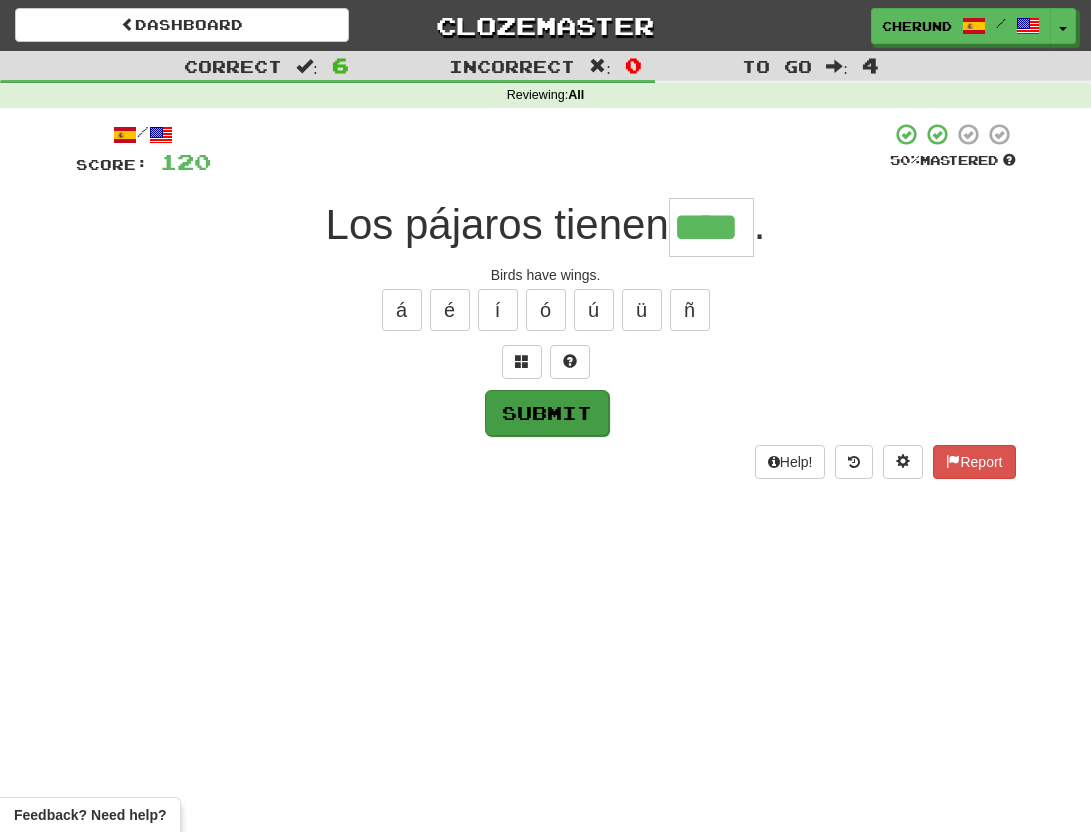type on "****" 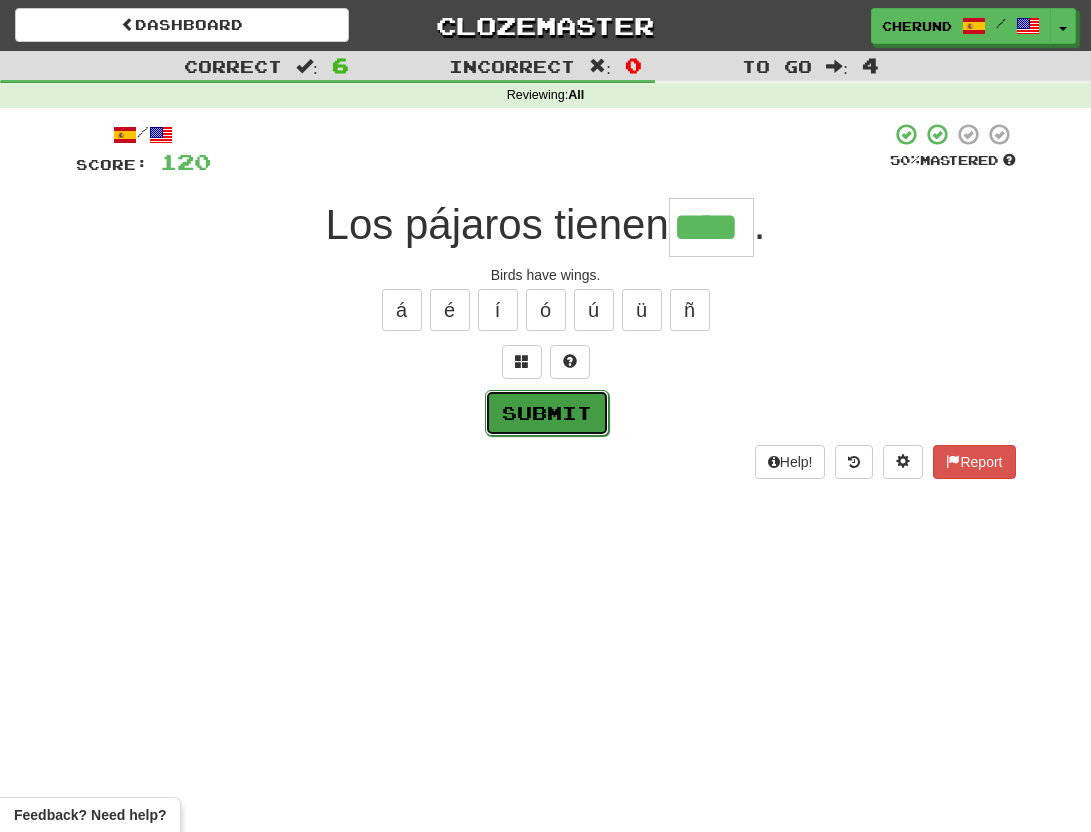 click on "Submit" at bounding box center [547, 413] 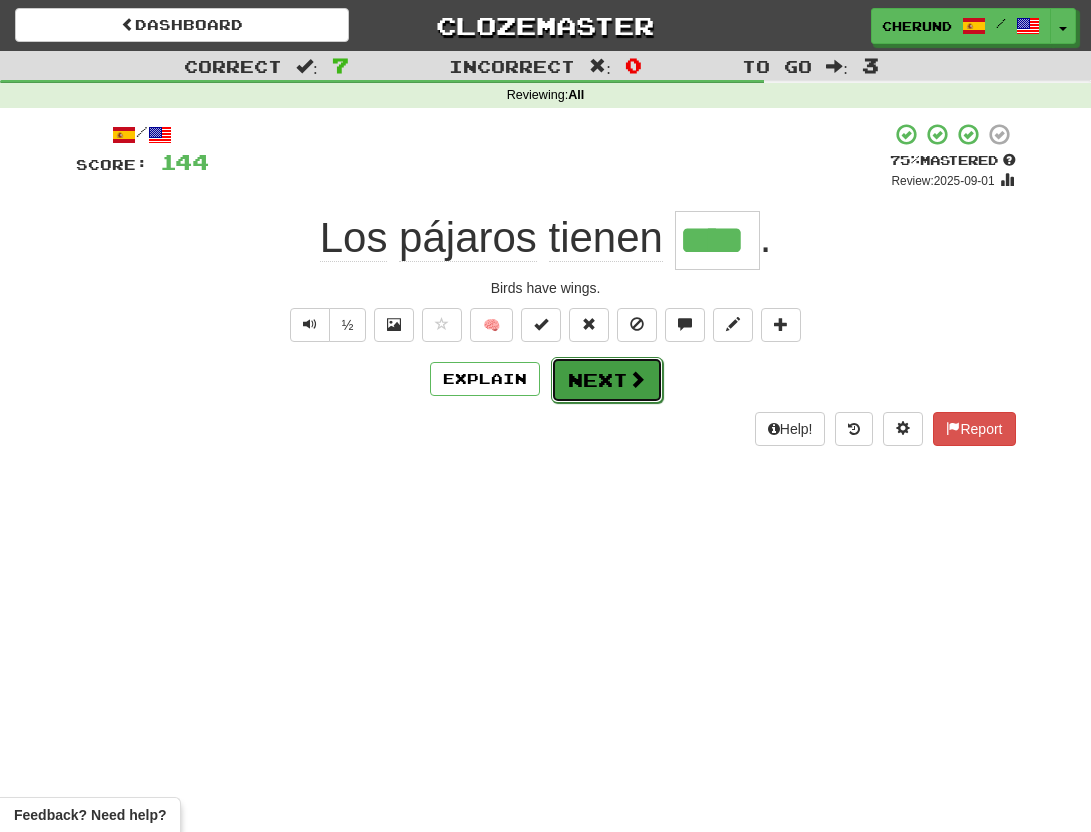 click on "Next" at bounding box center [607, 380] 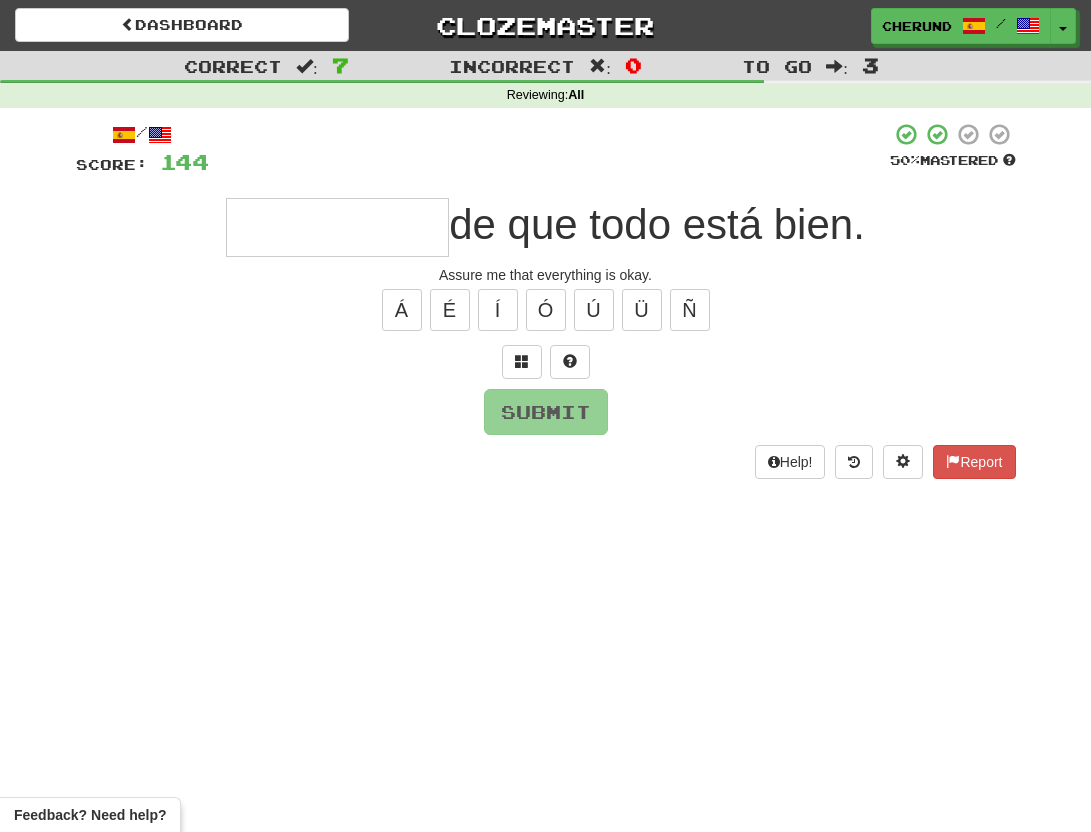 type on "*" 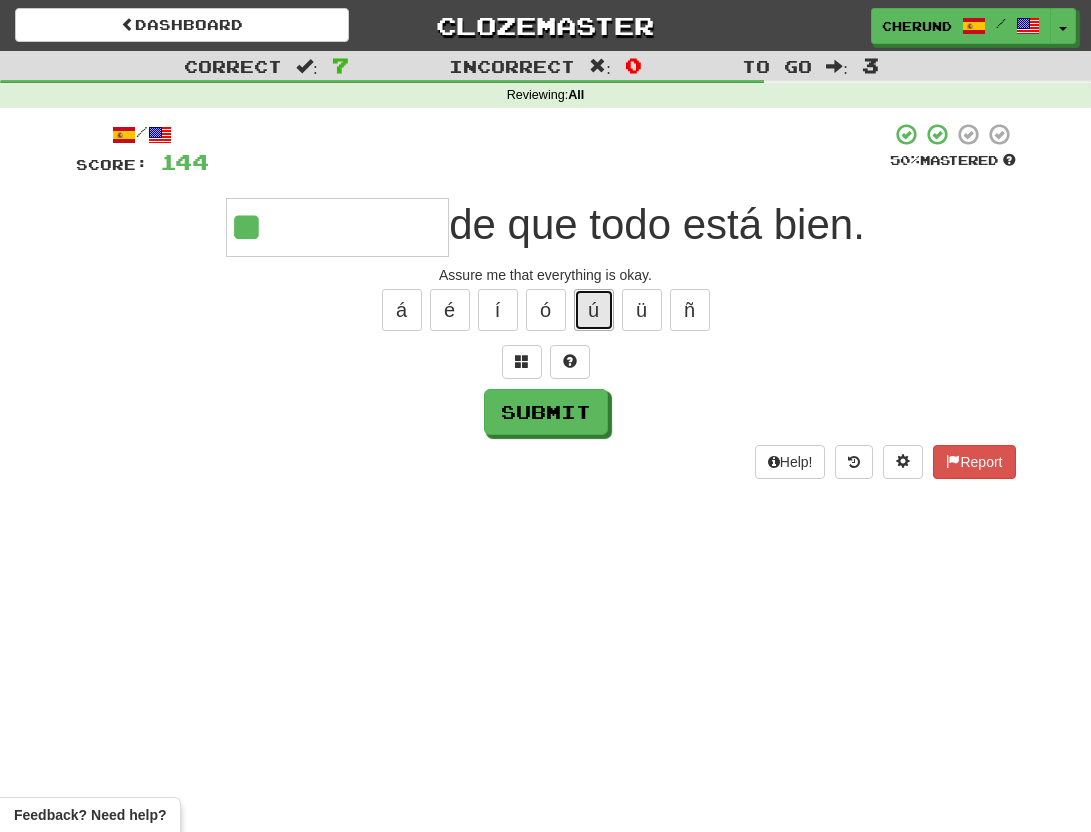 click on "ú" at bounding box center (594, 310) 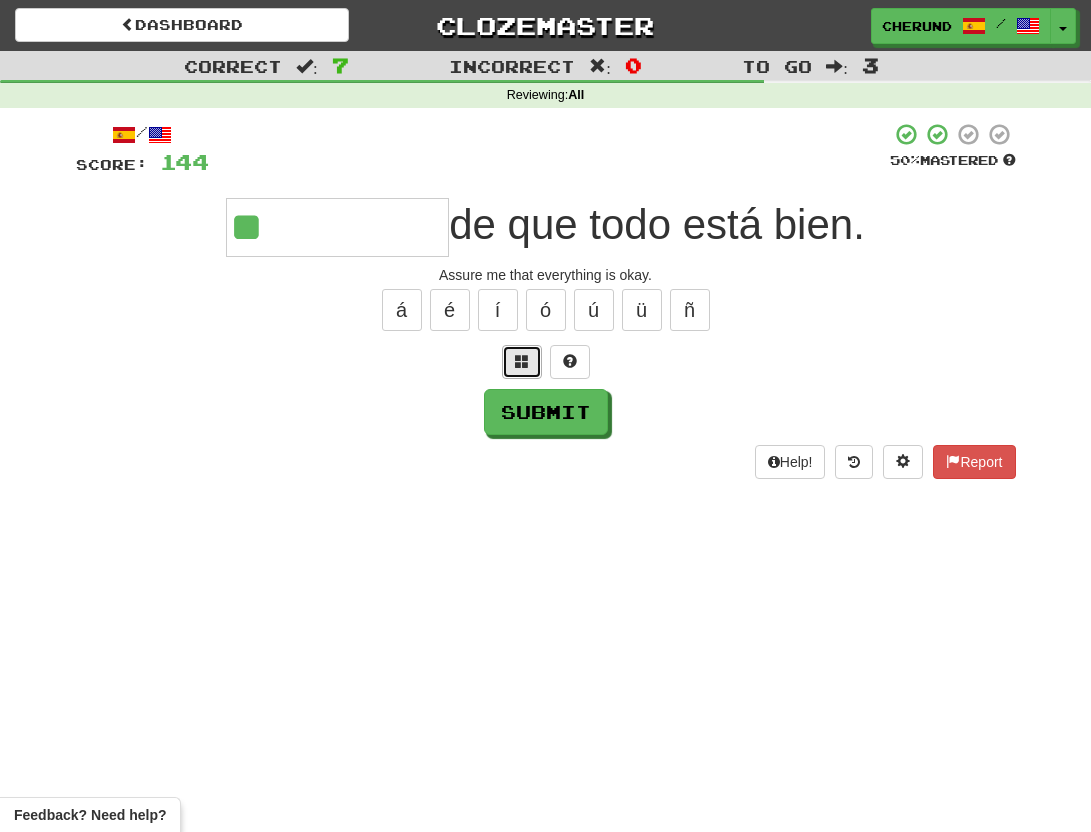 click at bounding box center (522, 362) 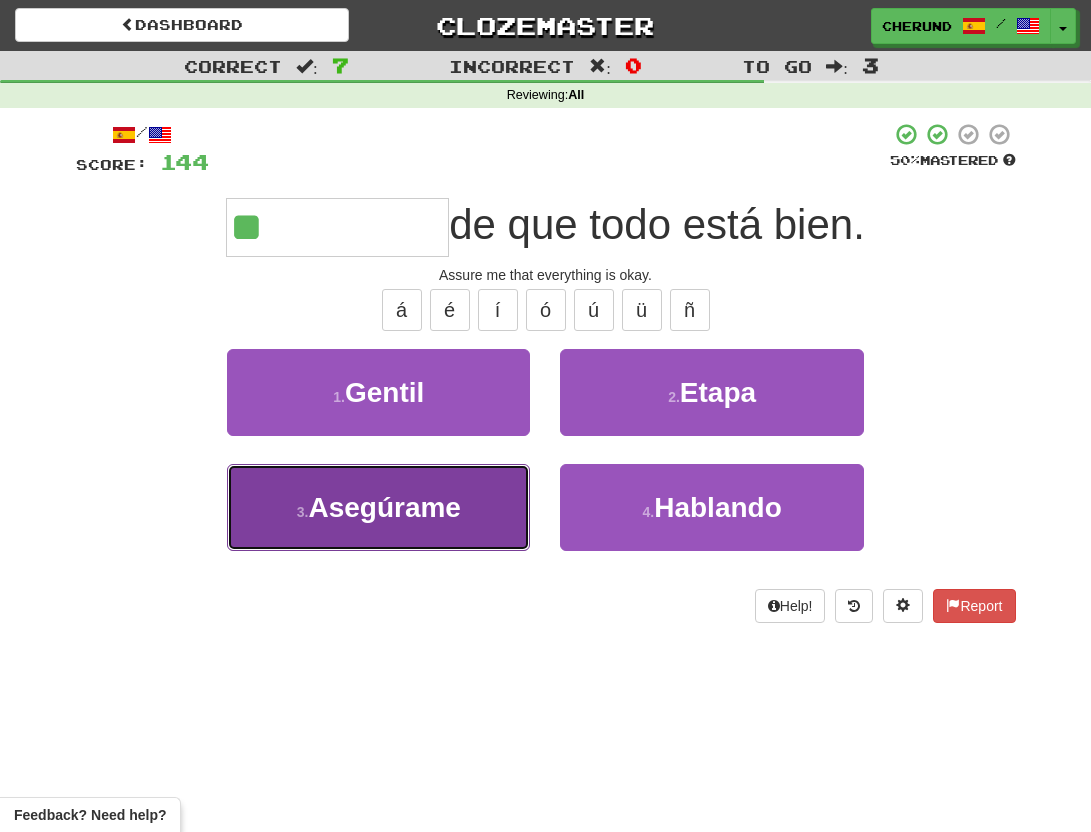 click on "Asegúrame" at bounding box center (384, 507) 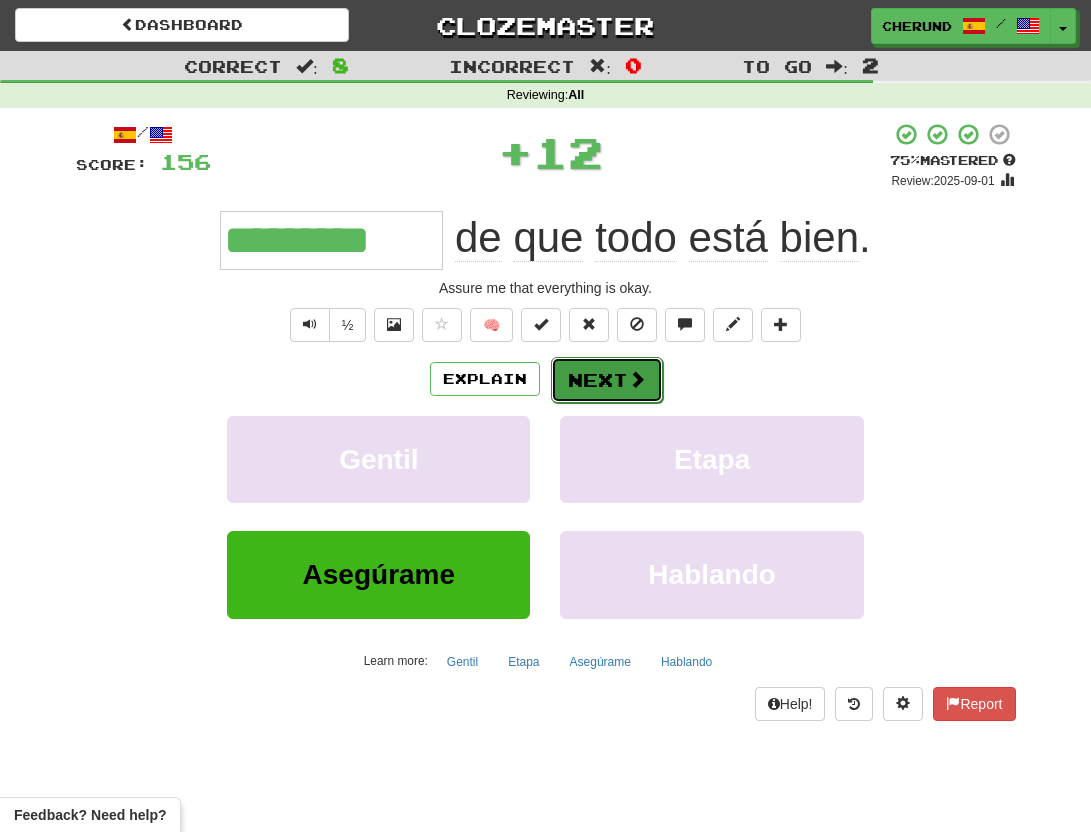 click on "Next" at bounding box center (607, 380) 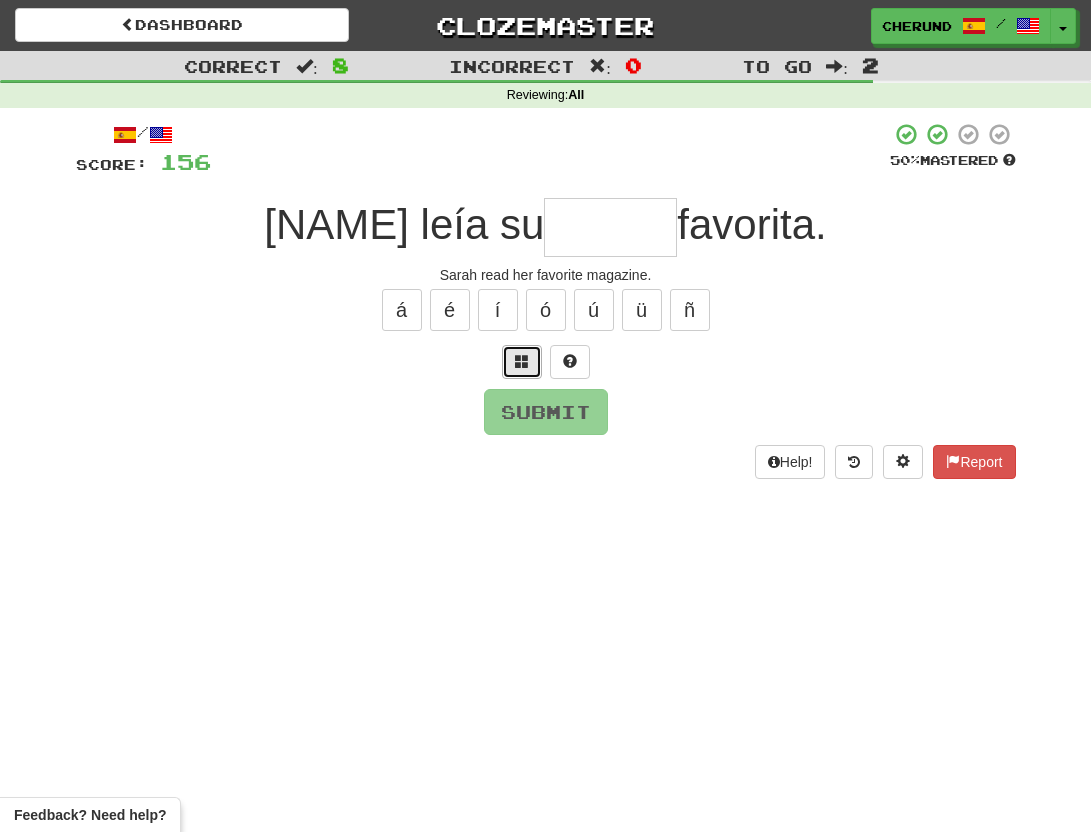 click at bounding box center (522, 362) 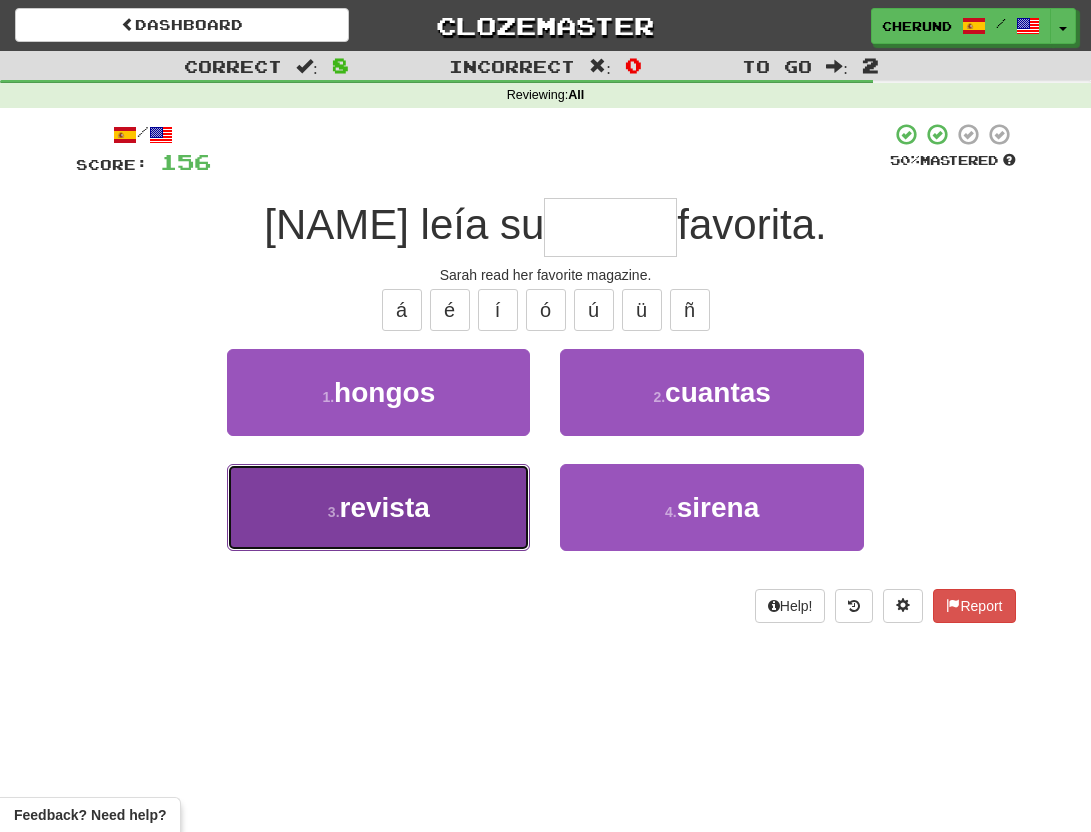 click on "3 .  revista" at bounding box center (378, 507) 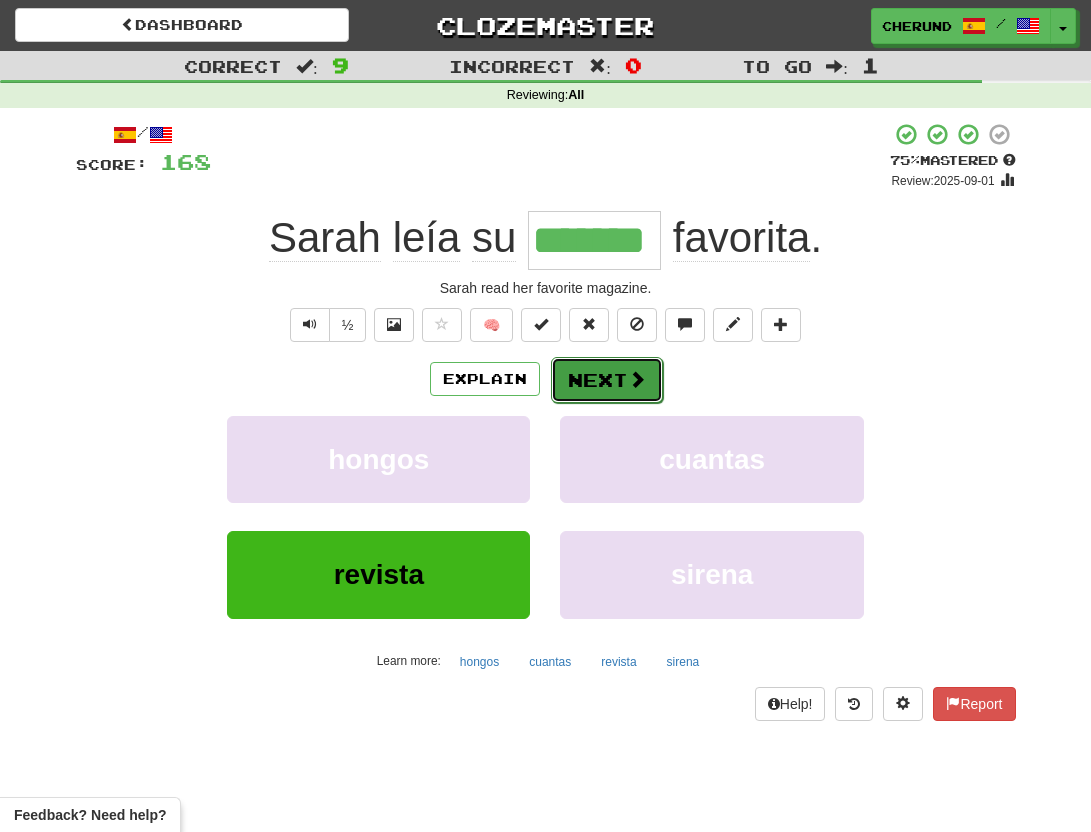 click on "Next" at bounding box center (607, 380) 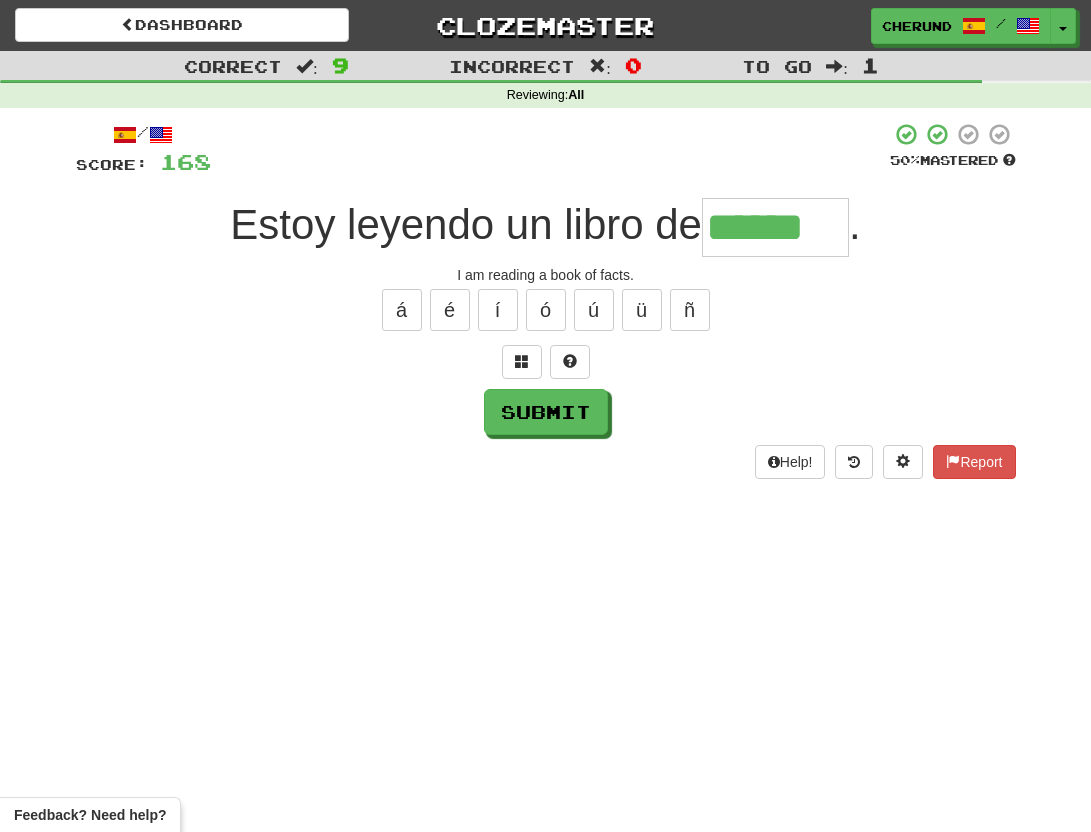 type on "******" 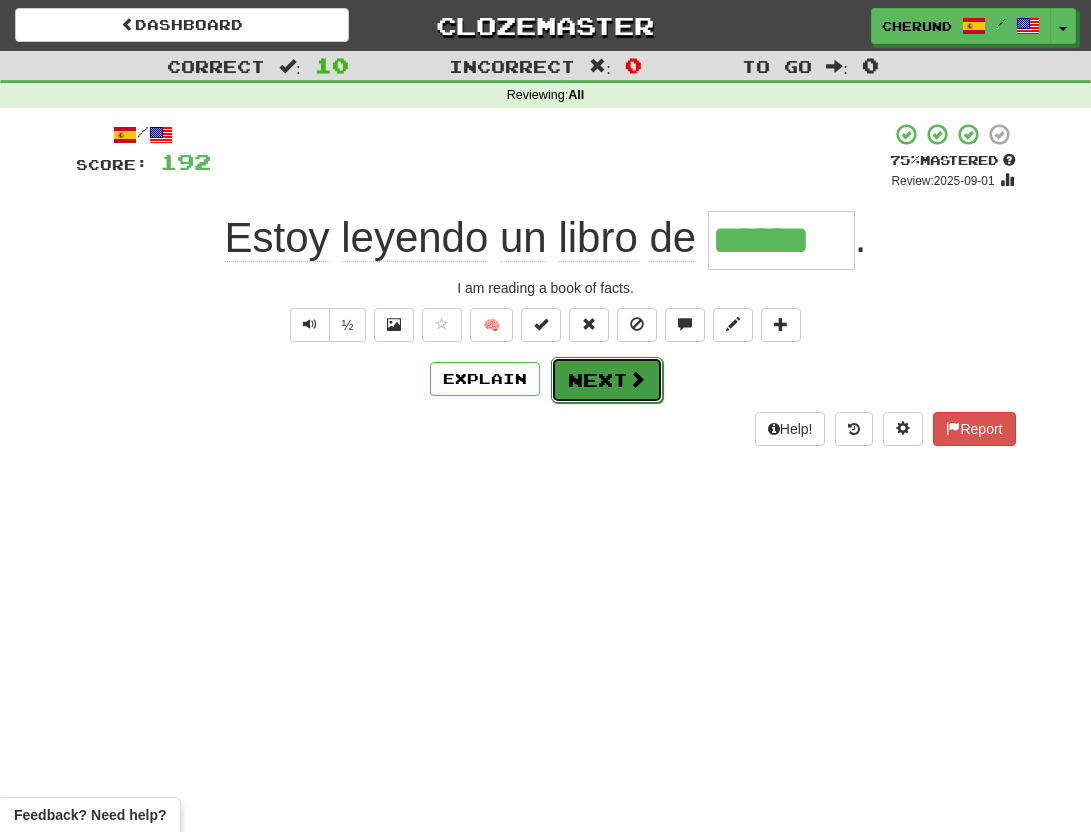 click on "Next" at bounding box center (607, 380) 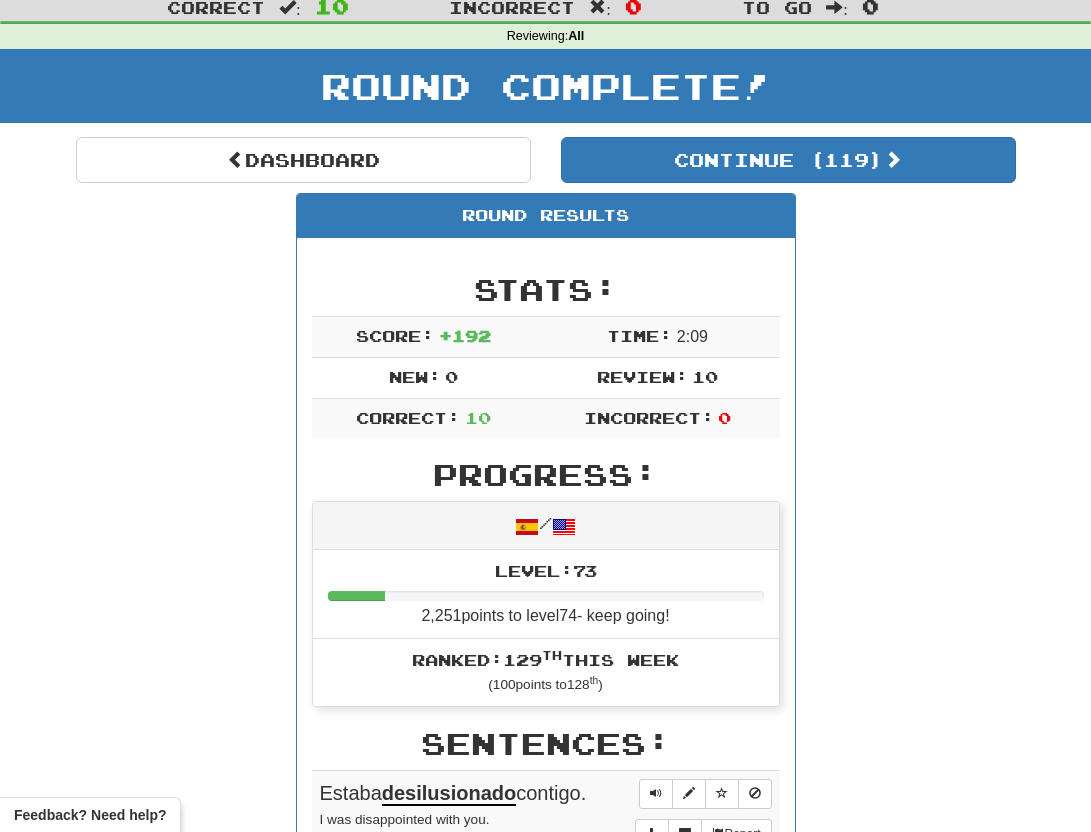 scroll, scrollTop: 45, scrollLeft: 0, axis: vertical 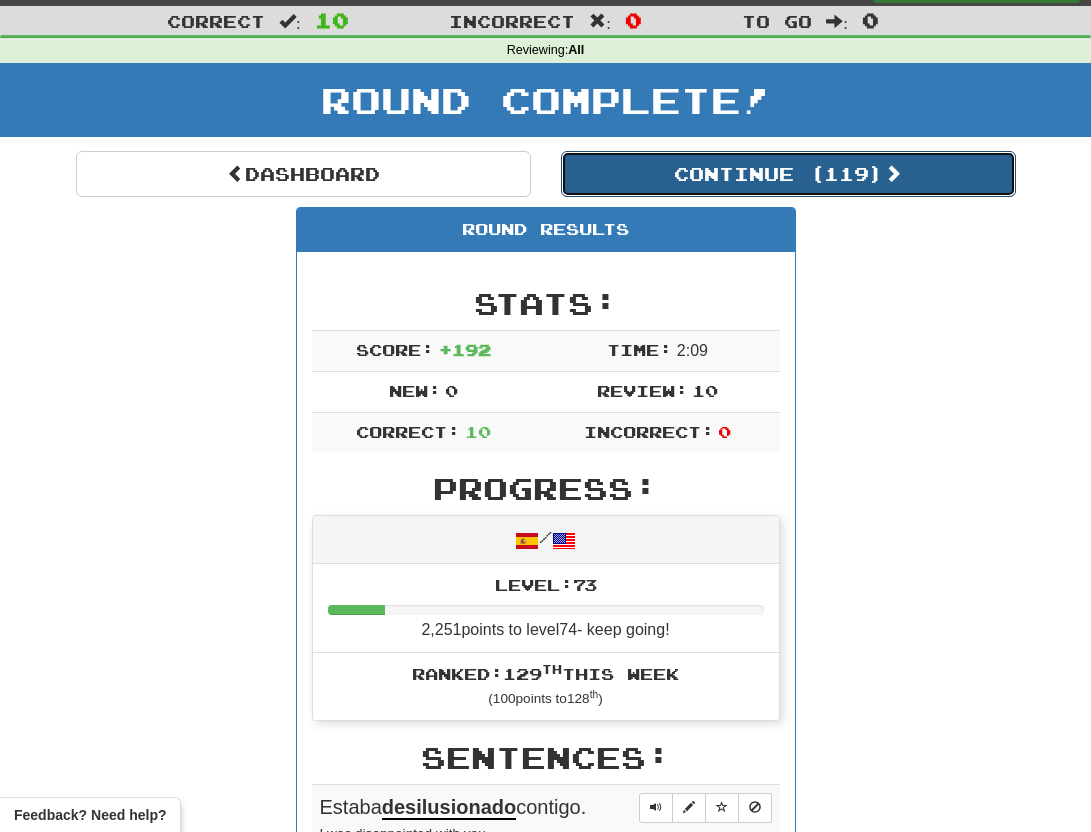 click on "Continue ( 119 )" at bounding box center [788, 174] 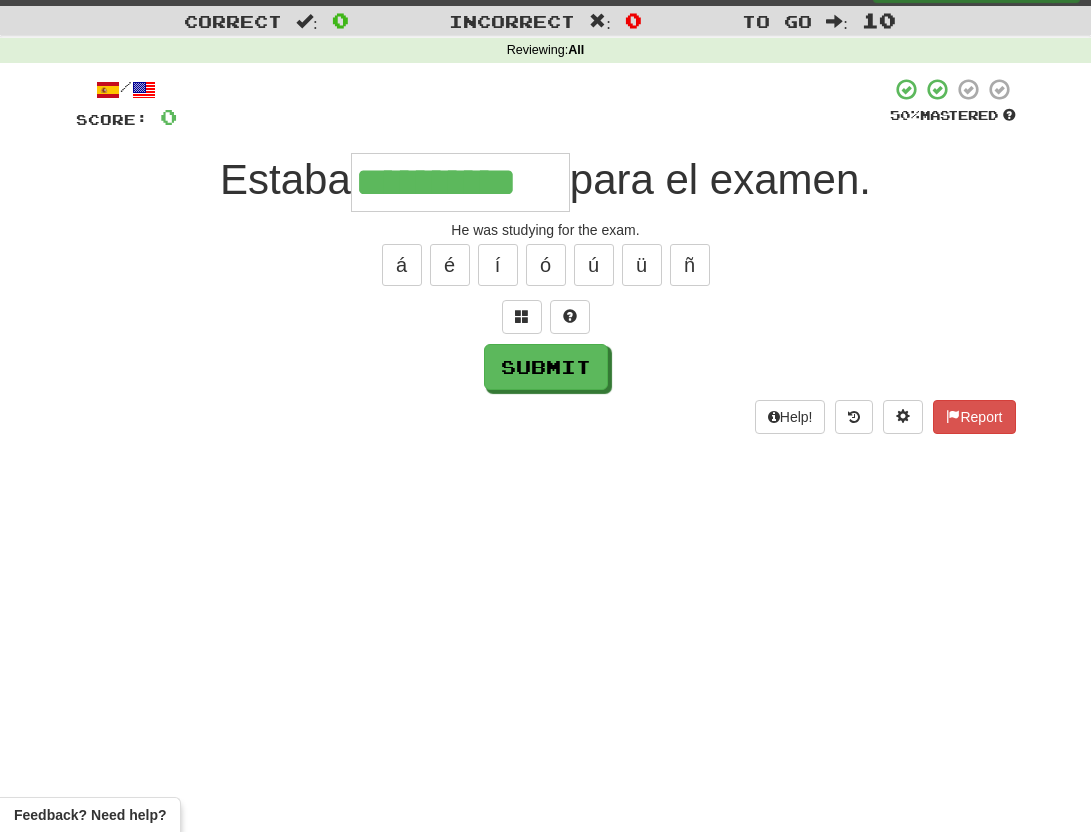 type on "**********" 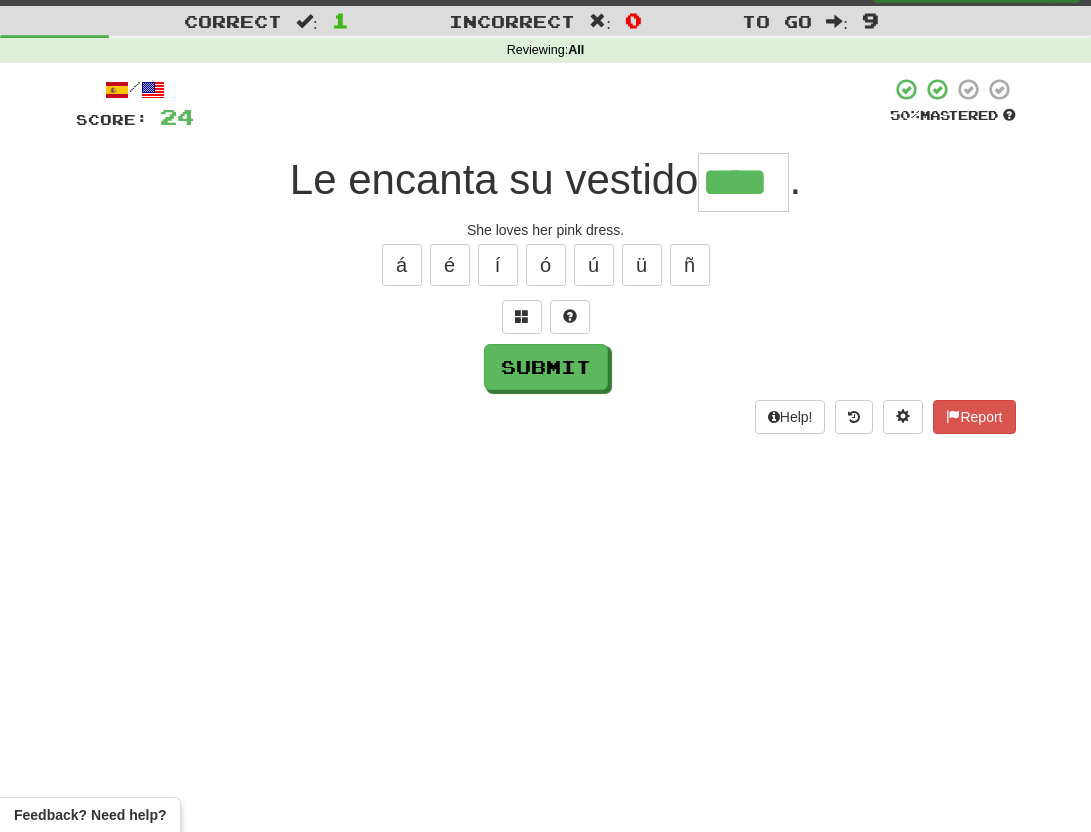 type on "****" 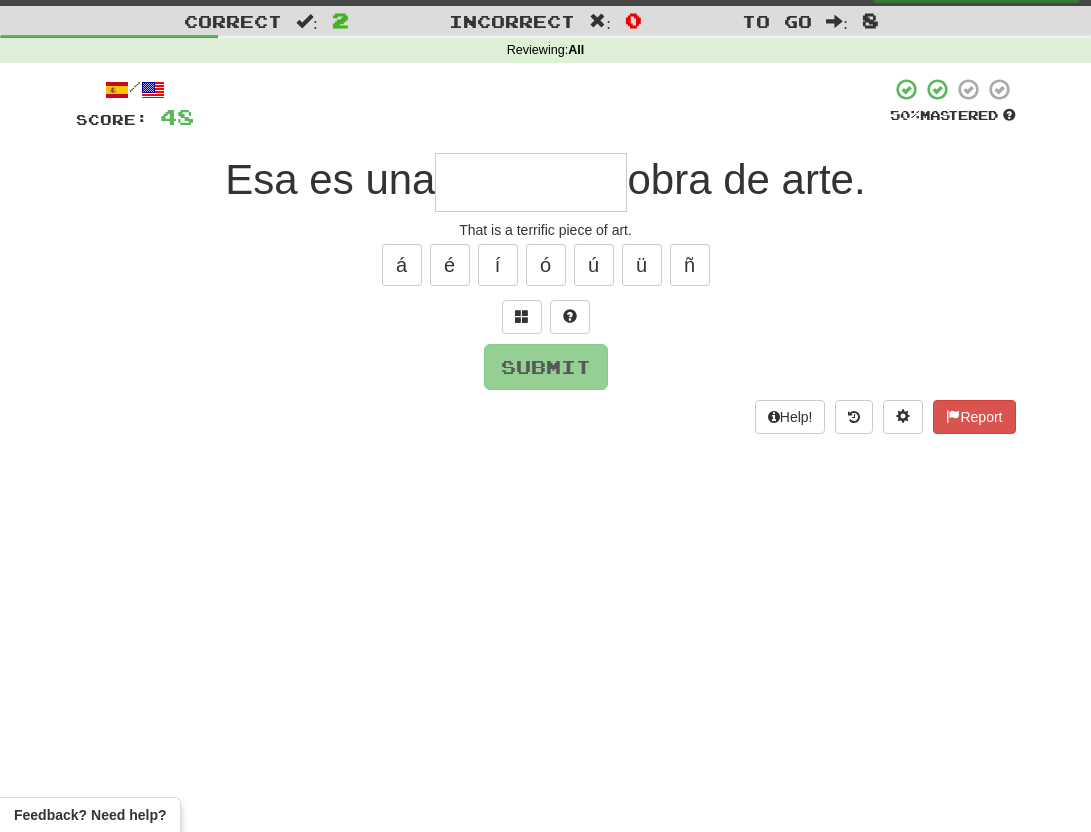 type on "*" 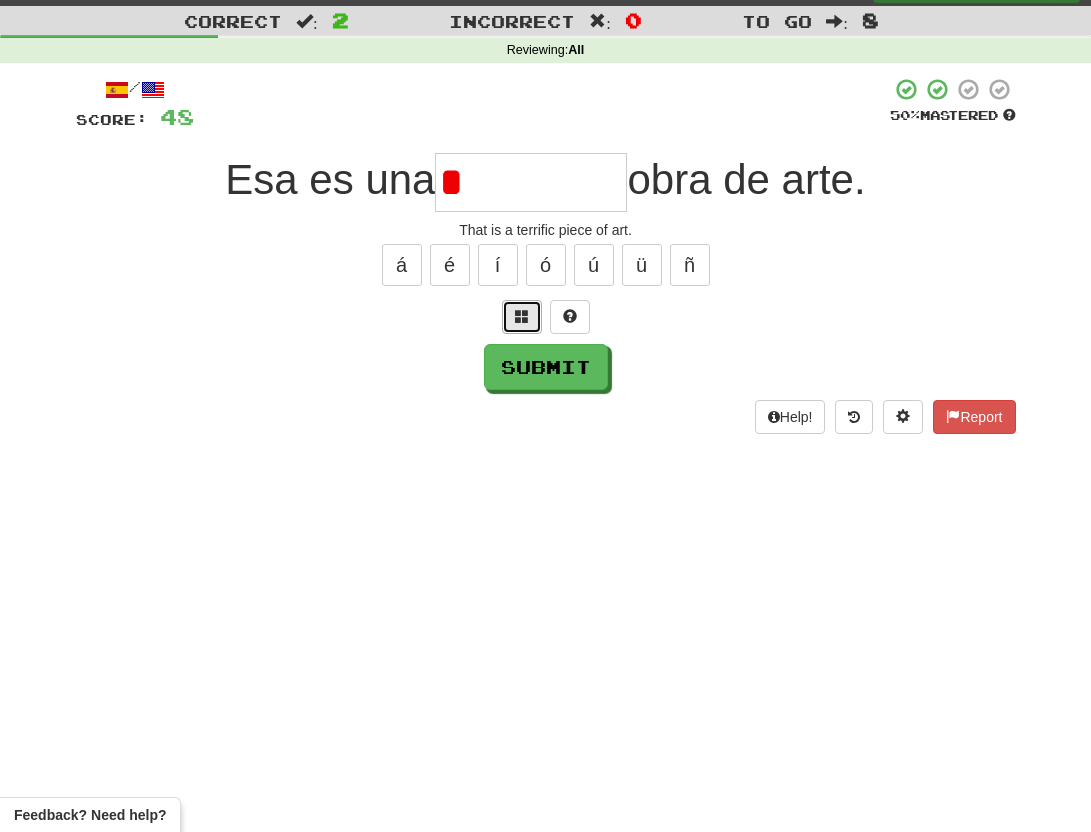click at bounding box center (522, 317) 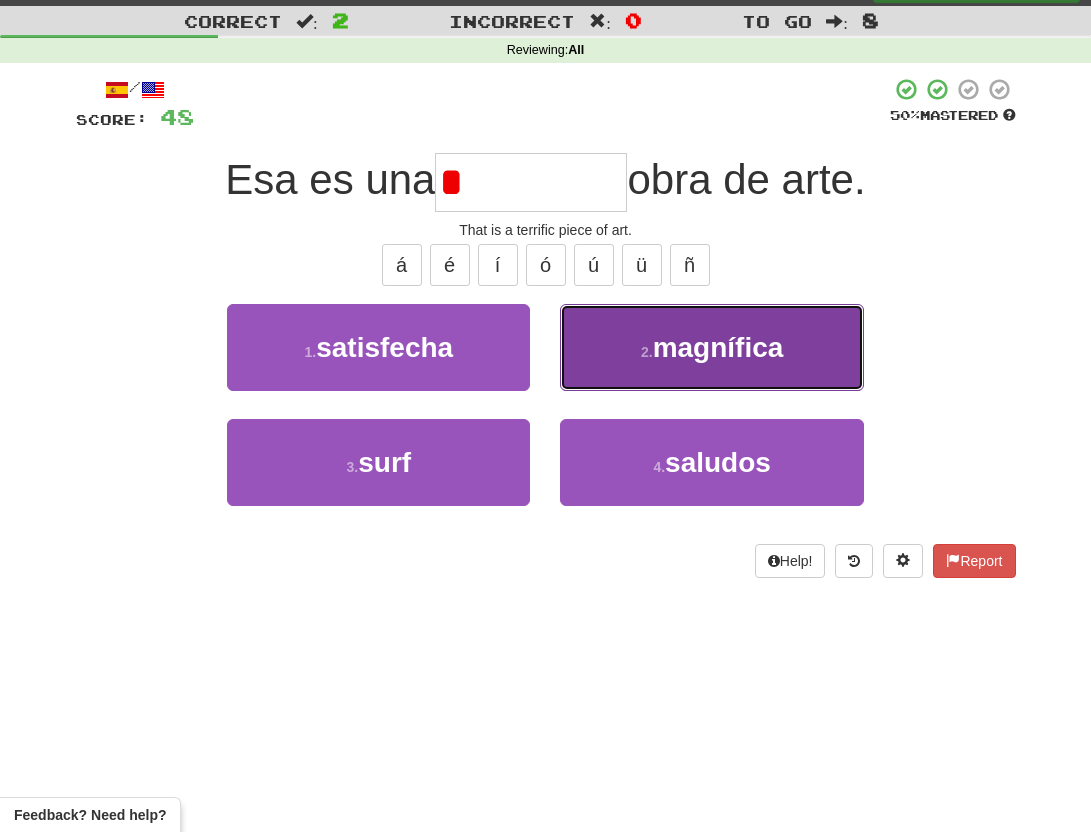 click on "magnífica" at bounding box center (718, 347) 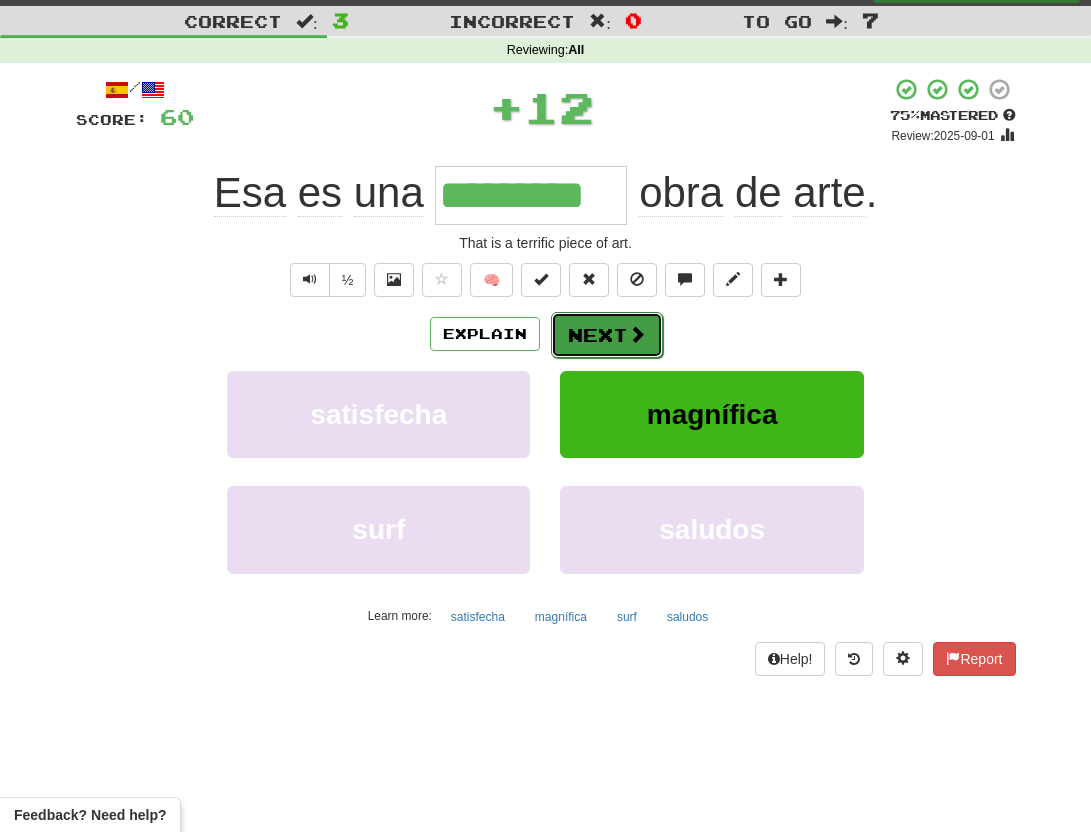 click on "Next" at bounding box center (607, 335) 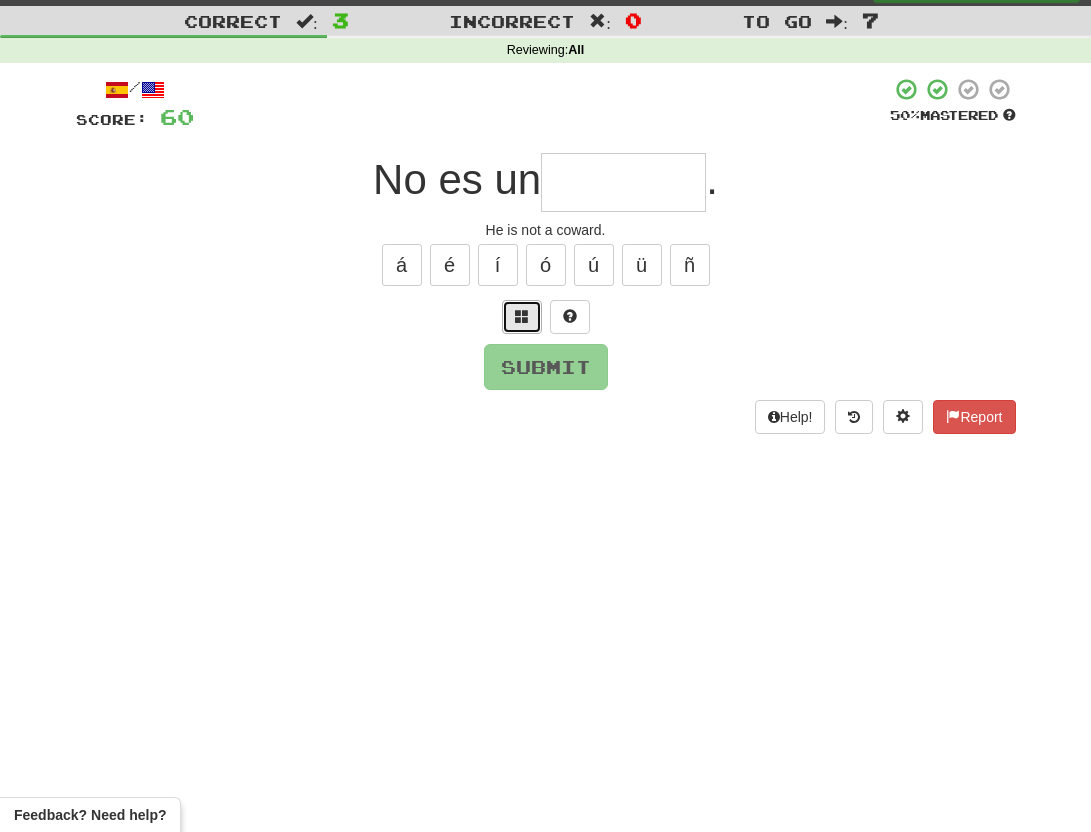 click at bounding box center [522, 317] 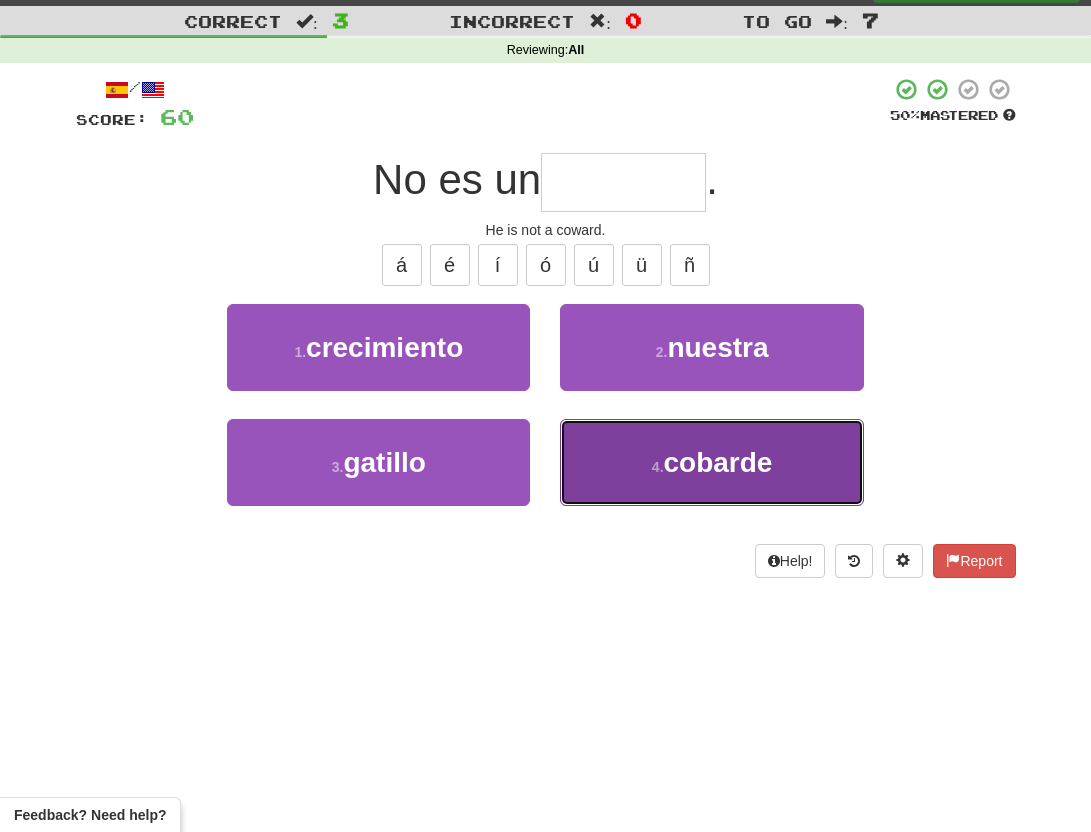 click on "4 .  cobarde" at bounding box center (711, 462) 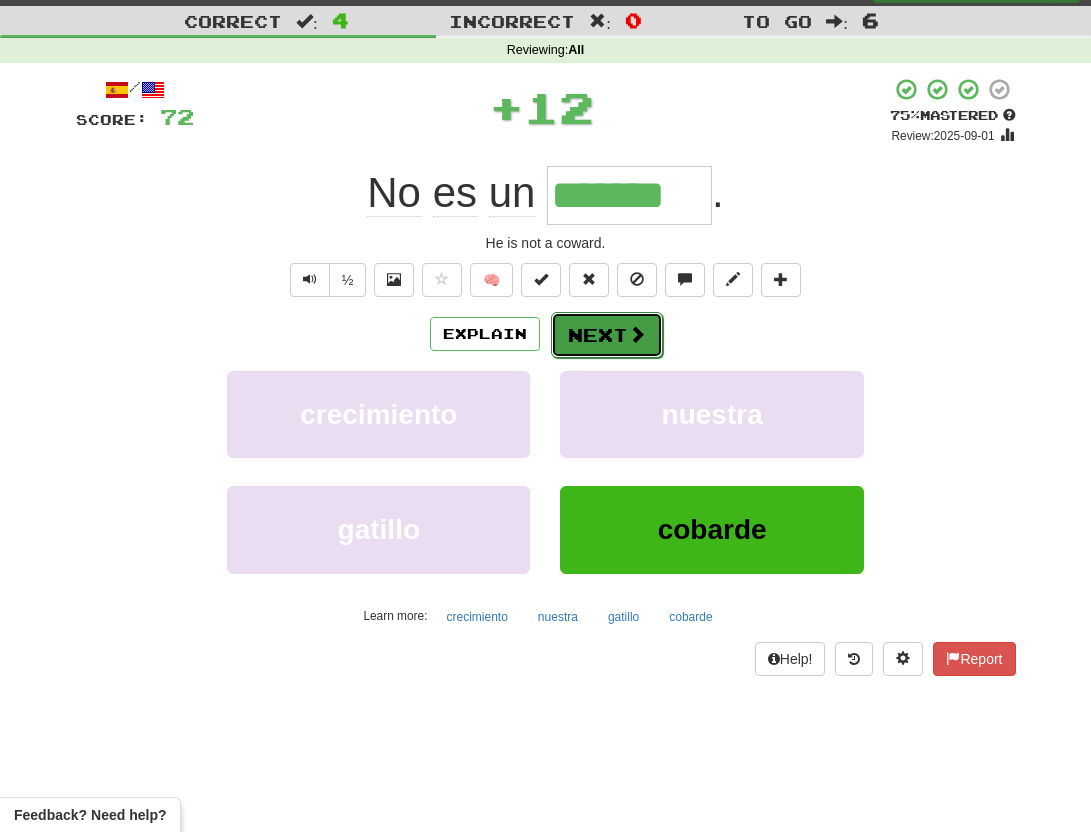 click on "Next" at bounding box center [607, 335] 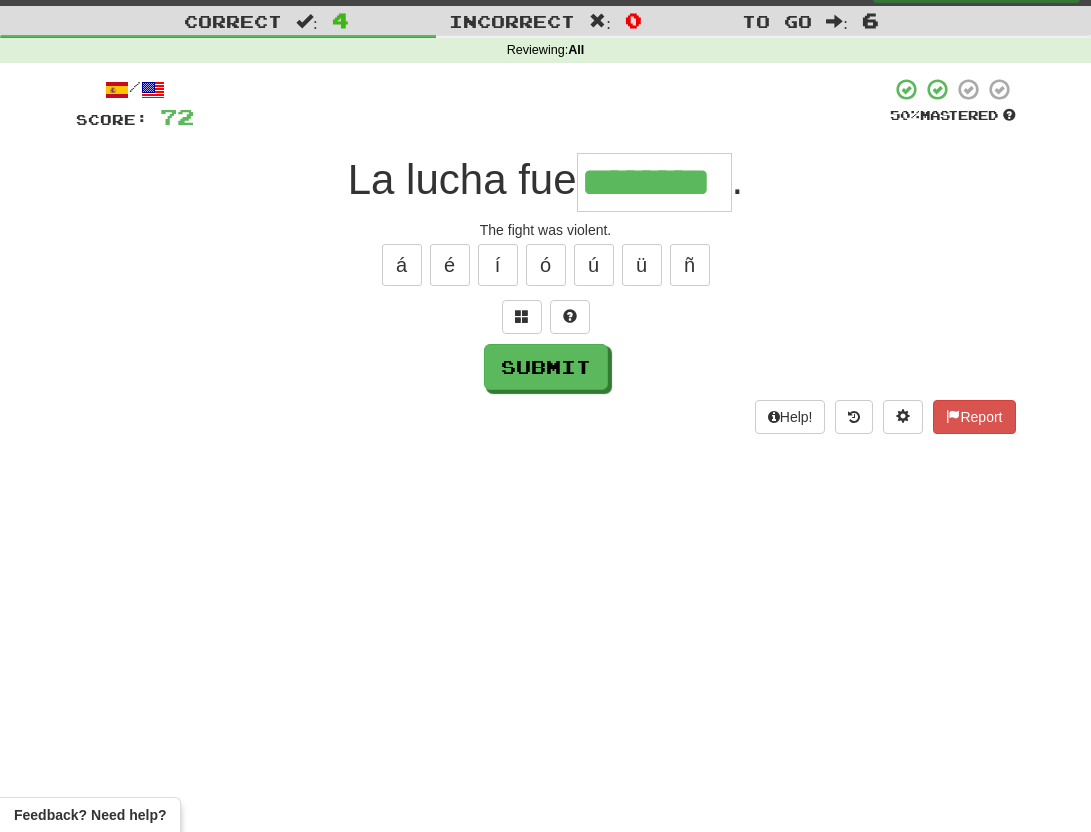 type on "********" 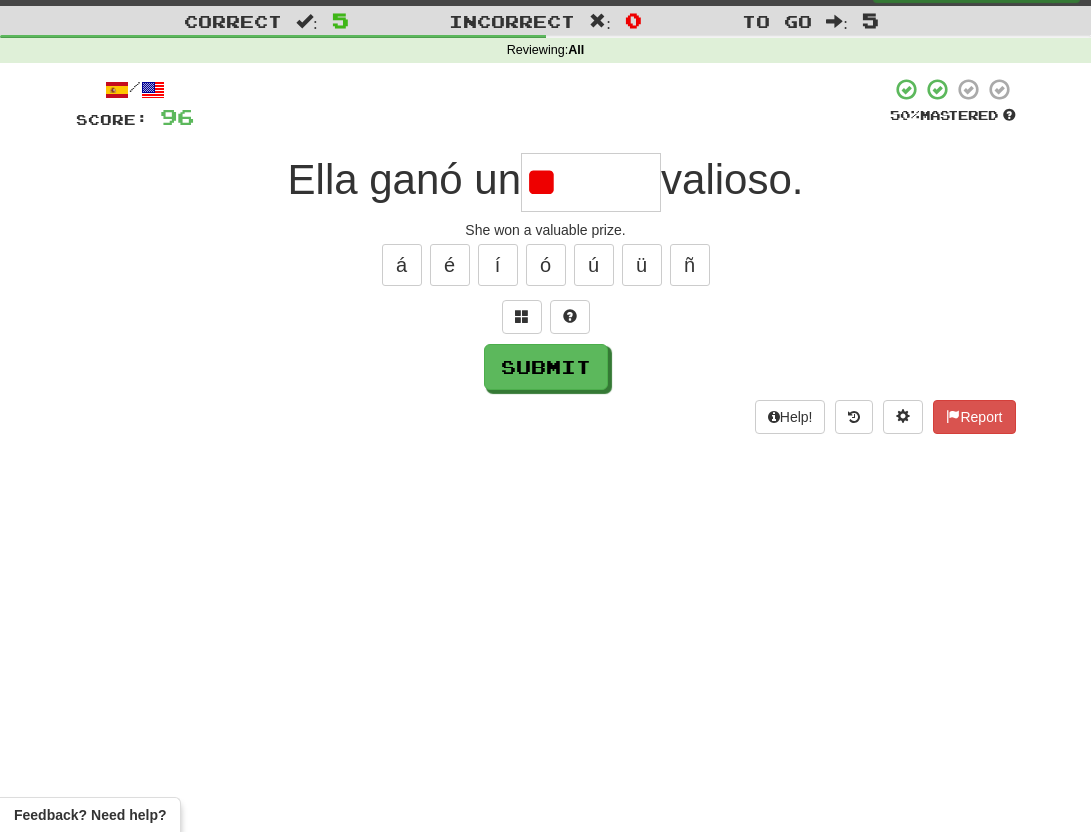 type on "*" 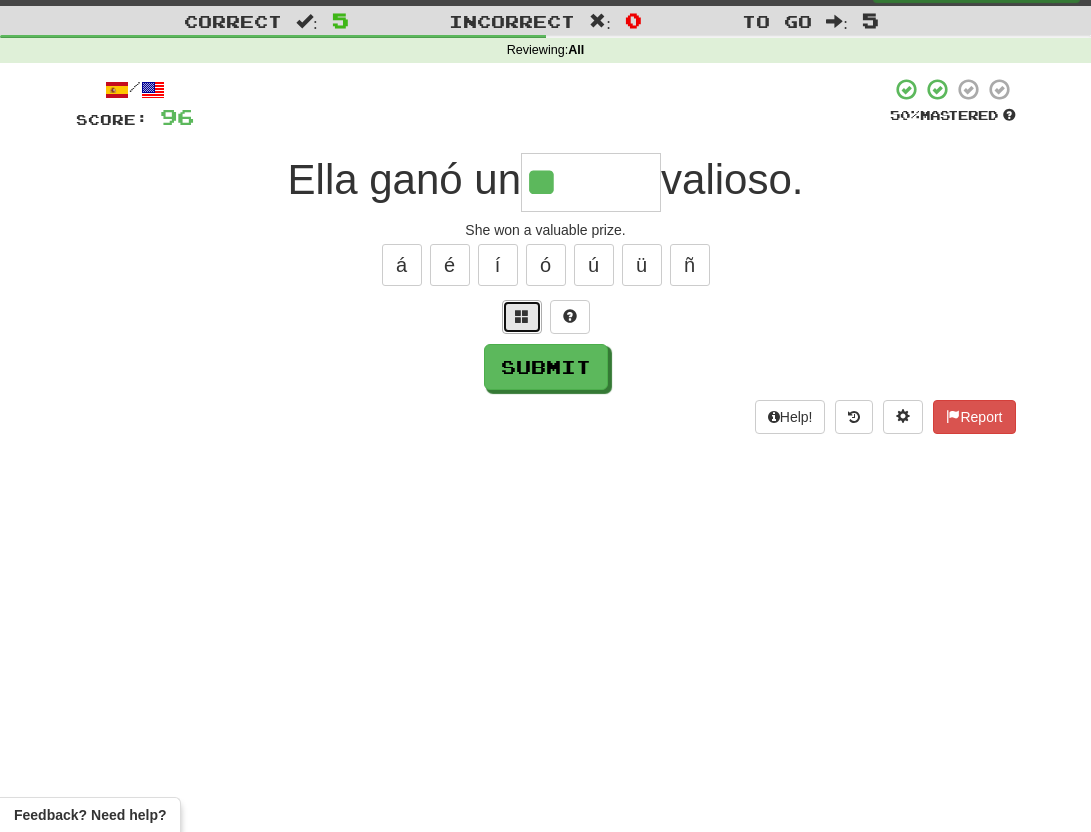 click at bounding box center [522, 316] 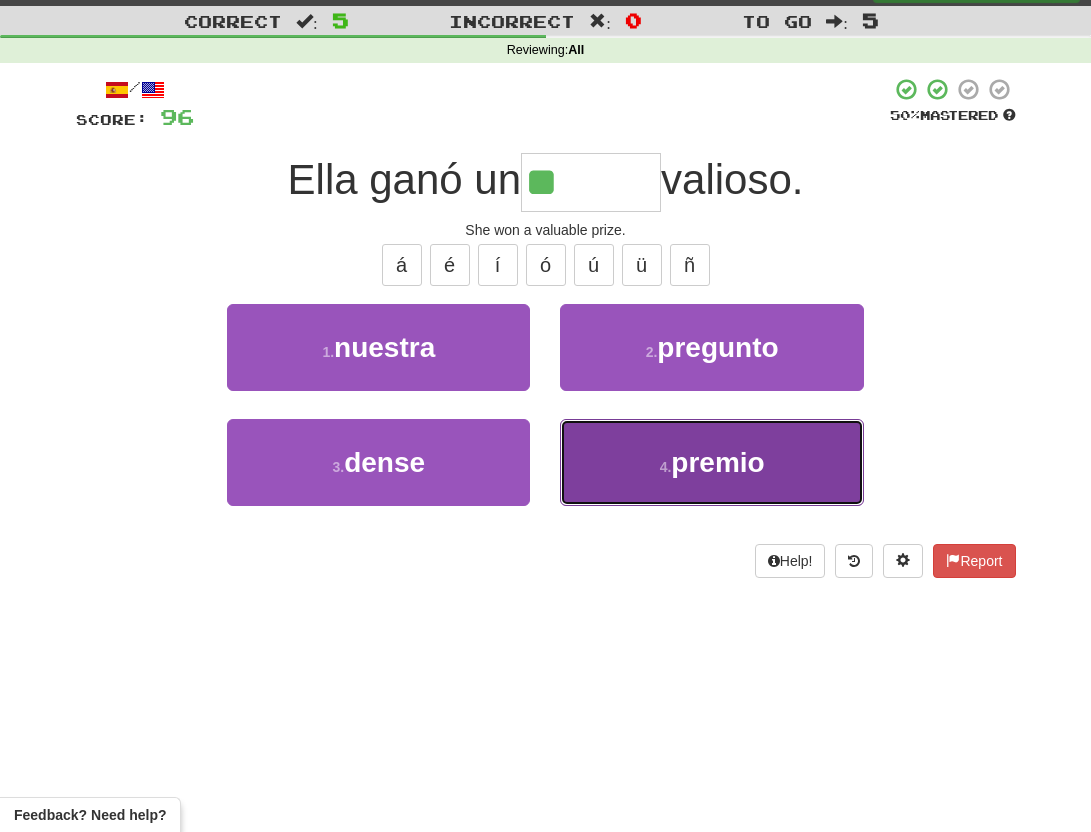 click on "premio" at bounding box center [717, 462] 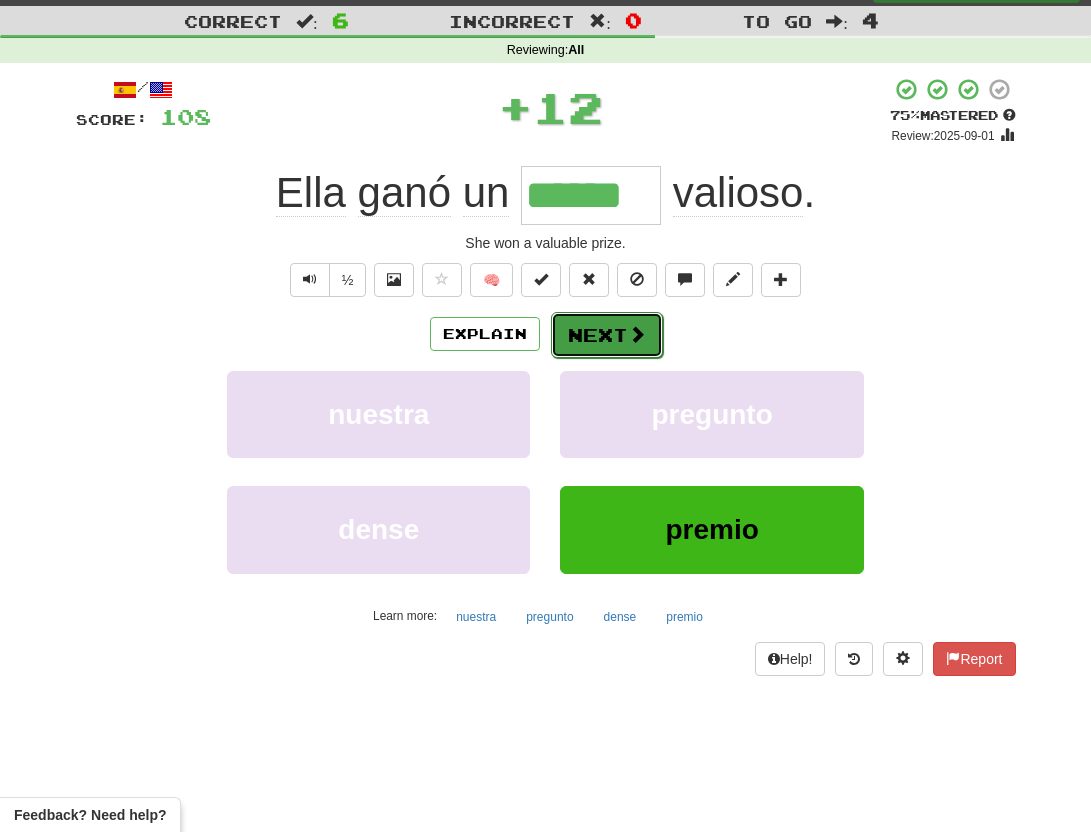 click on "Next" at bounding box center (607, 335) 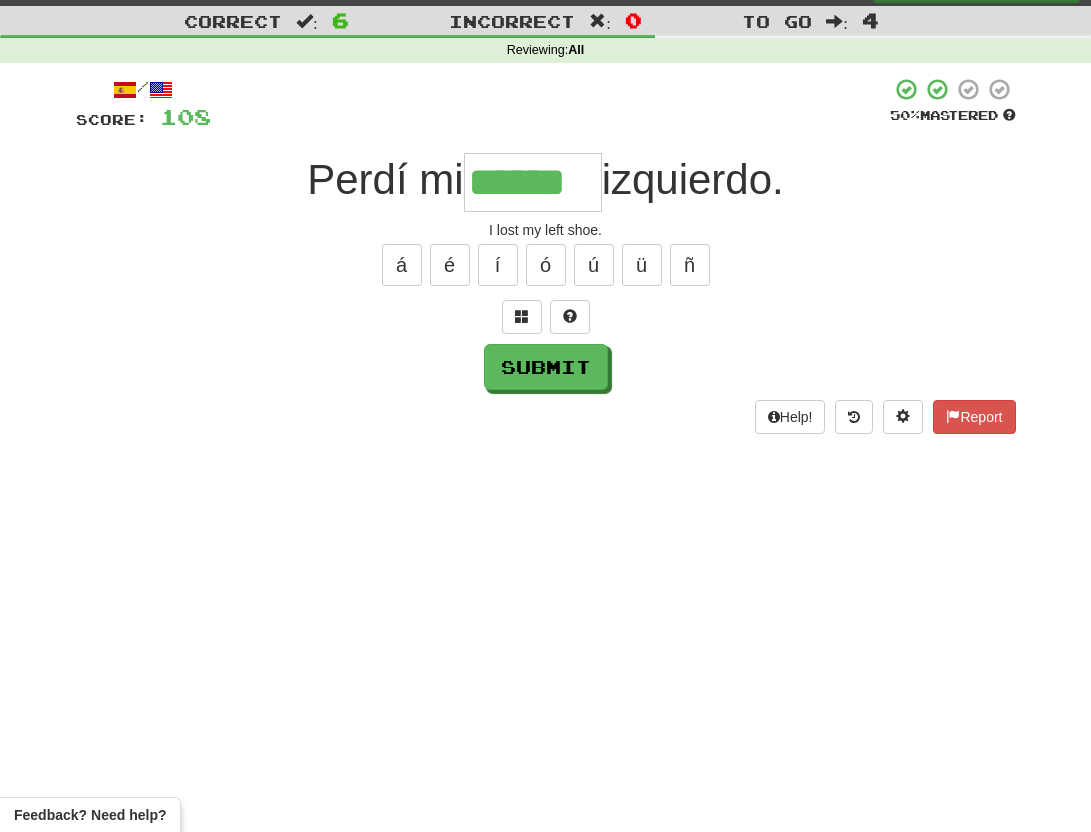type on "******" 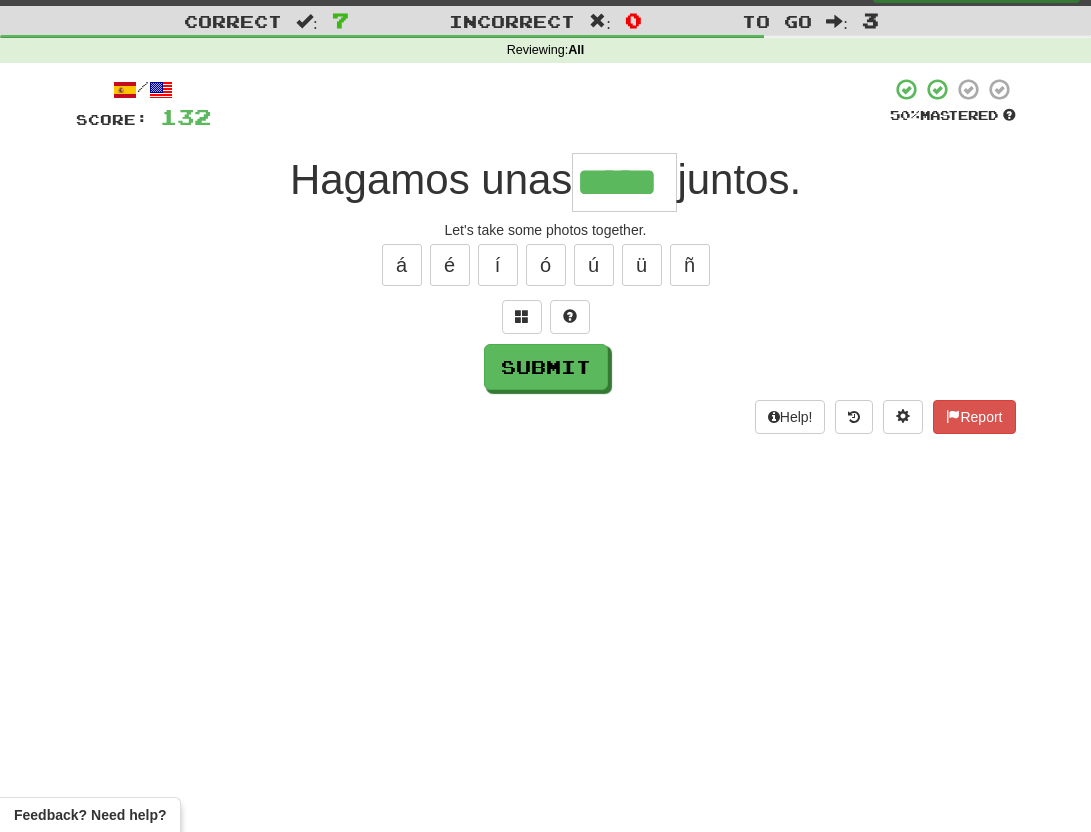 type on "*****" 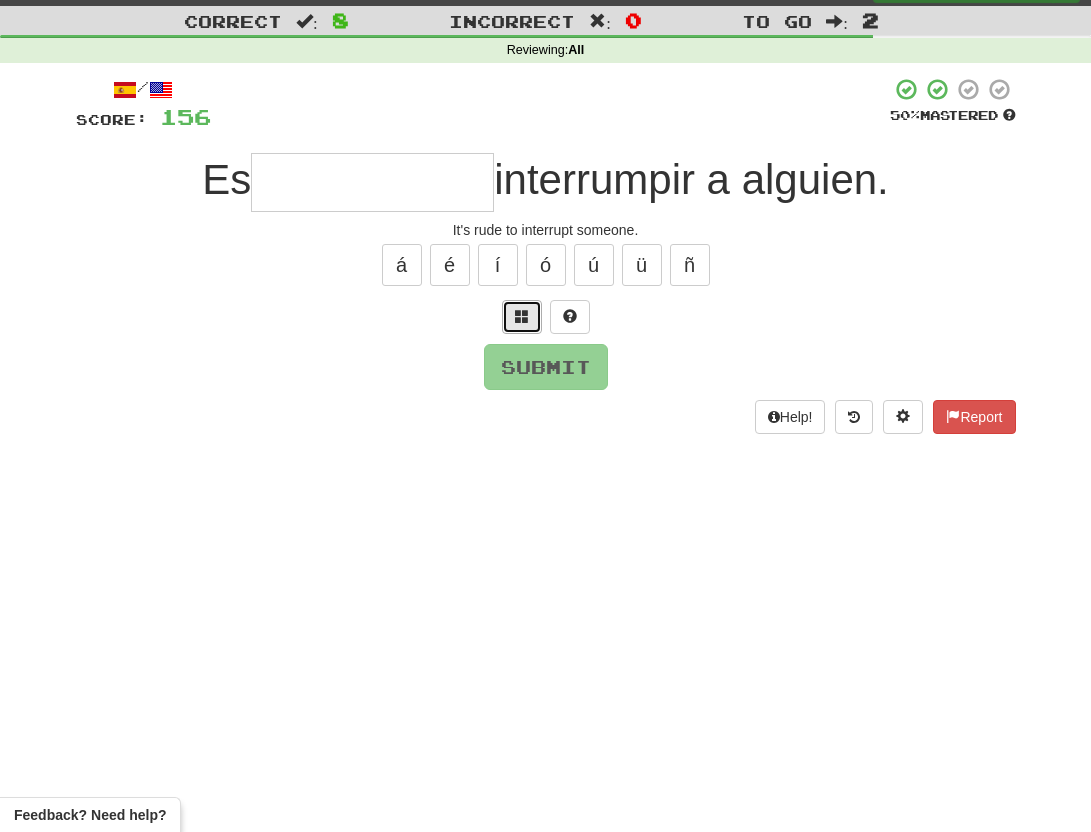 click at bounding box center (522, 316) 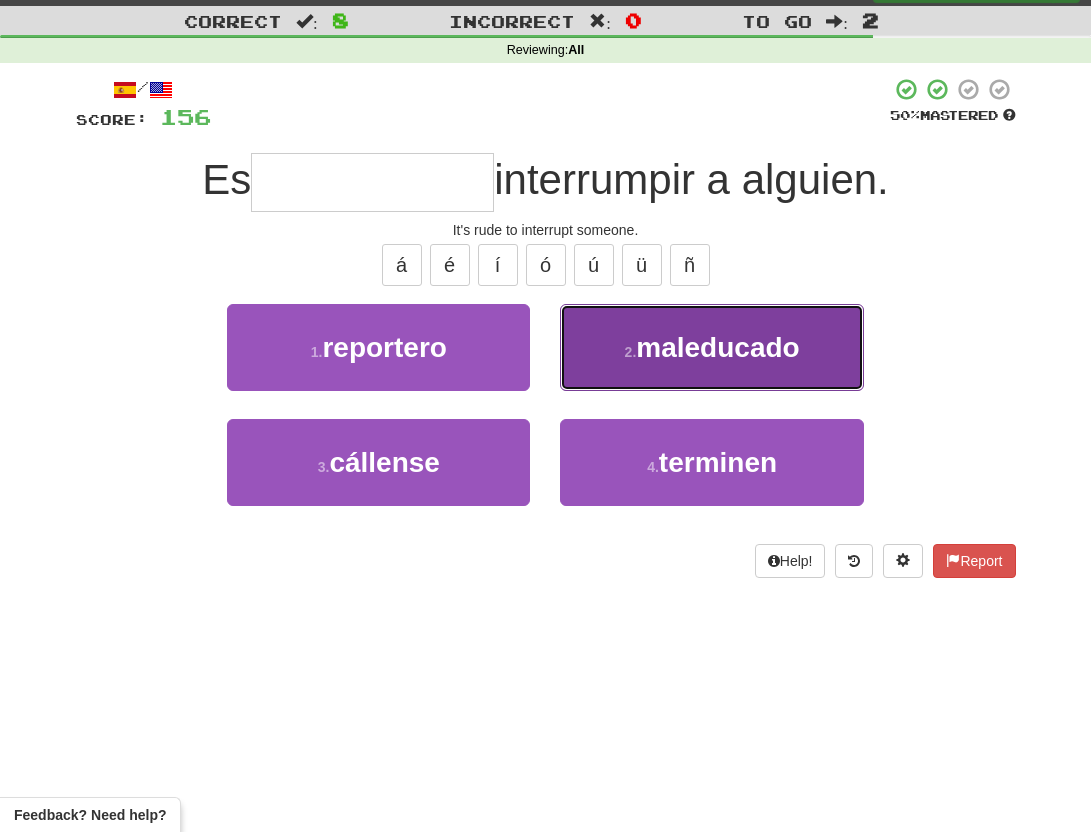 click on "maleducado" at bounding box center (717, 347) 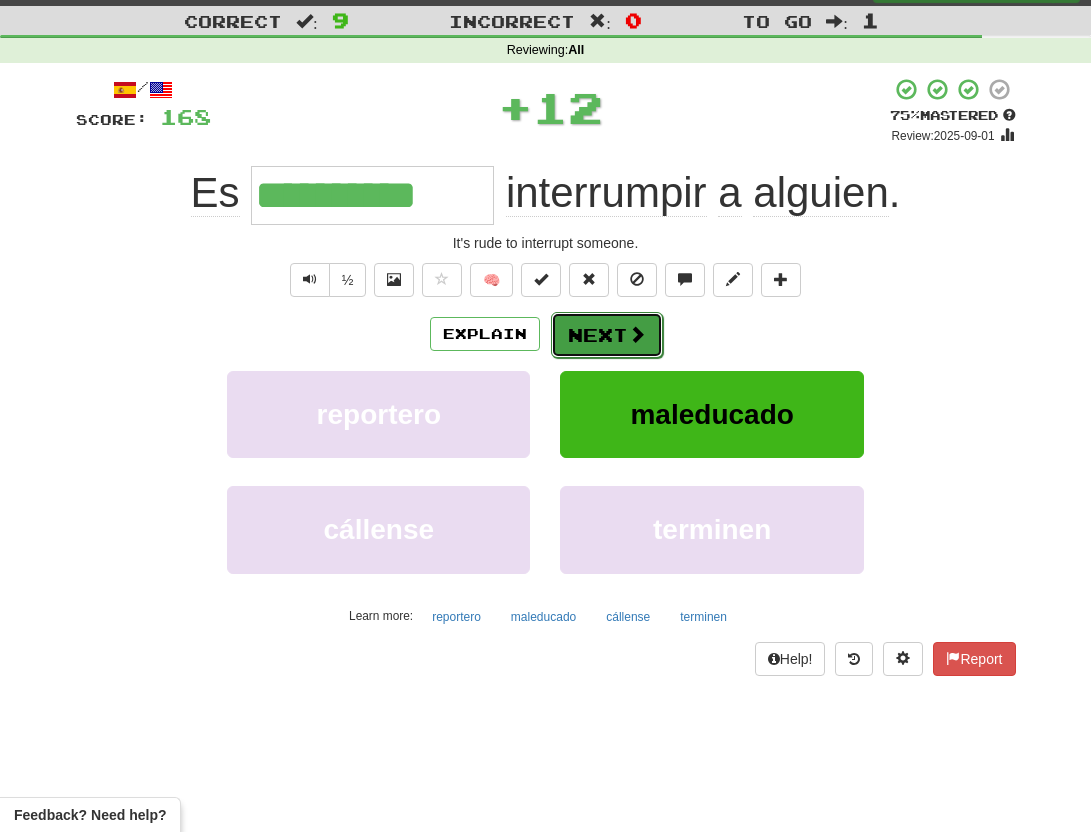 click on "Next" at bounding box center (607, 335) 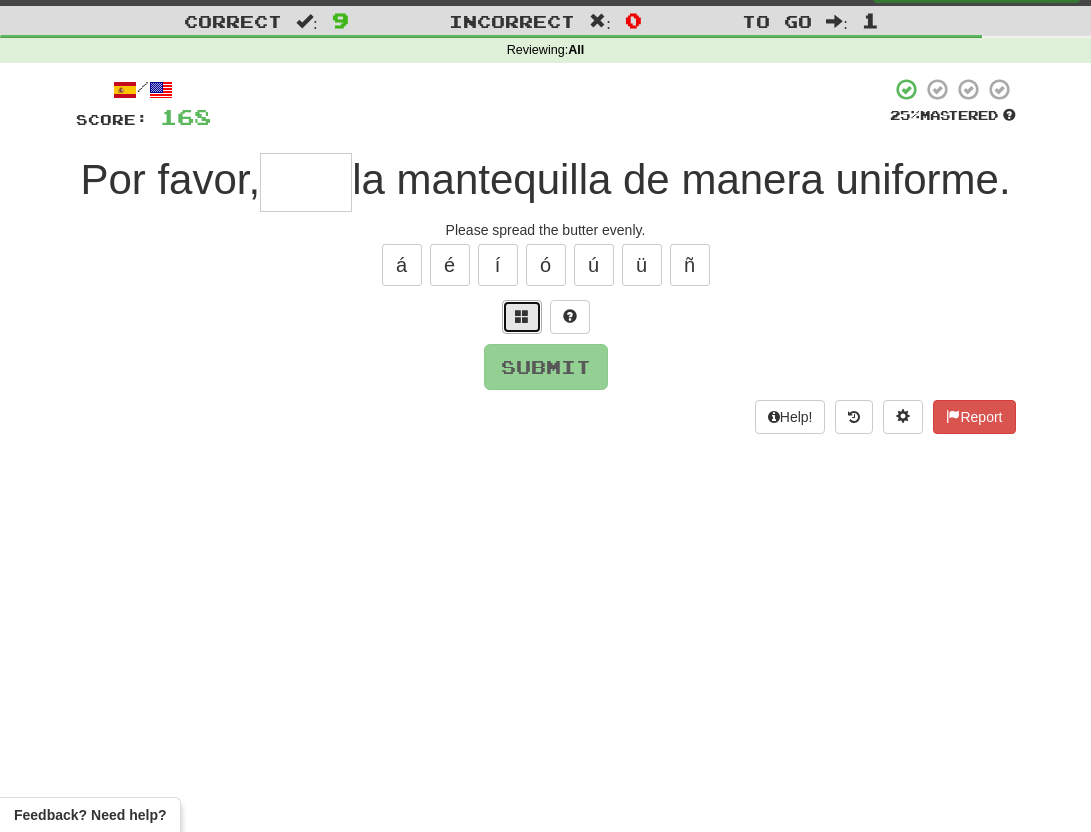 click at bounding box center (522, 316) 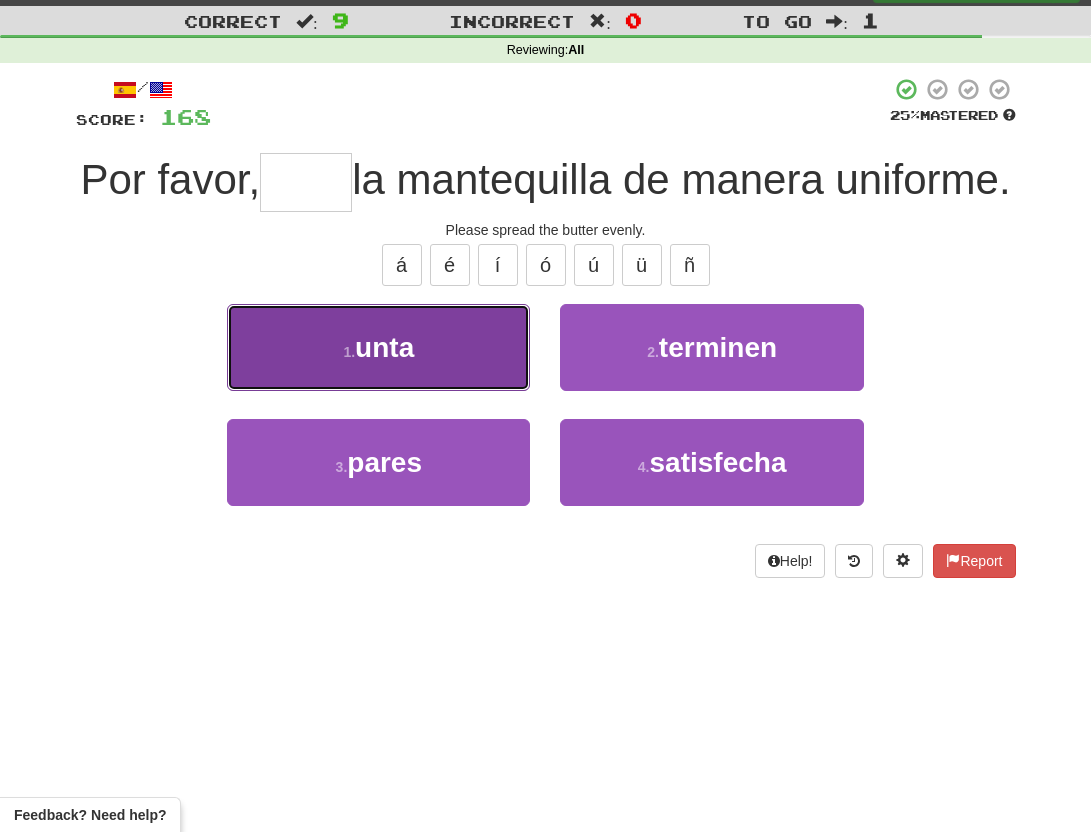 click on "1 .  unta" at bounding box center [378, 347] 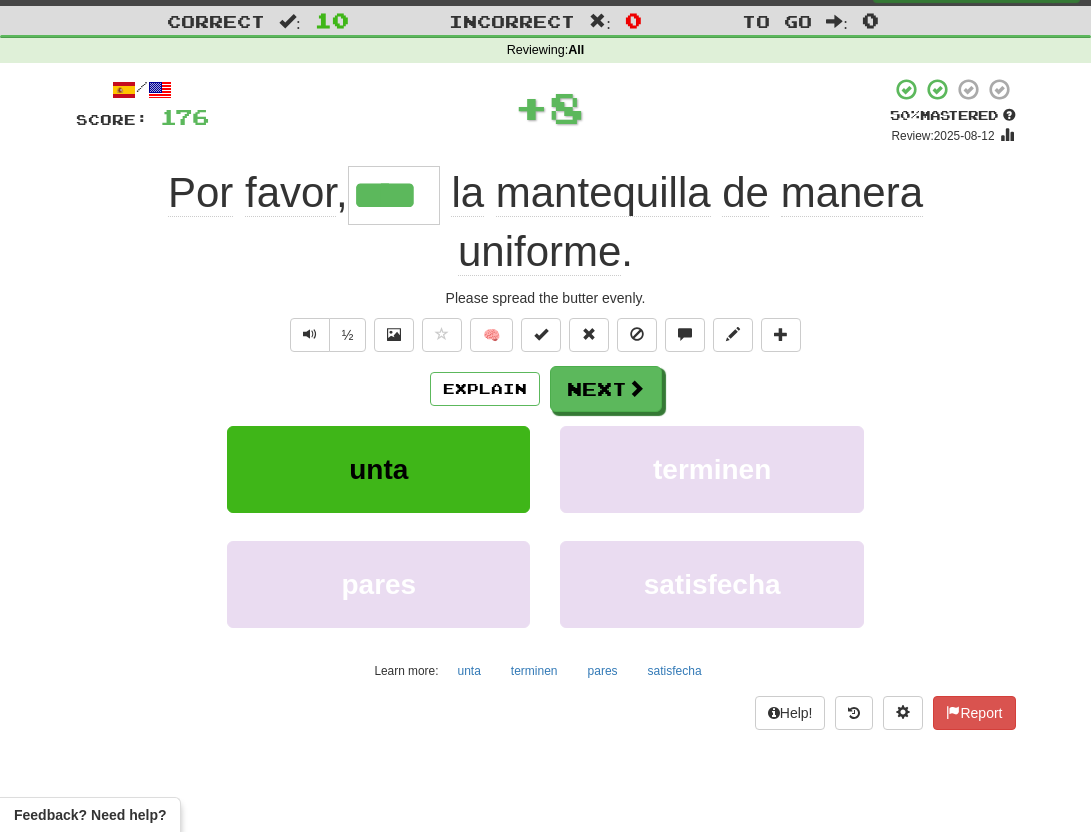 click on "****" at bounding box center (394, 195) 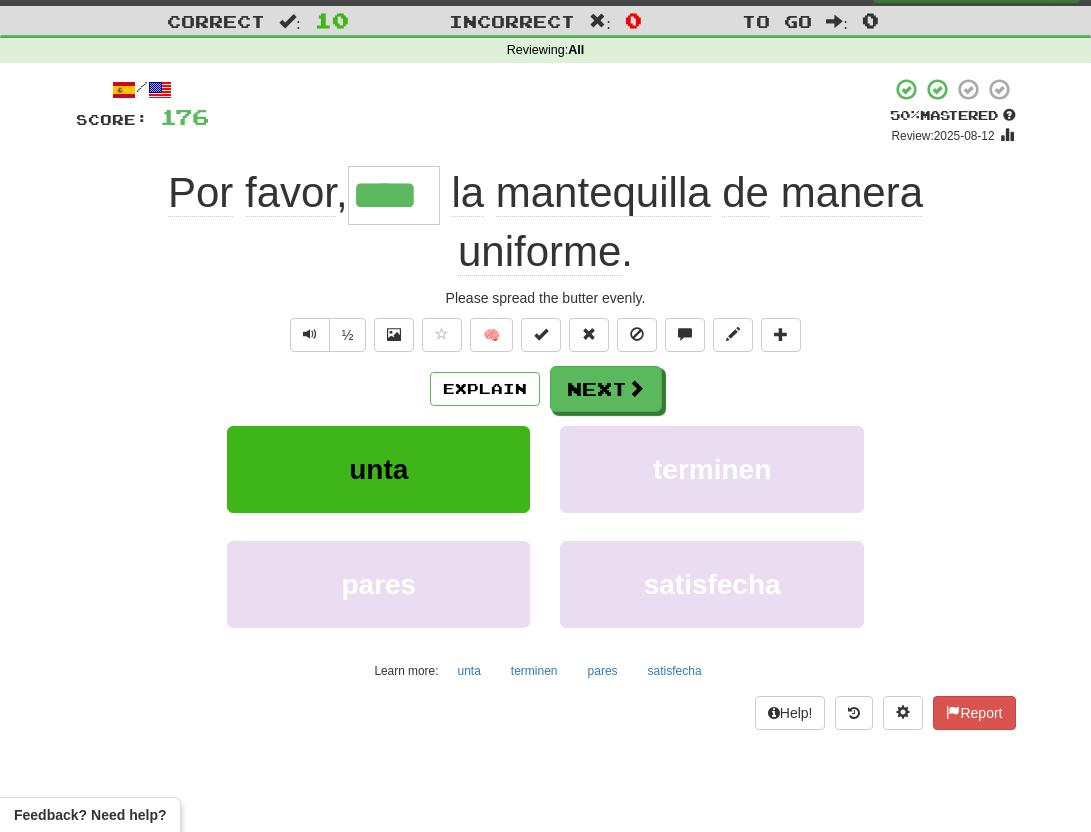 click on "****" at bounding box center [394, 195] 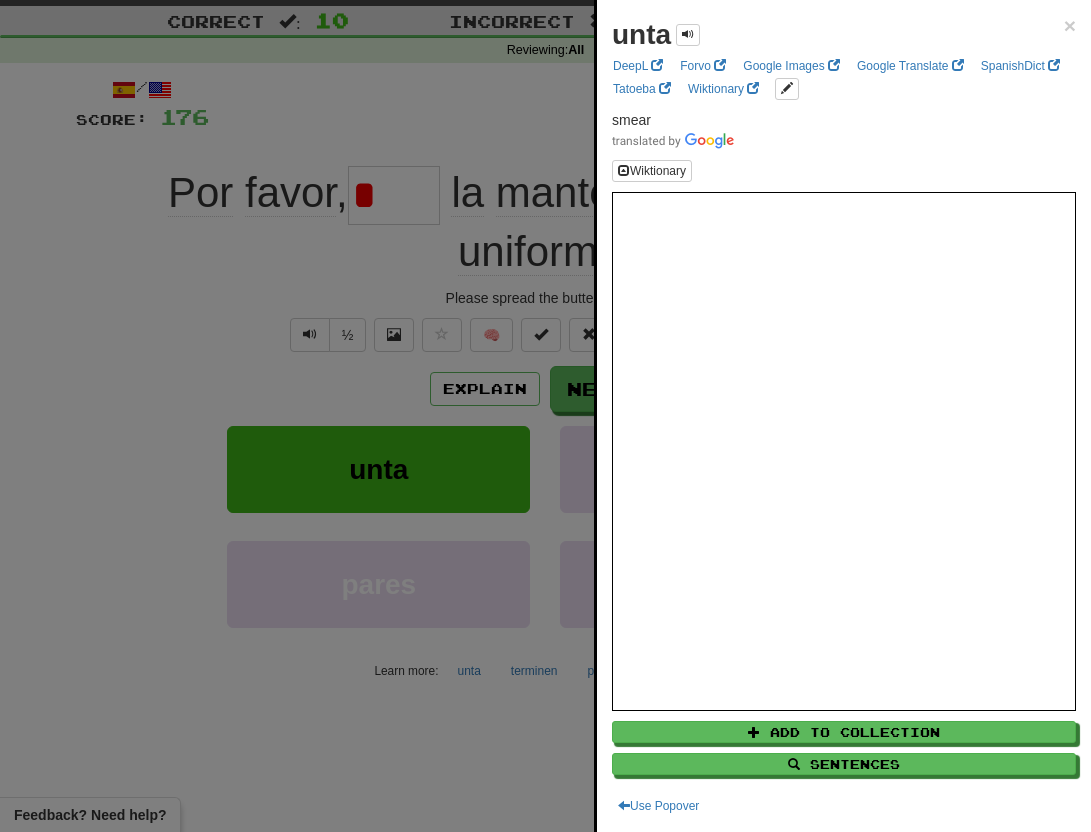 type 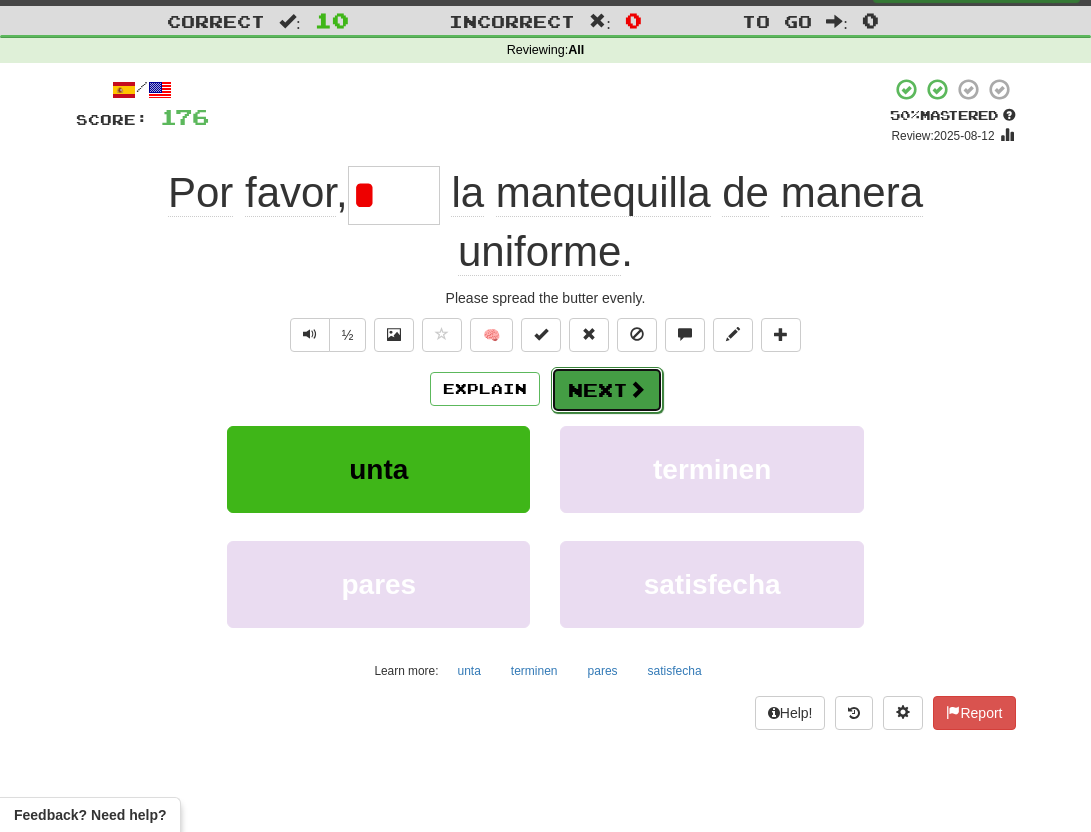 click on "Next" at bounding box center (607, 390) 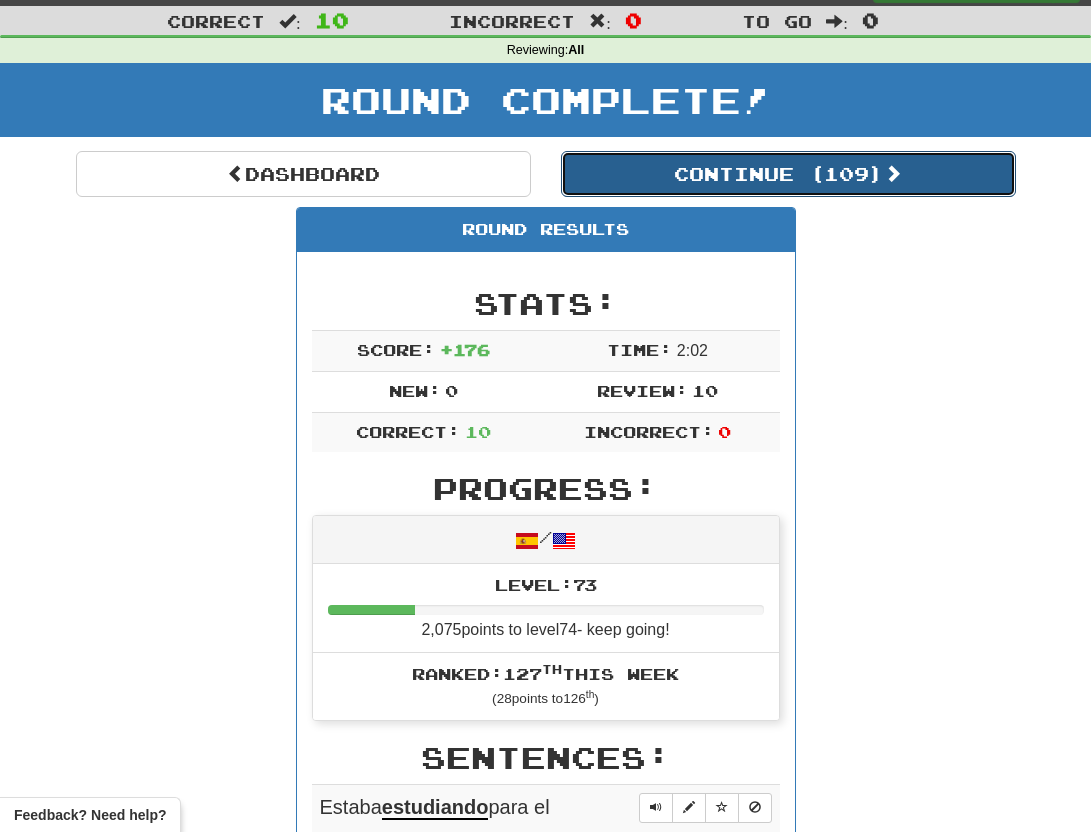 click on "Continue ( 109 )" at bounding box center [788, 174] 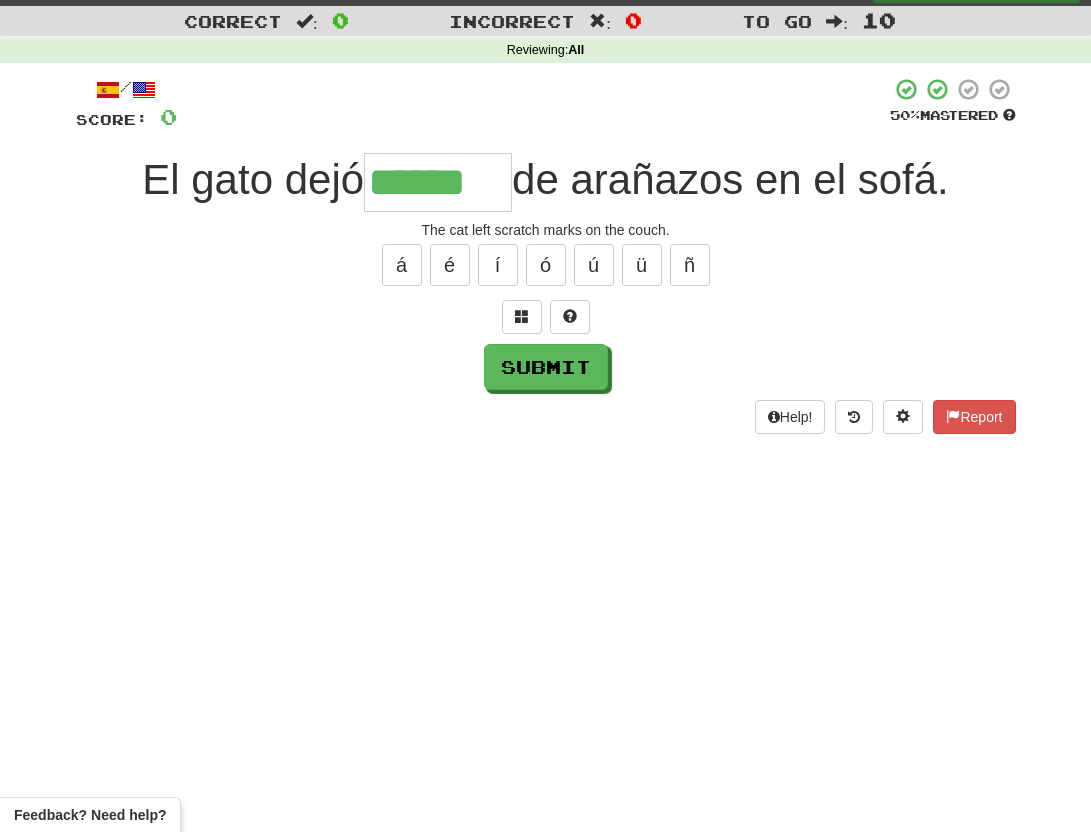 type on "******" 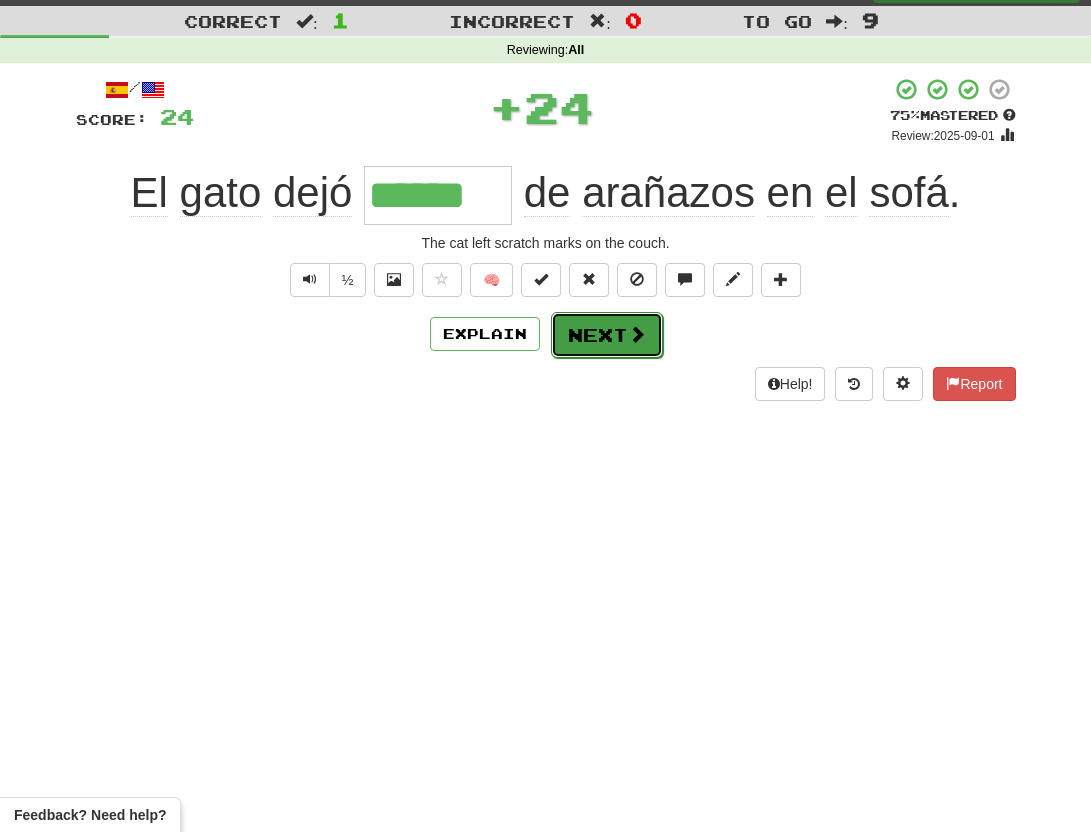 click on "Next" at bounding box center (607, 335) 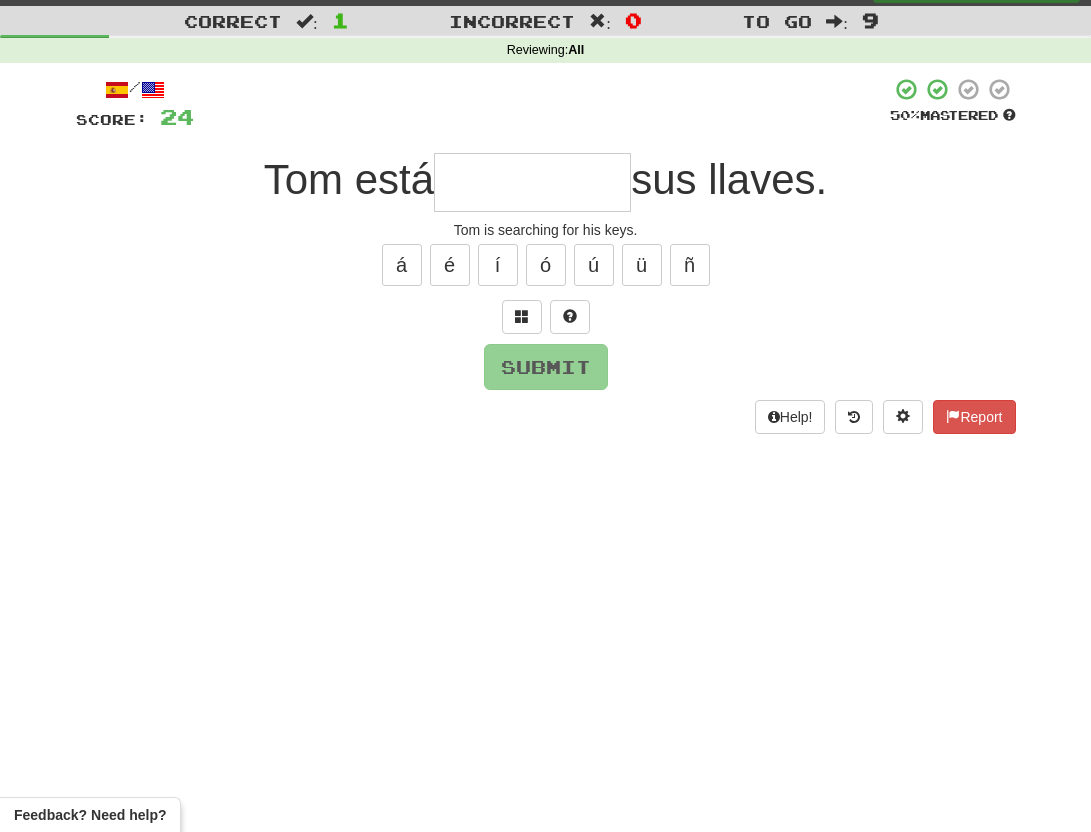 type on "*" 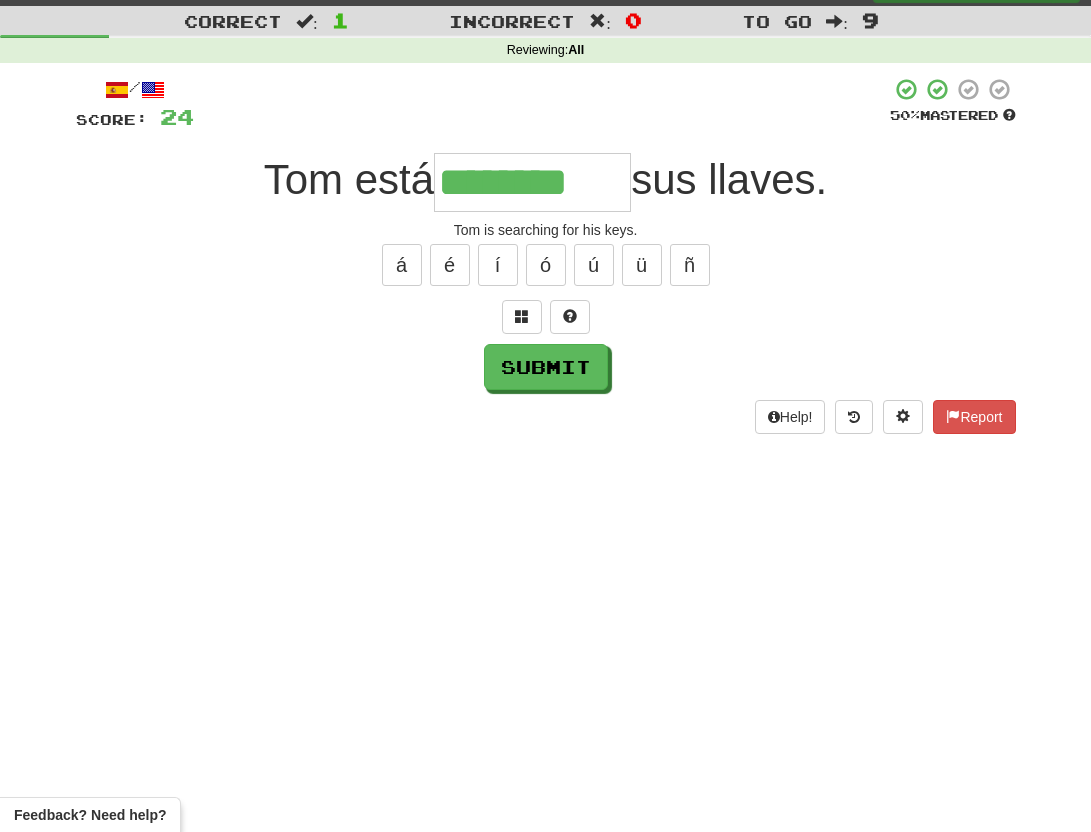 type on "********" 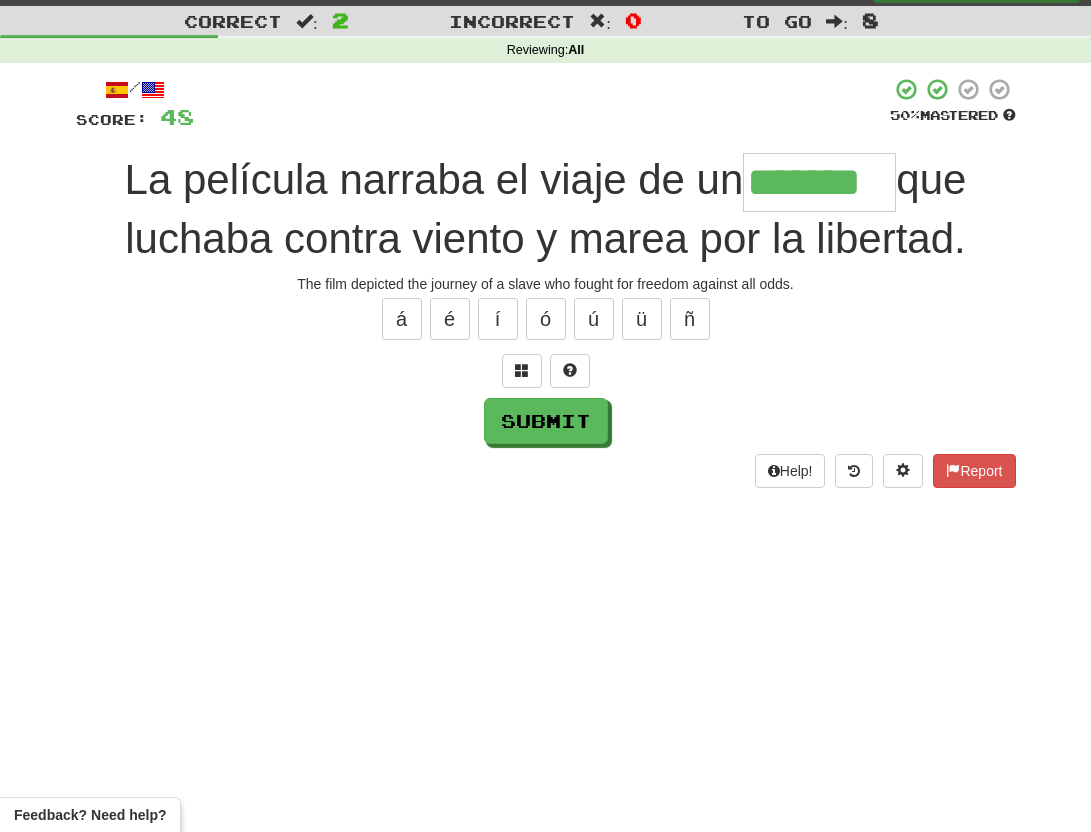 type on "*******" 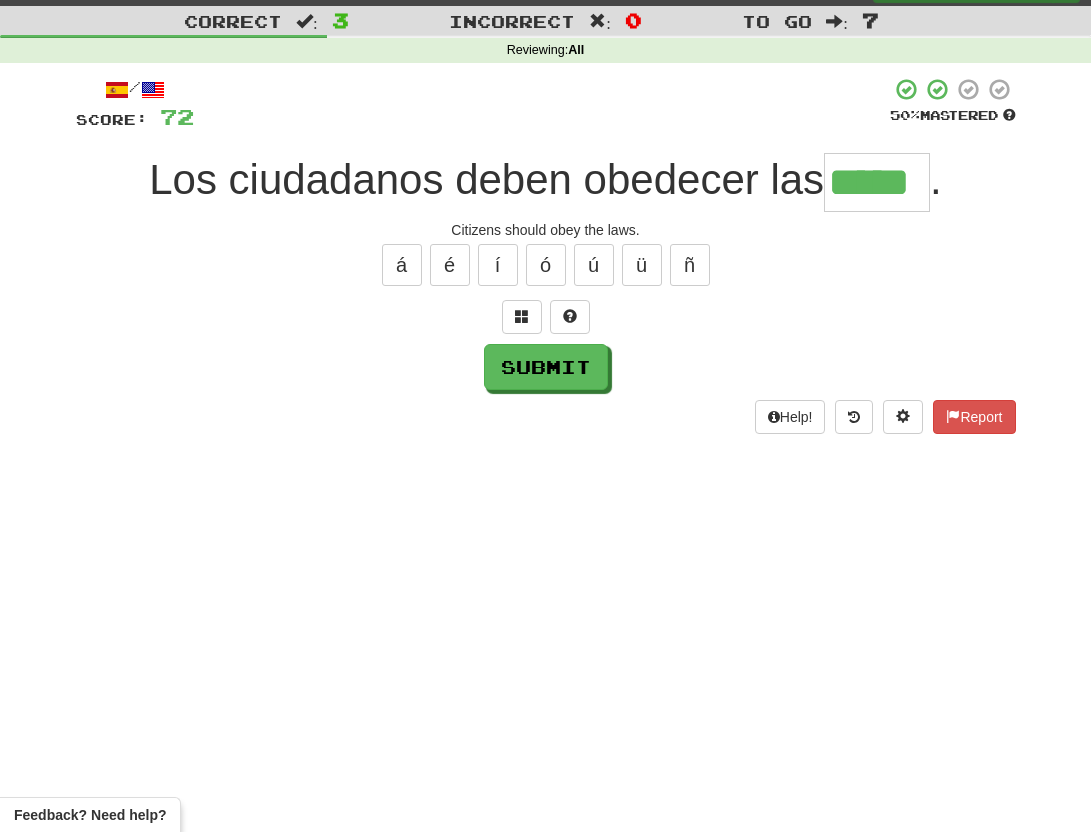 type on "*****" 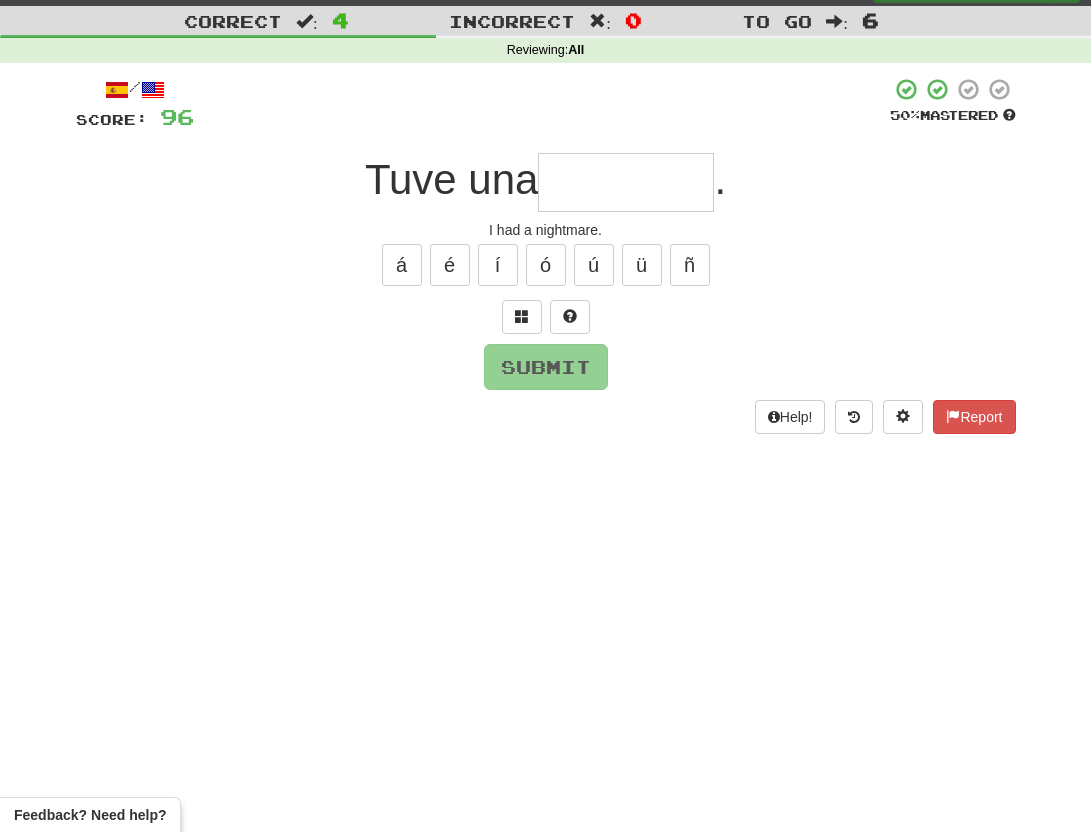 type on "*" 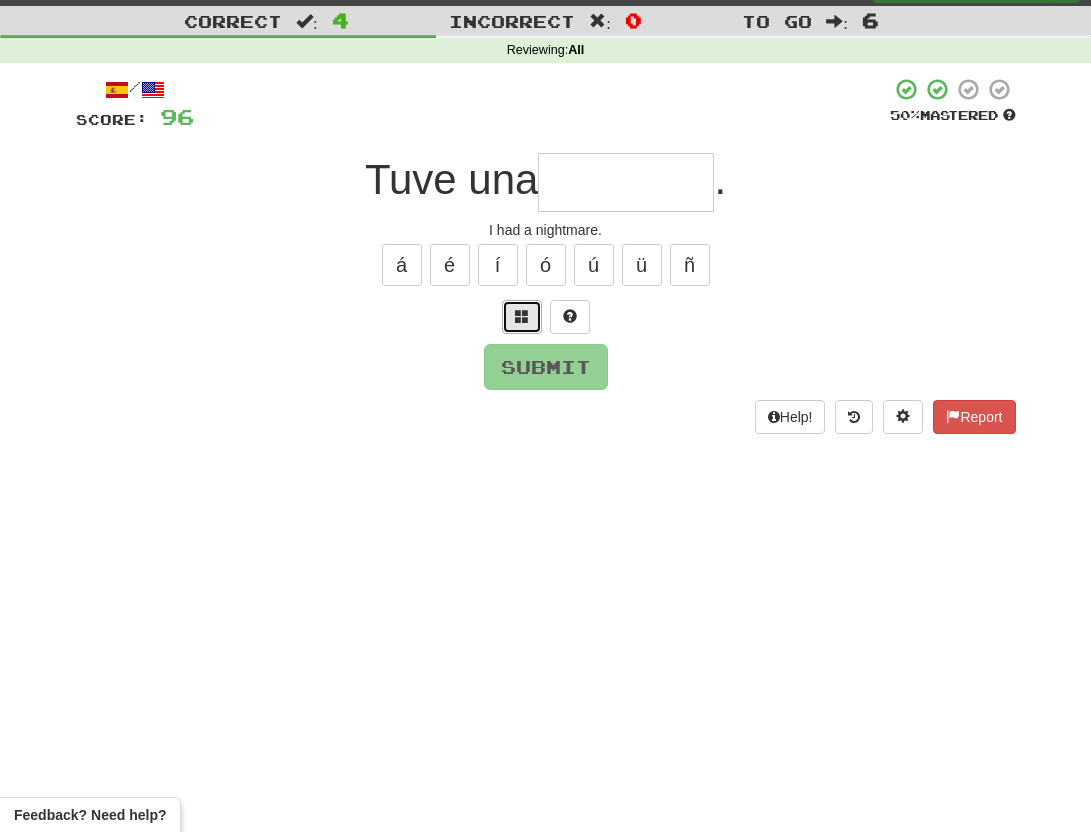 click at bounding box center [522, 316] 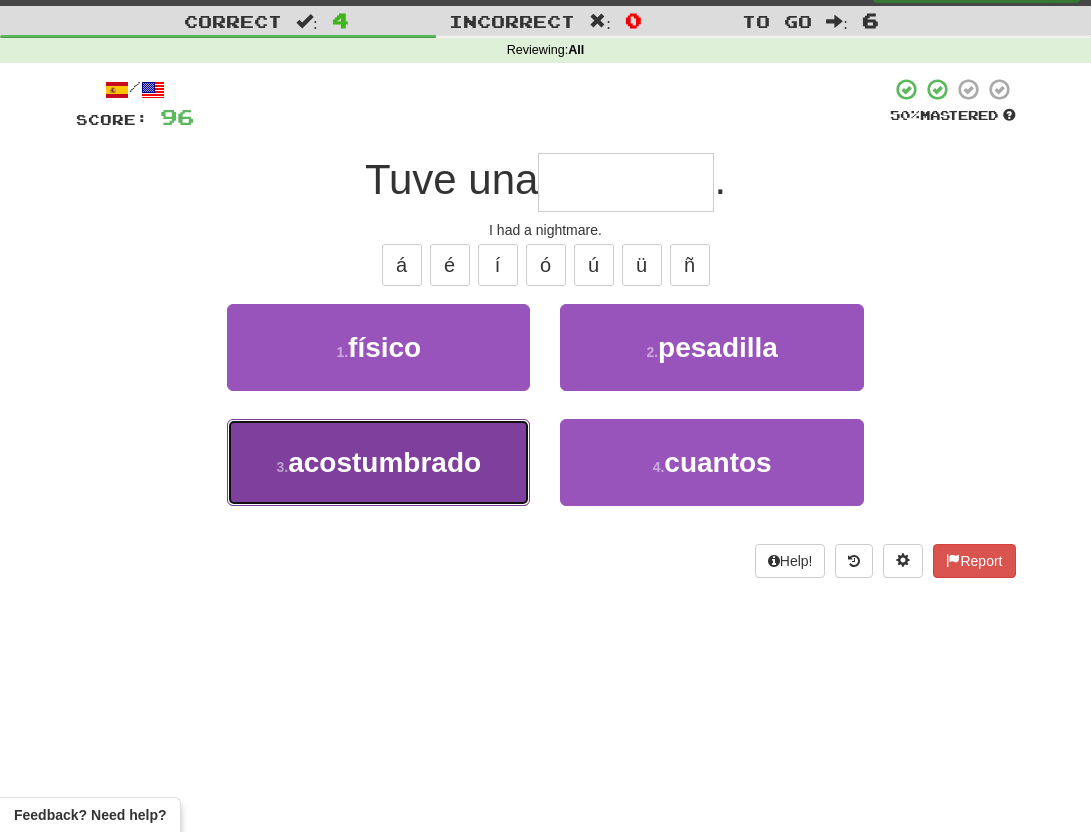 click on "acostumbrado" at bounding box center (384, 462) 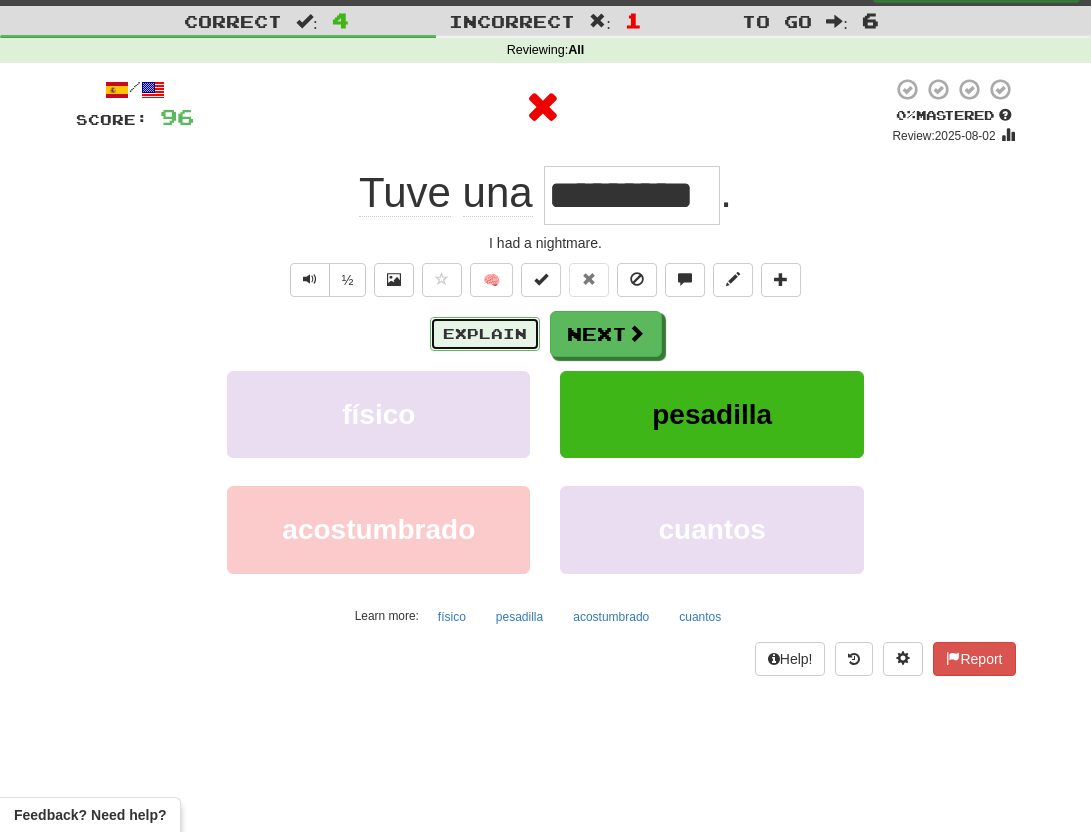 click on "Explain" at bounding box center (485, 334) 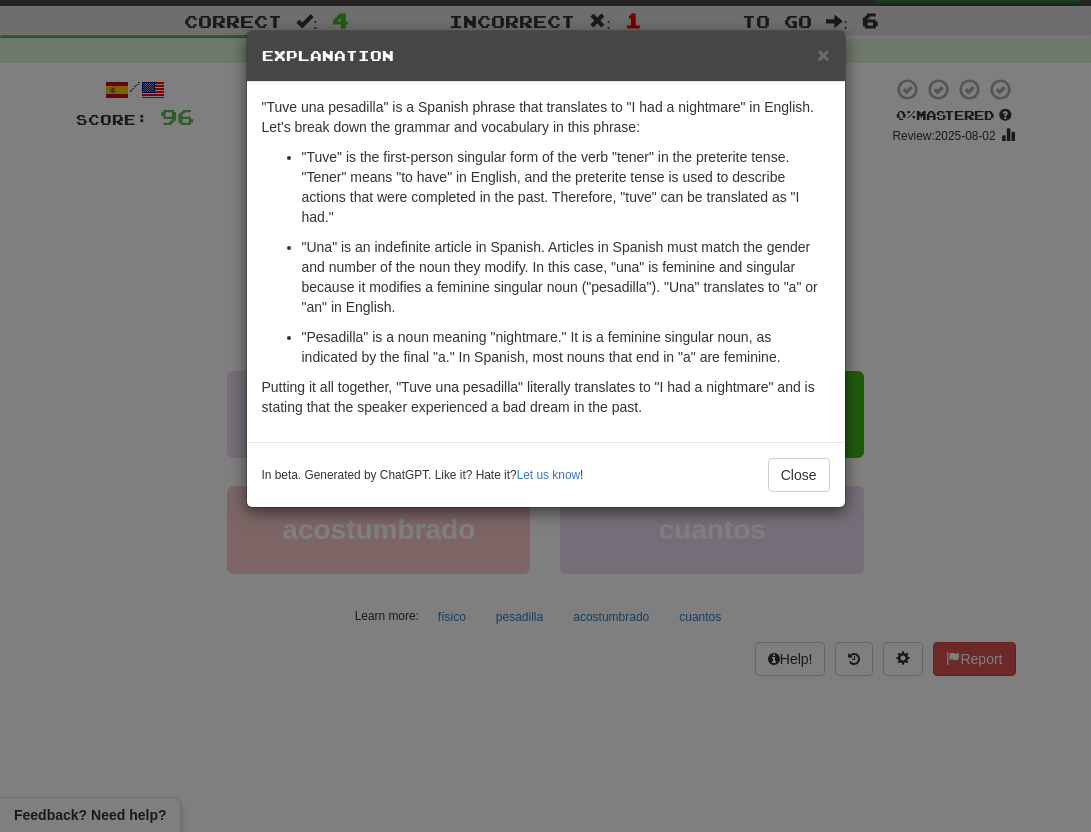 click on "× Explanation "Tuve una pesadilla" is a Spanish phrase that translates to "I had a nightmare" in English. Let's break down the grammar and vocabulary in this phrase:
"Tuve" is the first-person singular form of the verb "tener" in the preterite tense. "Tener" means "to have" in English, and the preterite tense is used to describe actions that were completed in the past. Therefore, "tuve" can be translated as "I had."
"Una" is an indefinite article in Spanish. Articles in Spanish must match the gender and number of the noun they modify. In this case, "una" is feminine and singular because it modifies a feminine singular noun ("pesadilla"). "Una" translates to "a" or "an" in English.
"Pesadilla" is a noun meaning "nightmare." It is a feminine singular noun, as indicated by the final "a." In Spanish, most nouns that end in "a" are feminine.
In beta. Generated by ChatGPT. Like it? Hate it?  Let us know ! Close" at bounding box center [545, 416] 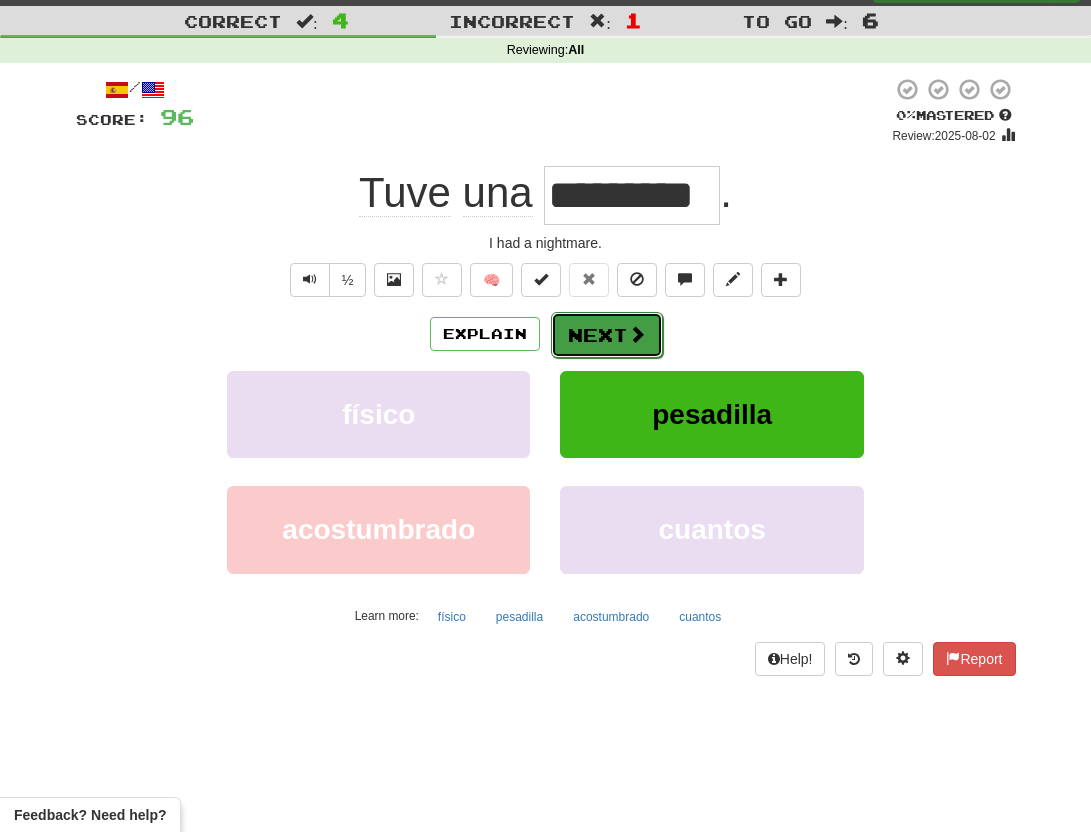 click on "Next" at bounding box center [607, 335] 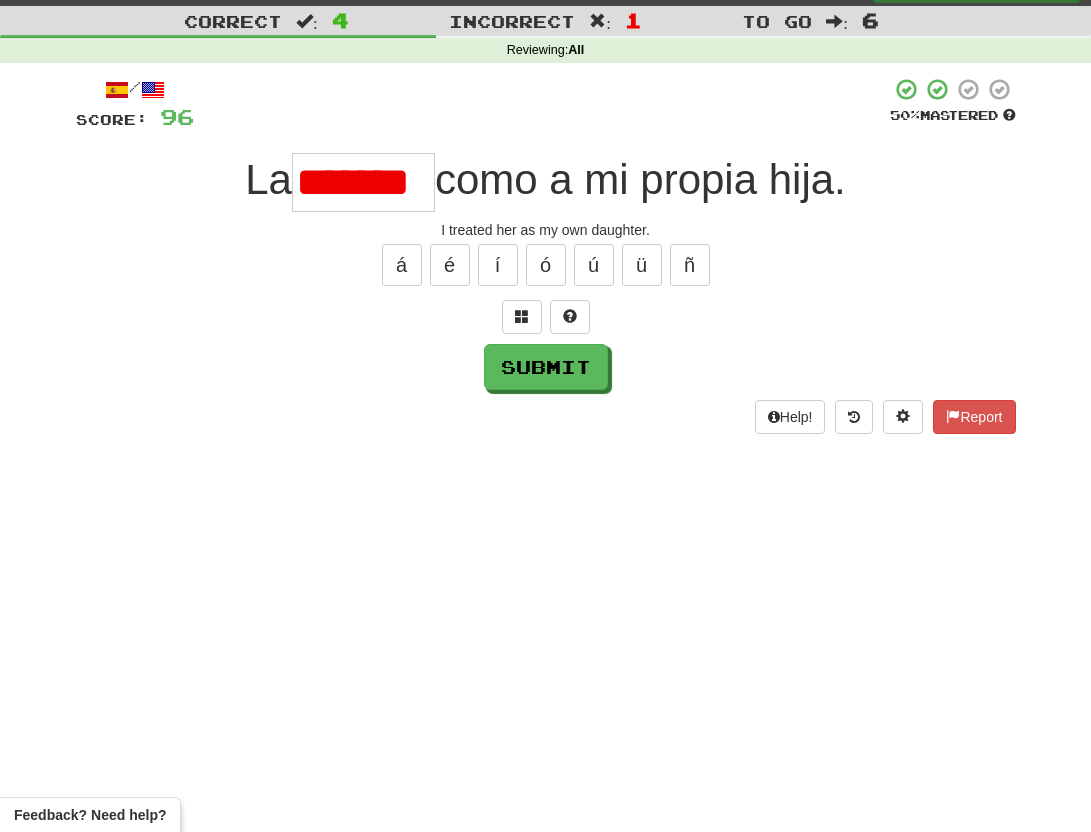 scroll, scrollTop: 0, scrollLeft: 0, axis: both 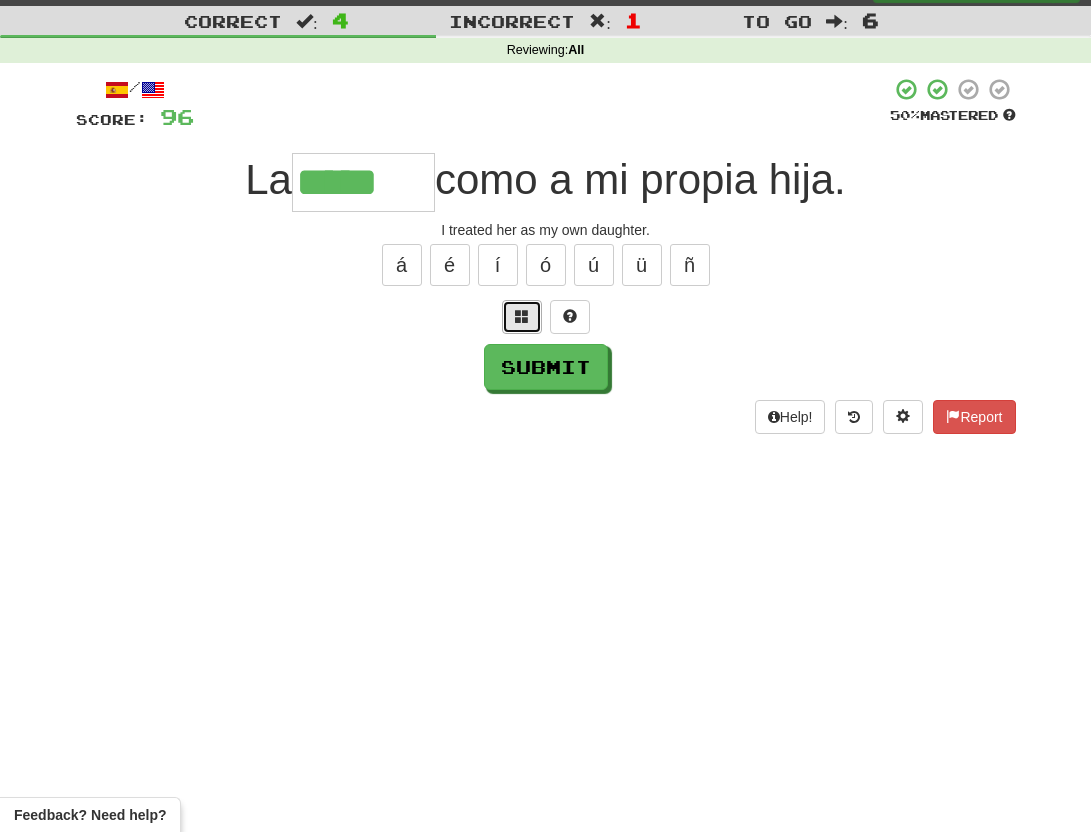click at bounding box center [522, 316] 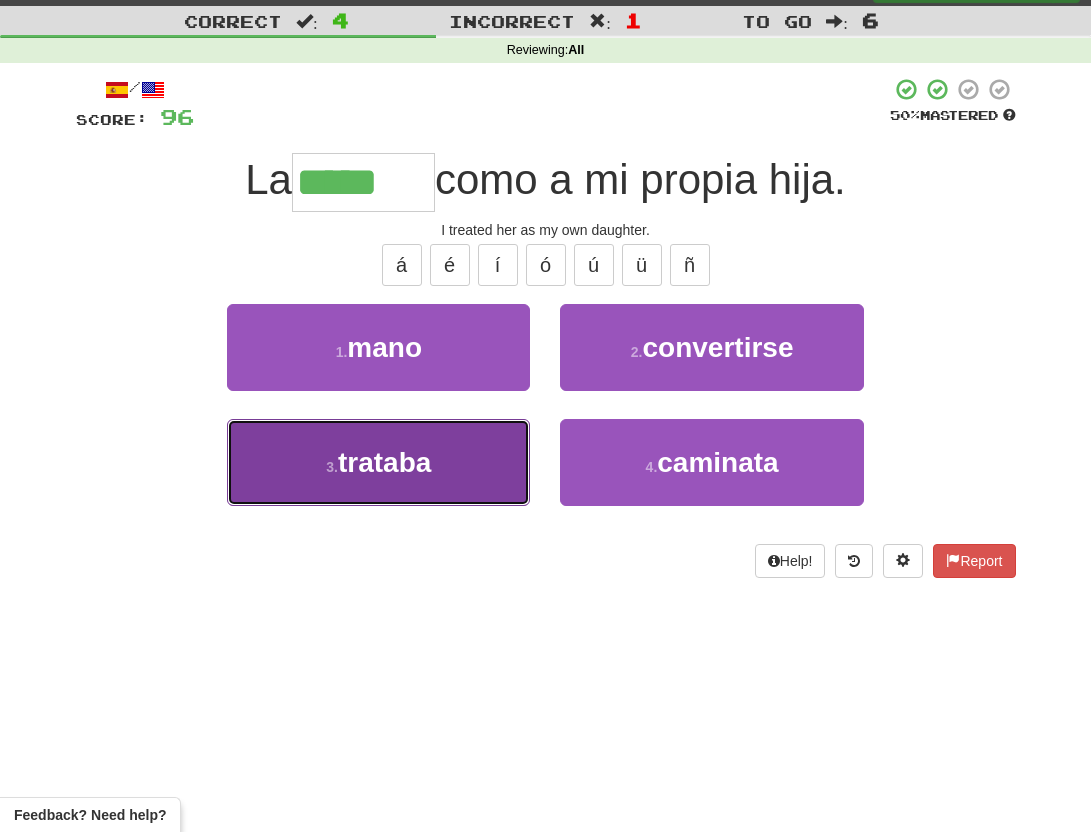 click on "3 .  trataba" at bounding box center [378, 462] 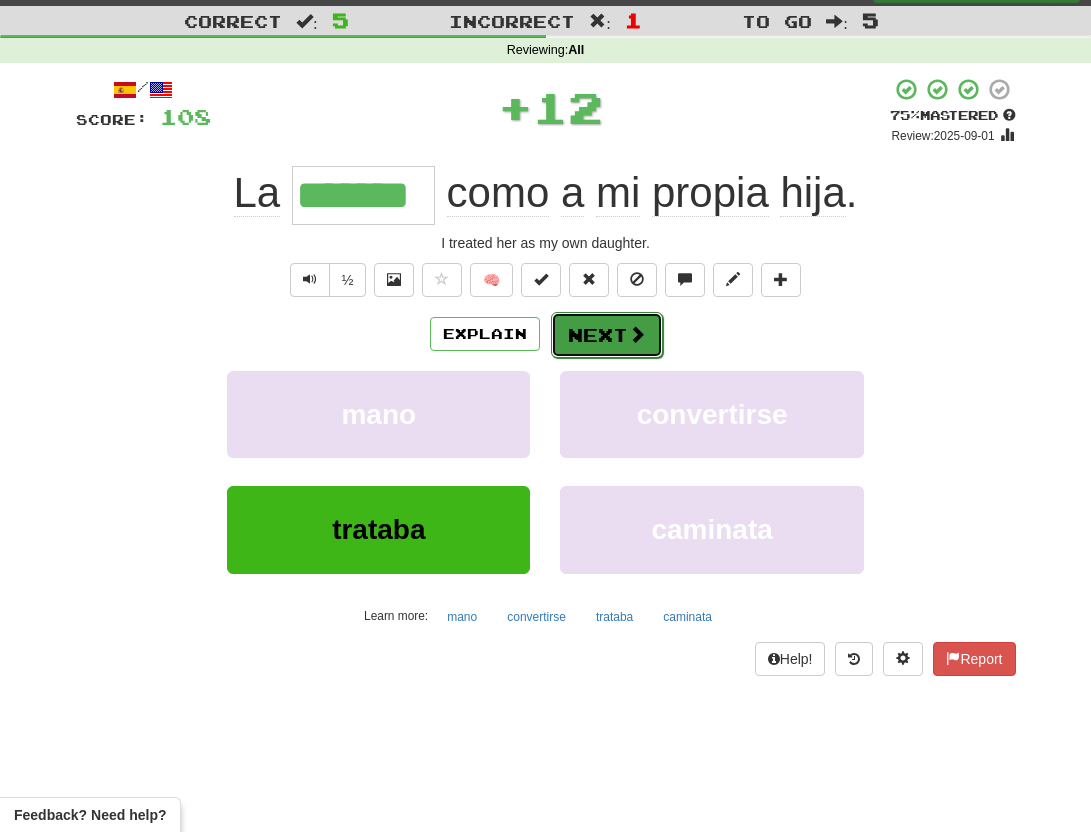 click on "Next" at bounding box center [607, 335] 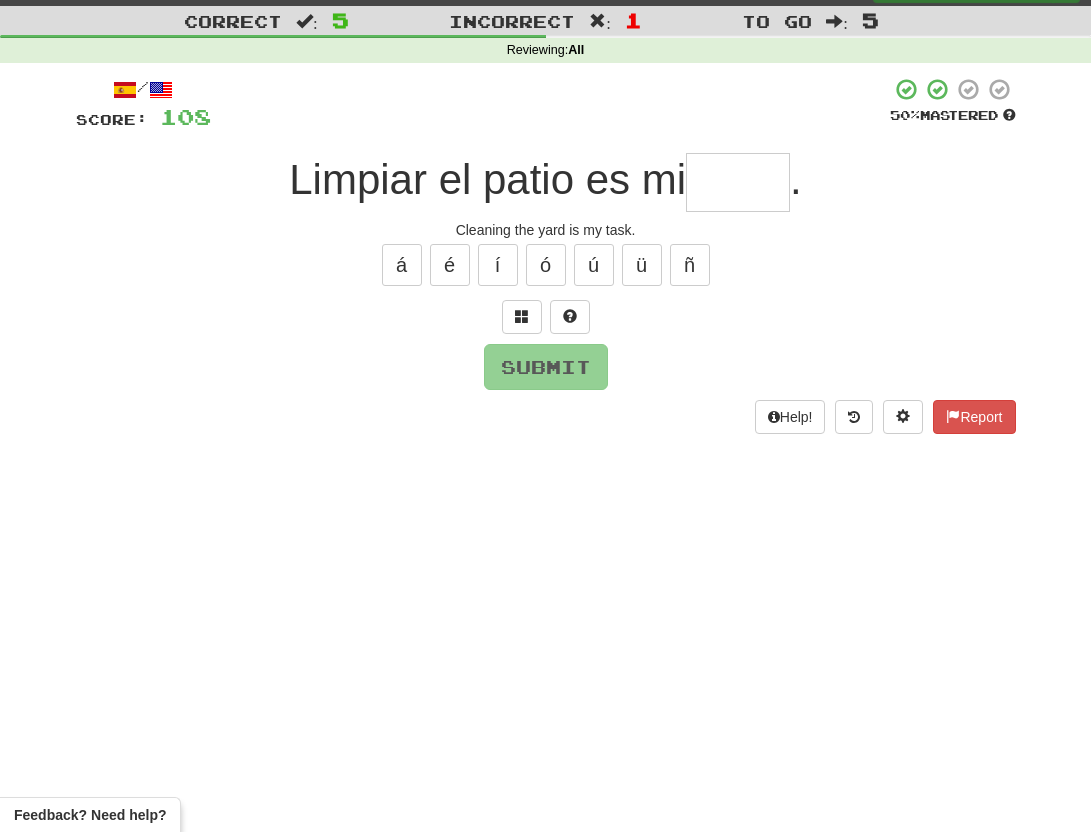 click at bounding box center (738, 182) 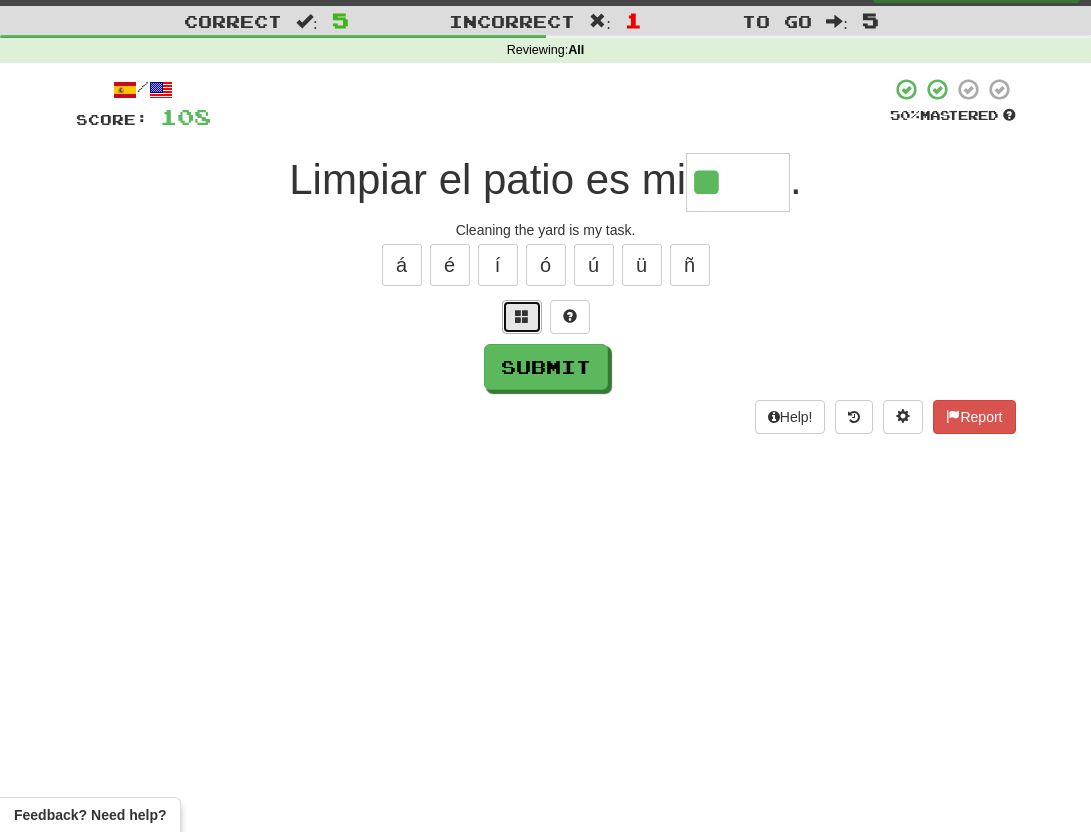 click at bounding box center (522, 316) 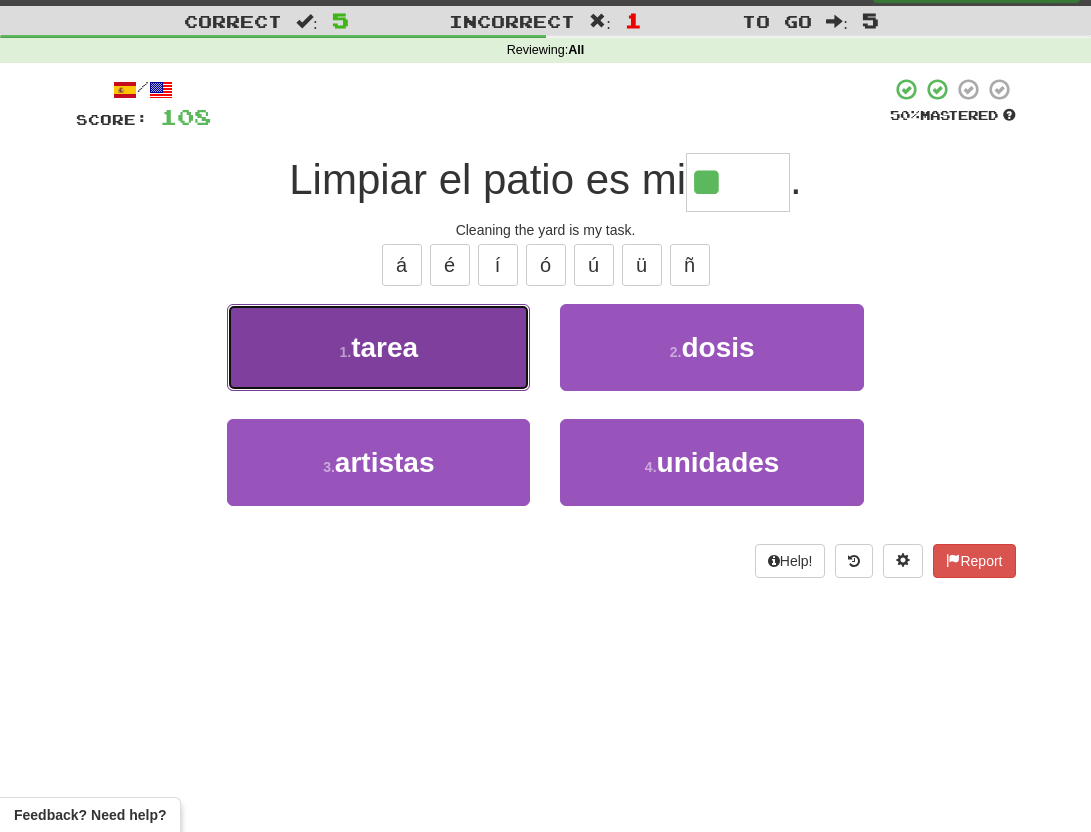 click on "1 .  tarea" at bounding box center (378, 347) 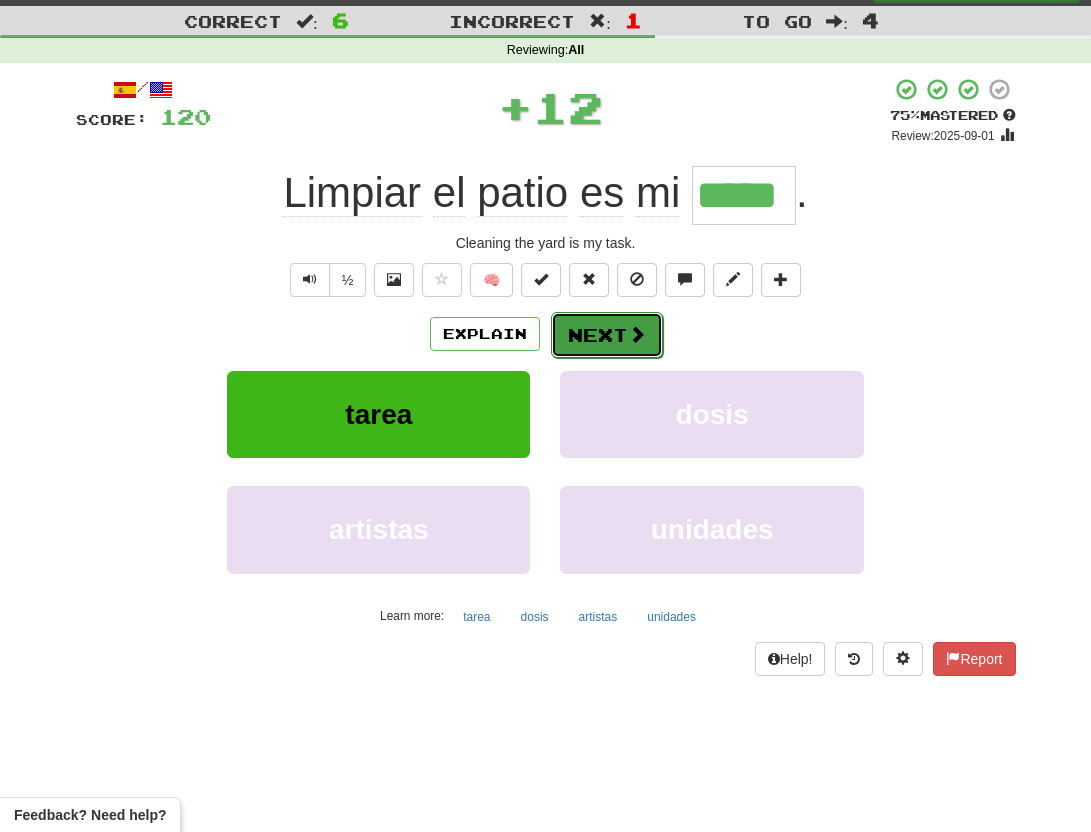 click on "Next" at bounding box center (607, 335) 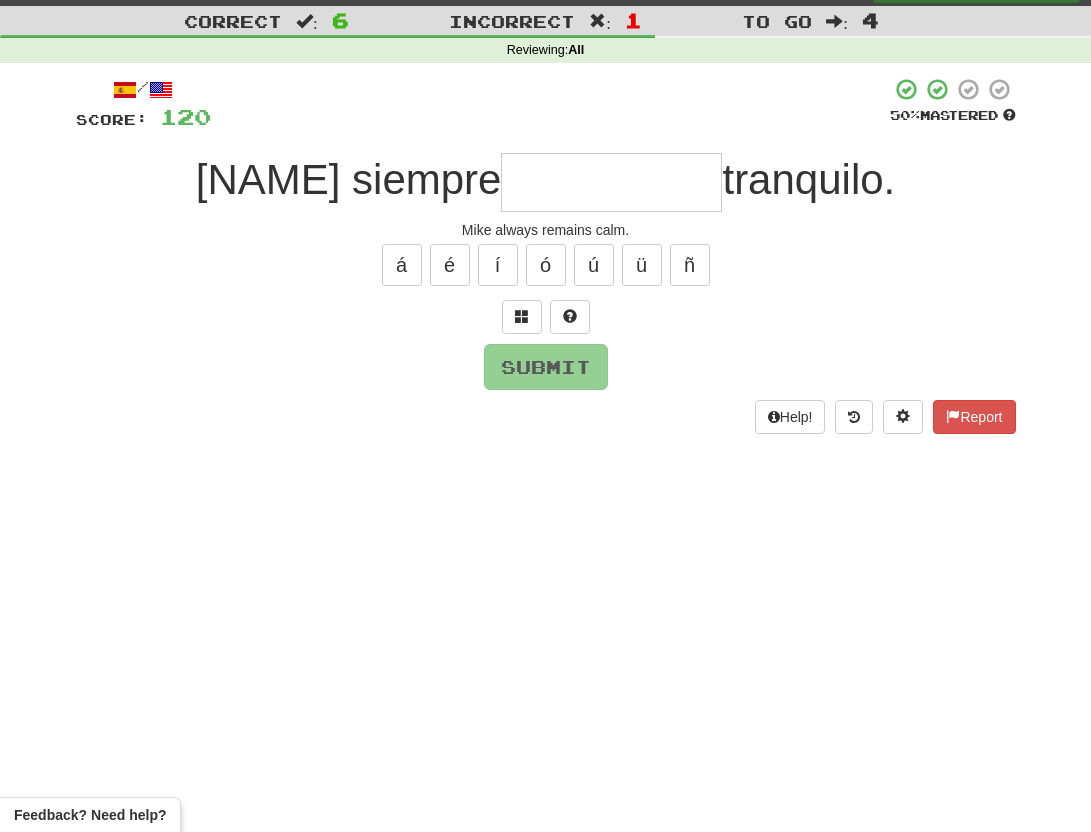 type on "*" 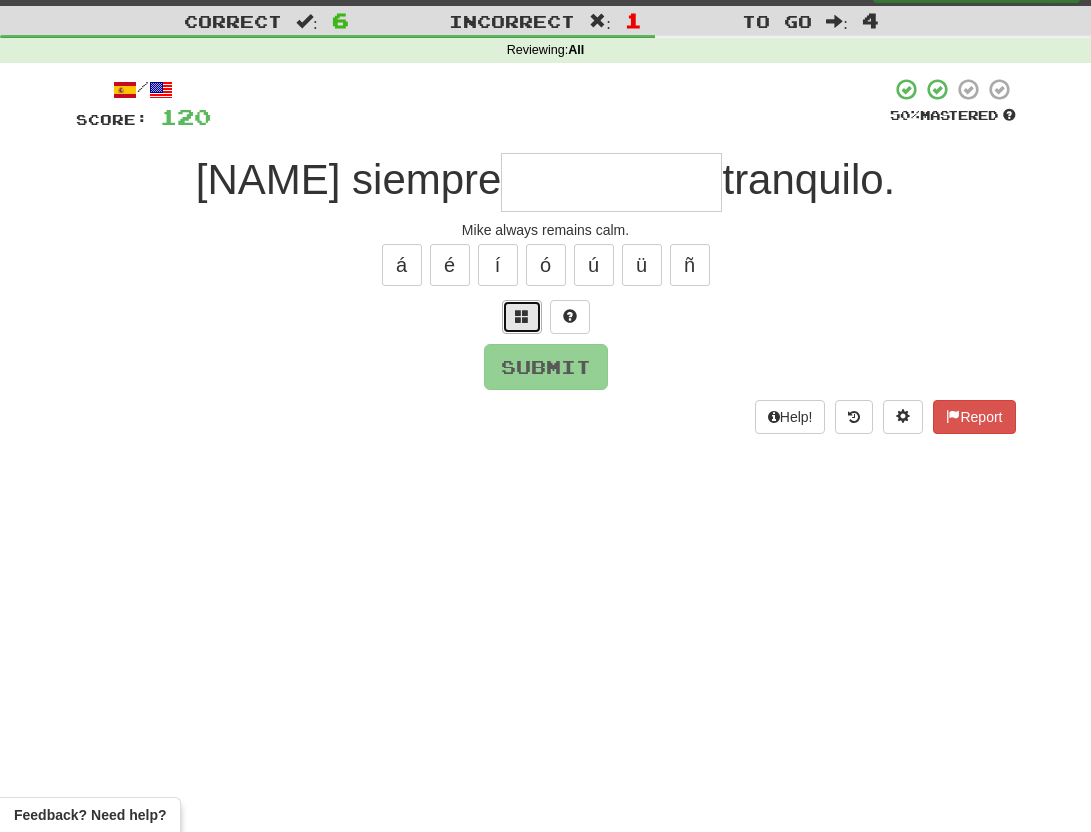 click at bounding box center [522, 316] 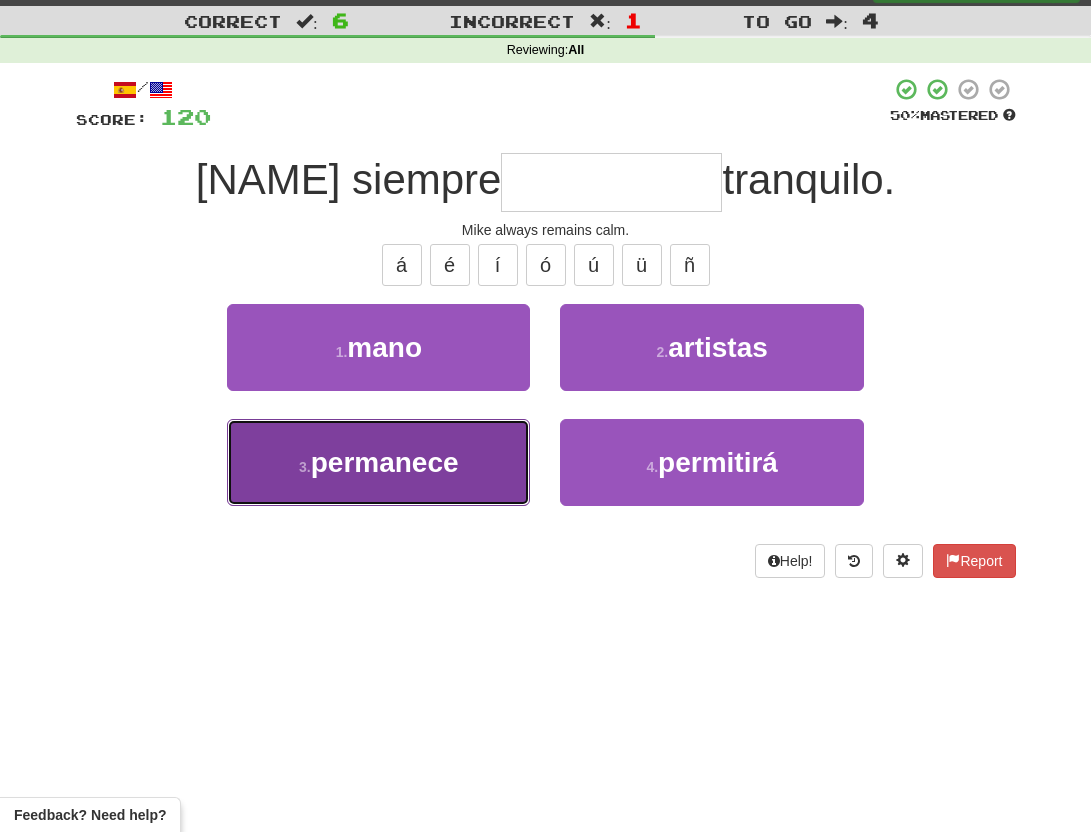 click on "3 .  permanece" at bounding box center [378, 462] 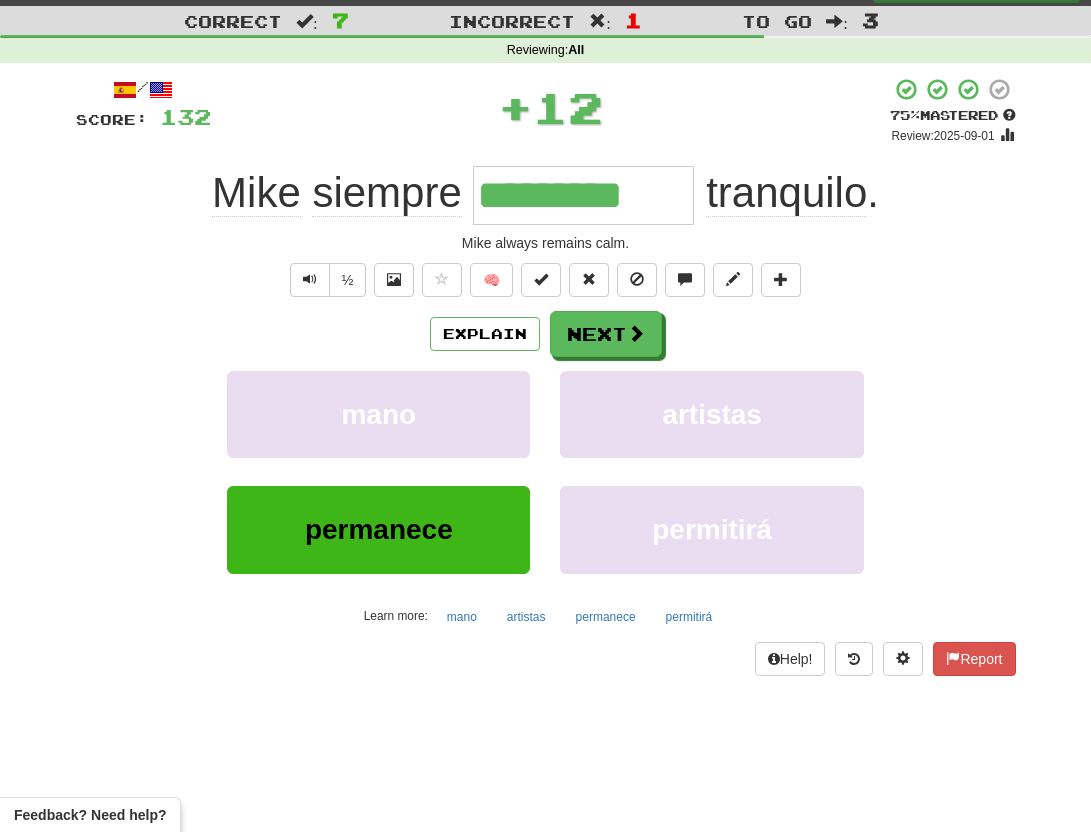 click on "*********" at bounding box center [583, 195] 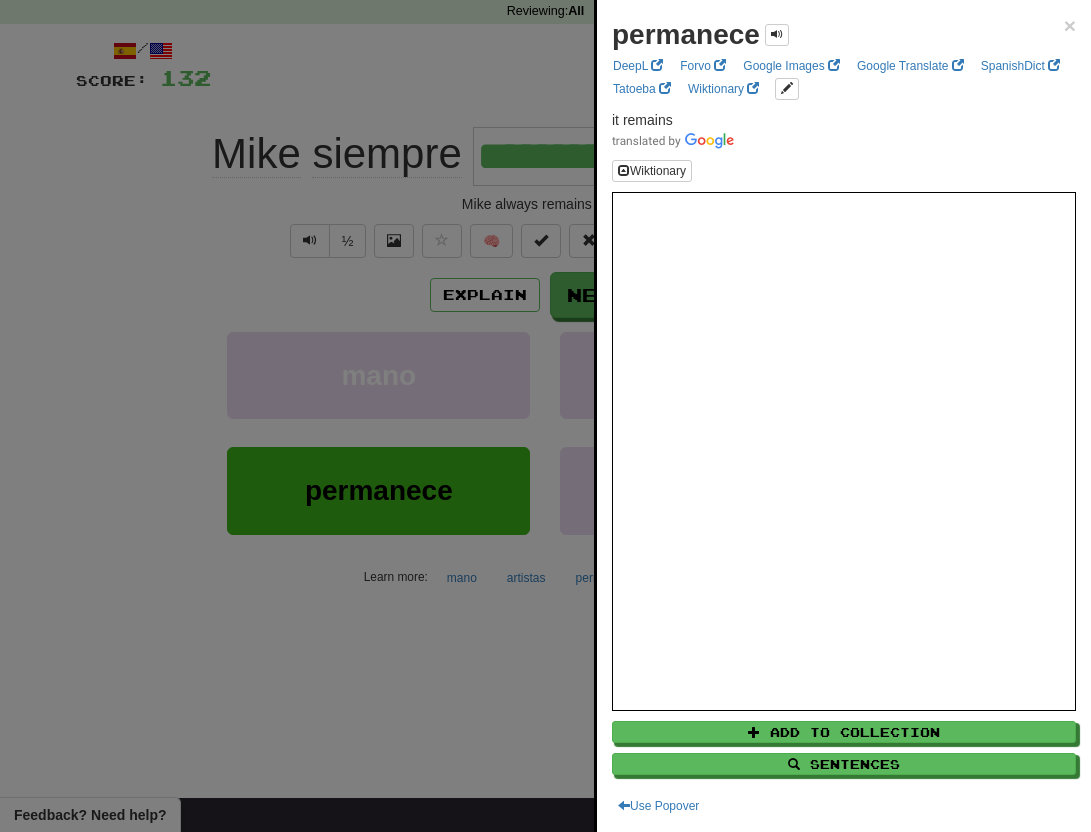 scroll, scrollTop: 0, scrollLeft: 0, axis: both 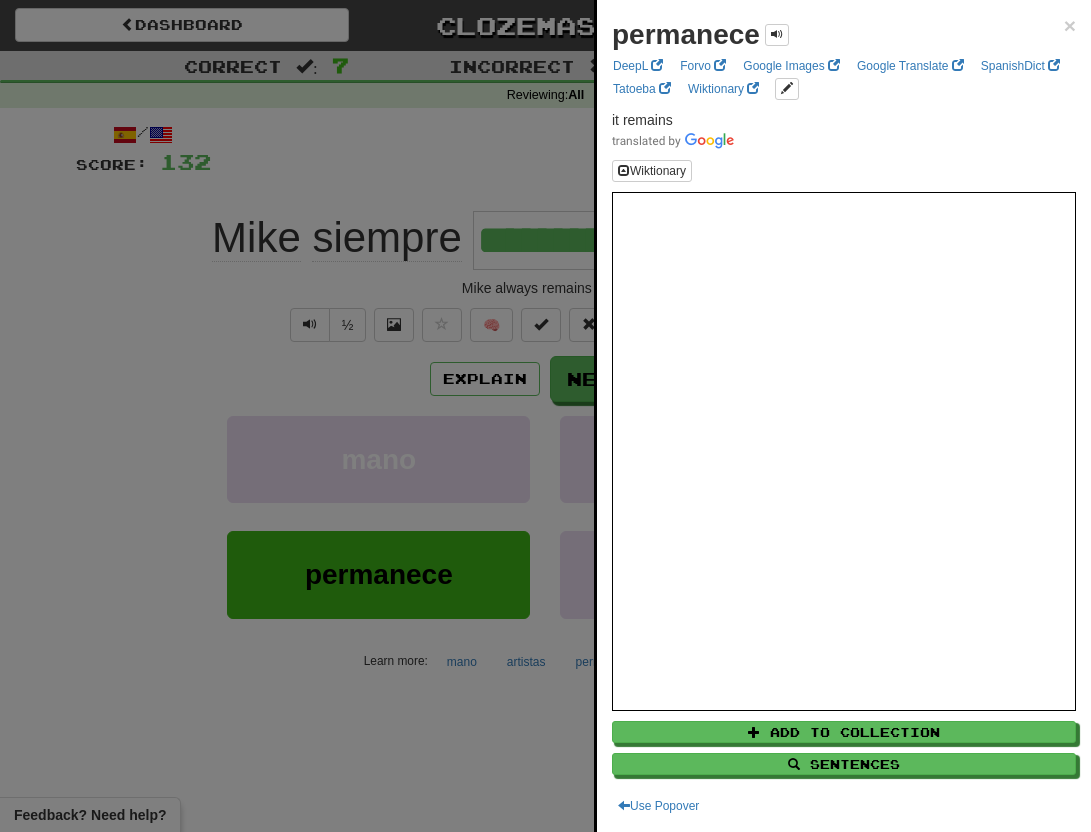 click at bounding box center (545, 416) 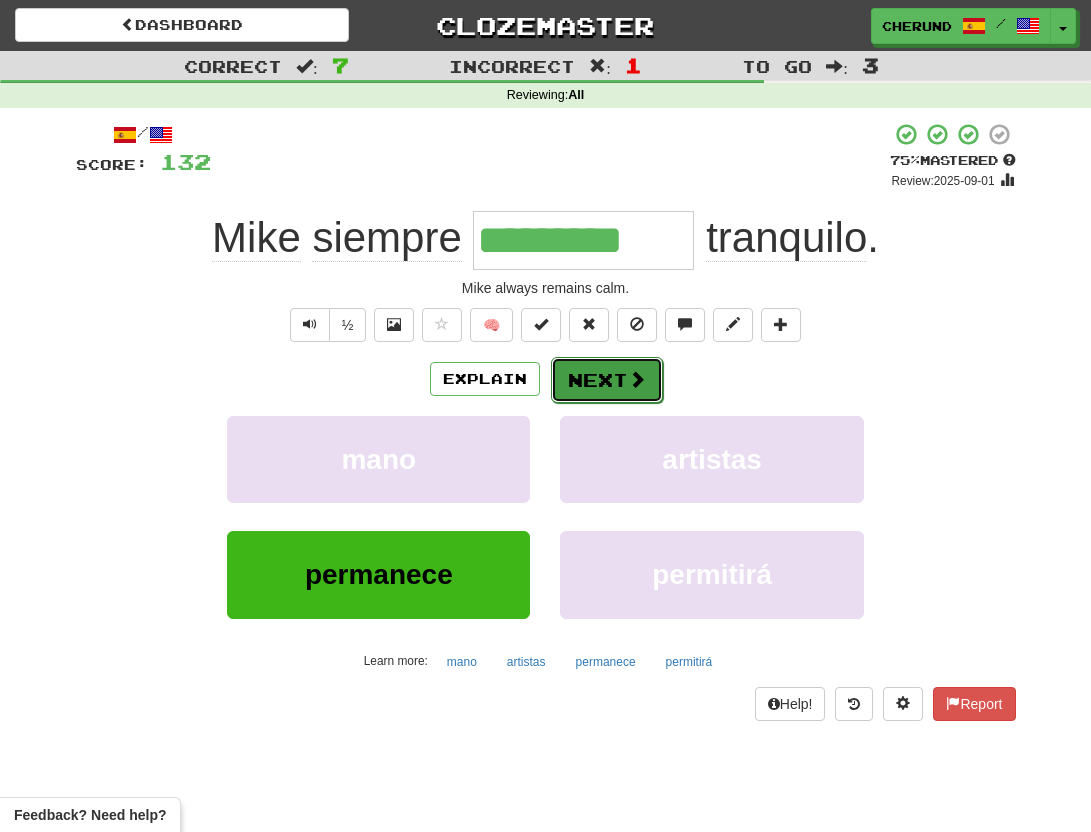 click on "Next" at bounding box center [607, 380] 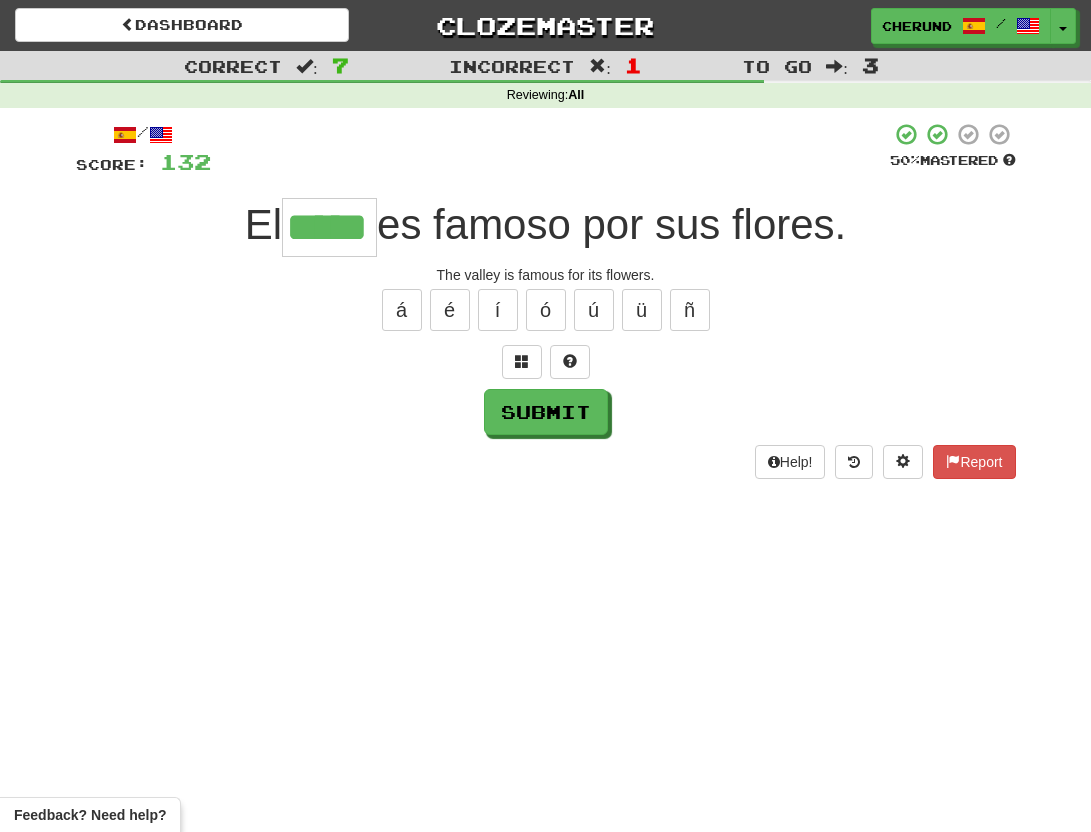 type on "*****" 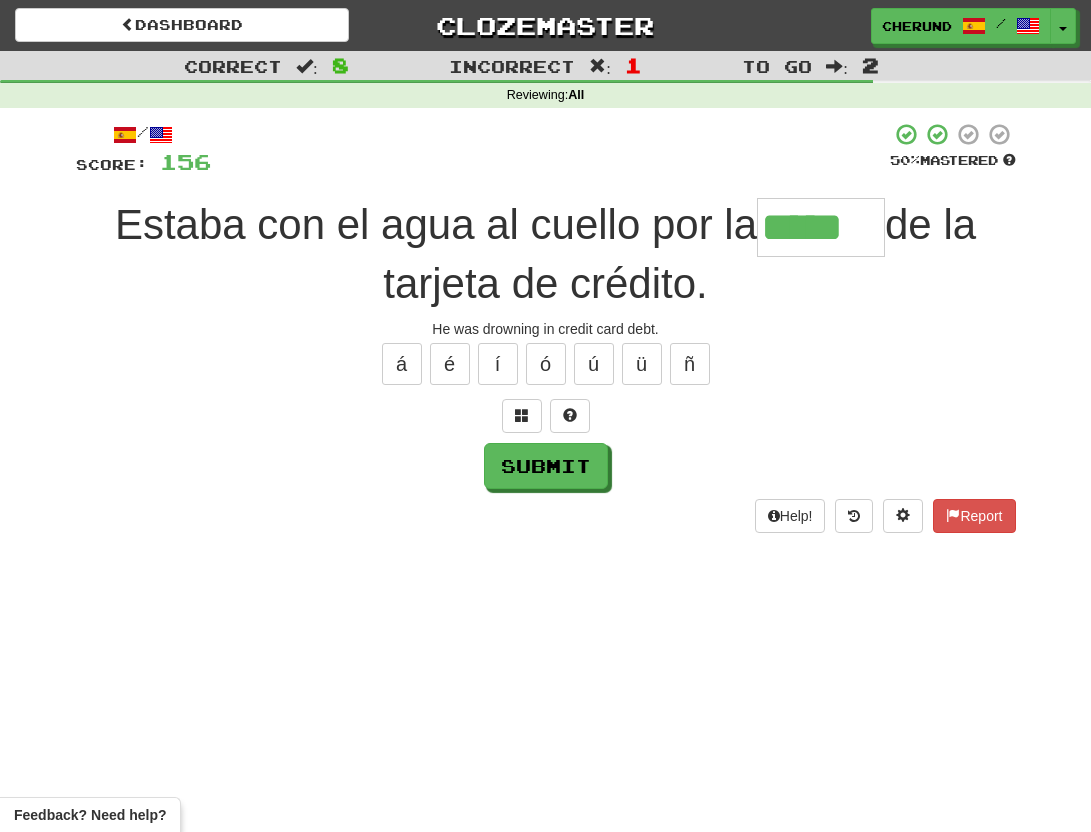 type on "*****" 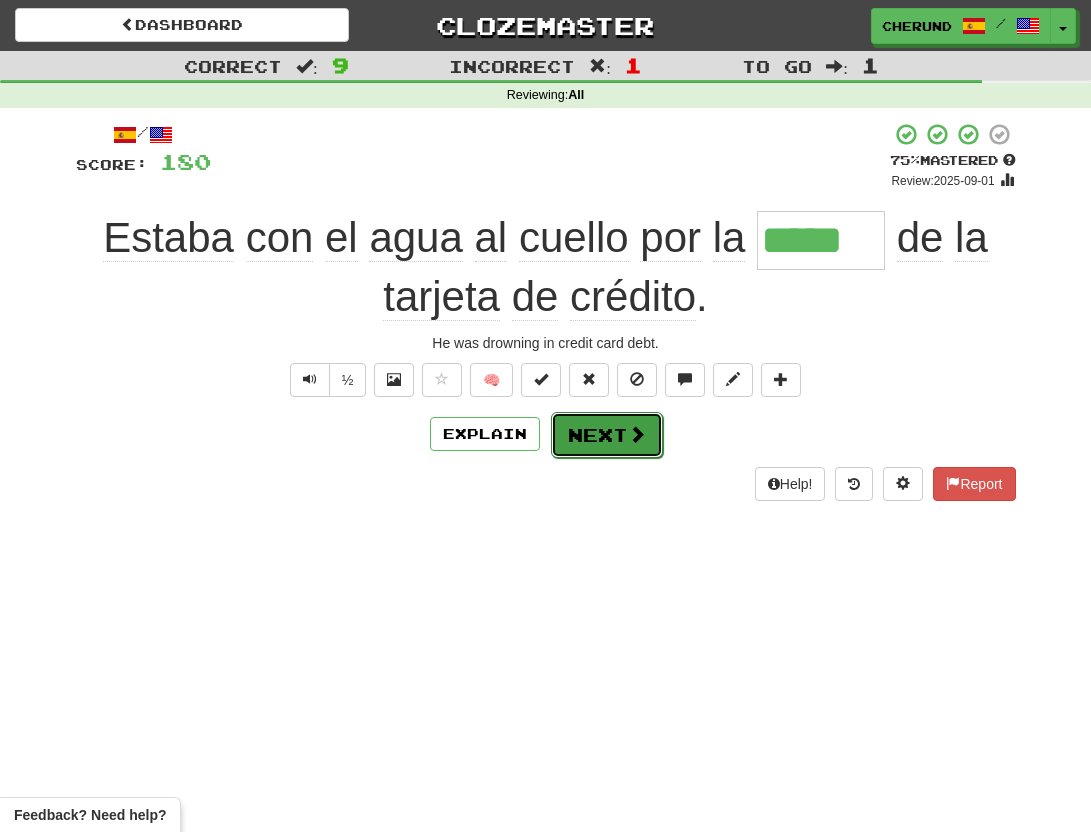 click on "Next" at bounding box center (607, 435) 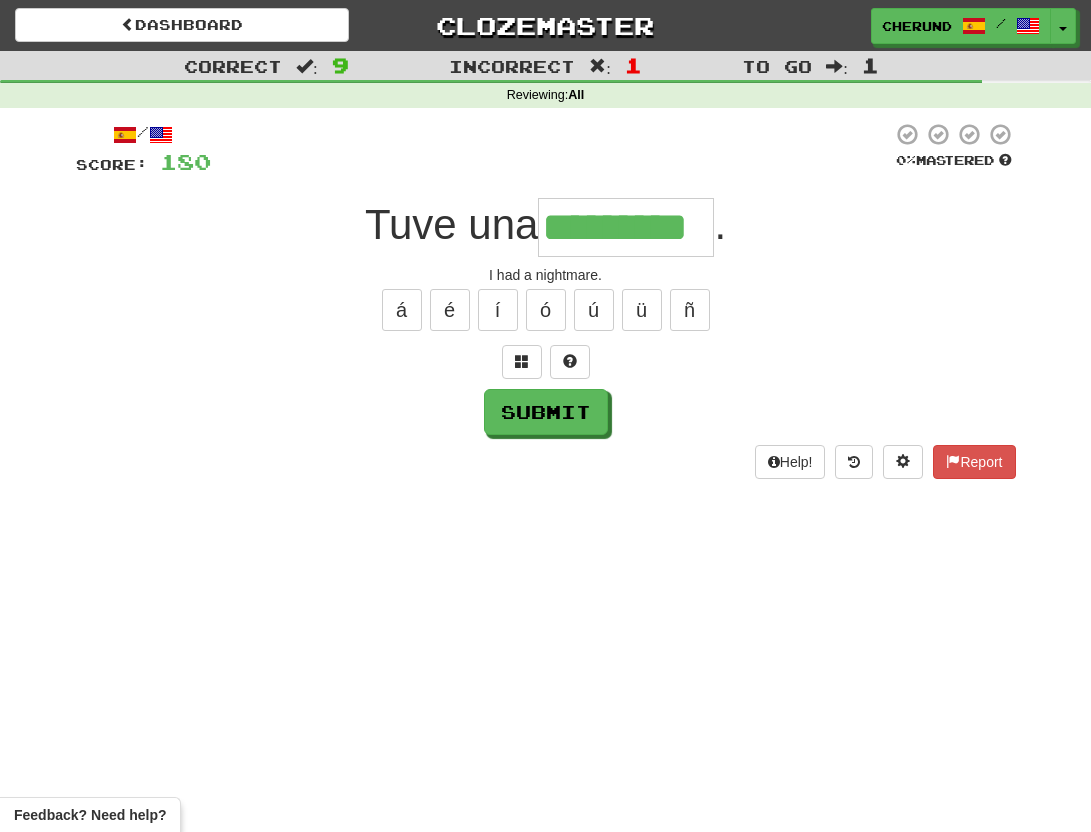 type on "*********" 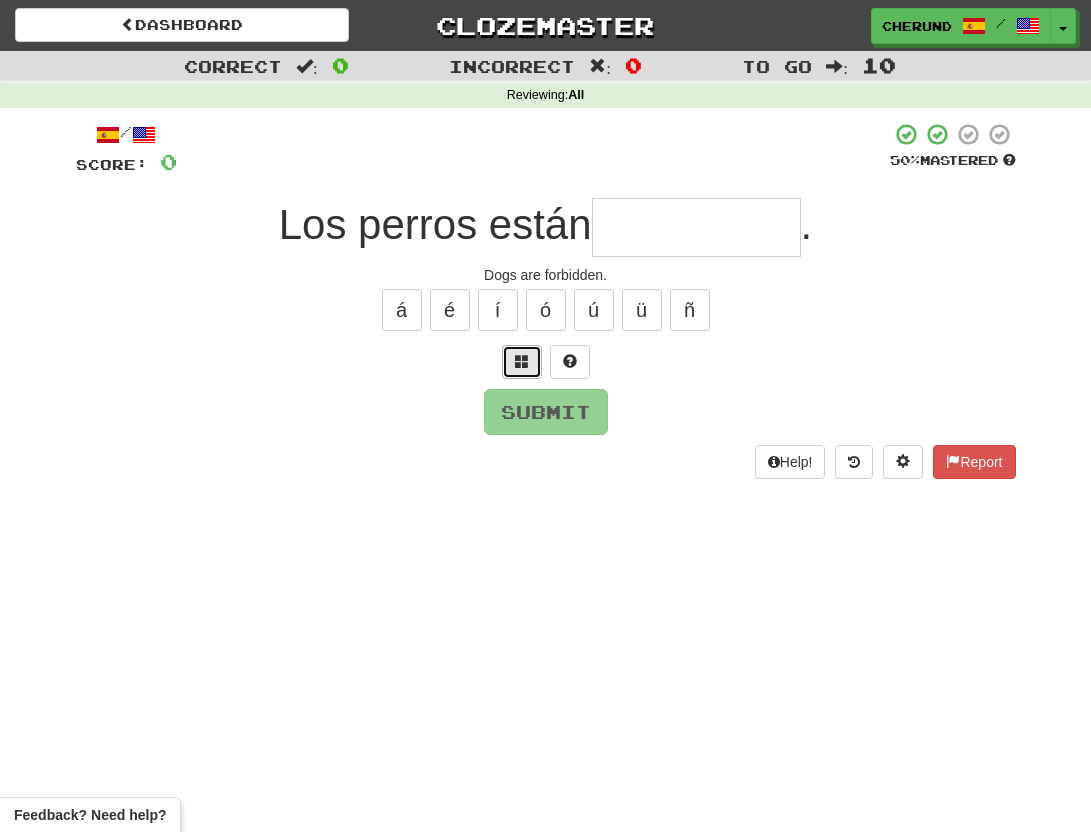 click at bounding box center (522, 361) 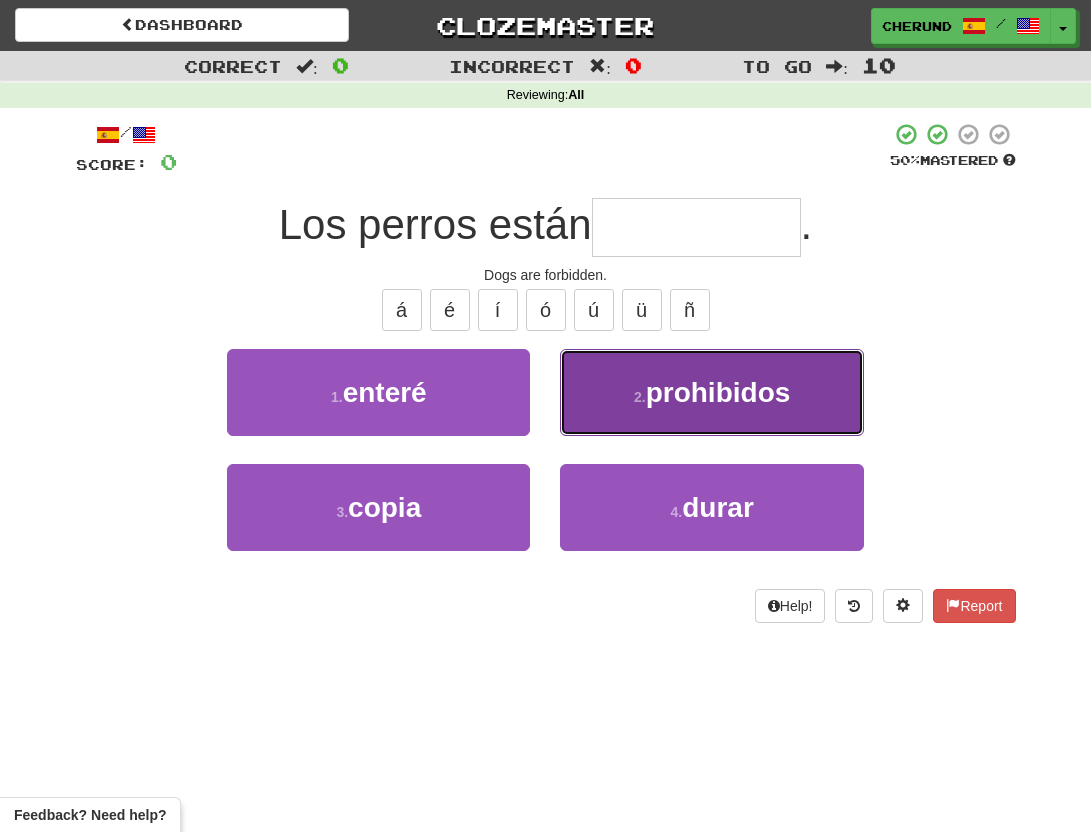 click on "2 .  prohibidos" at bounding box center (711, 392) 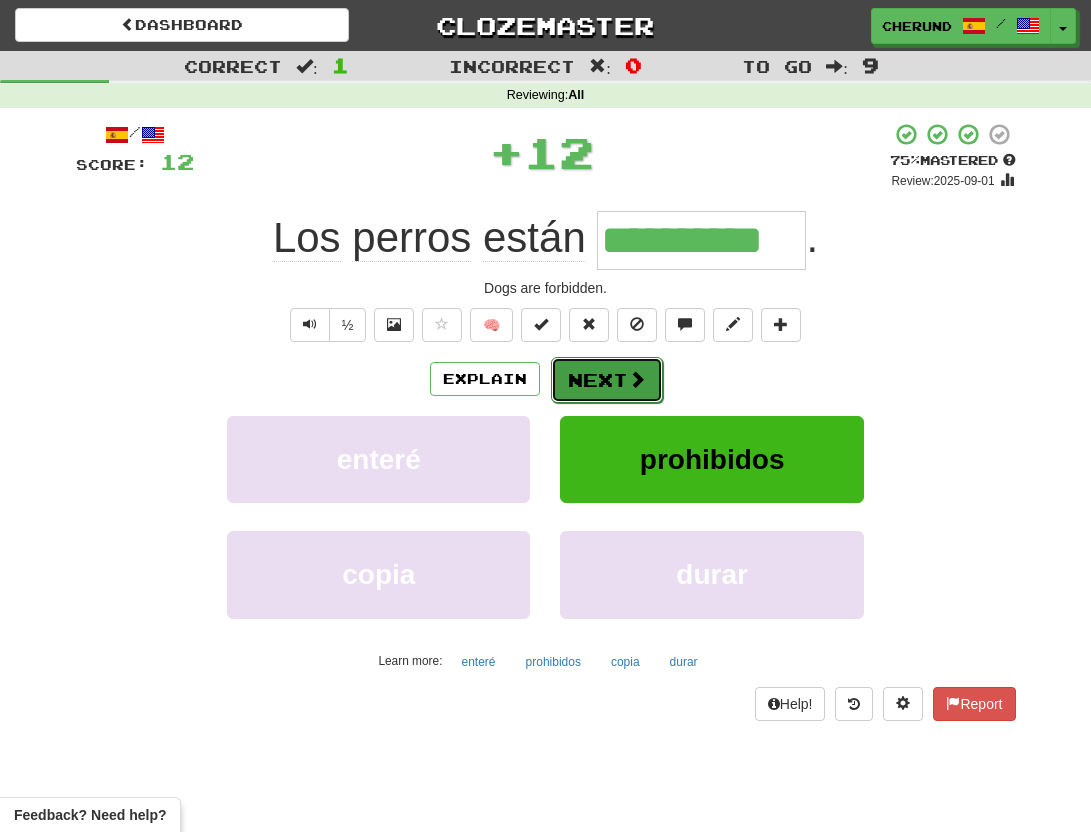 click on "Next" at bounding box center [607, 380] 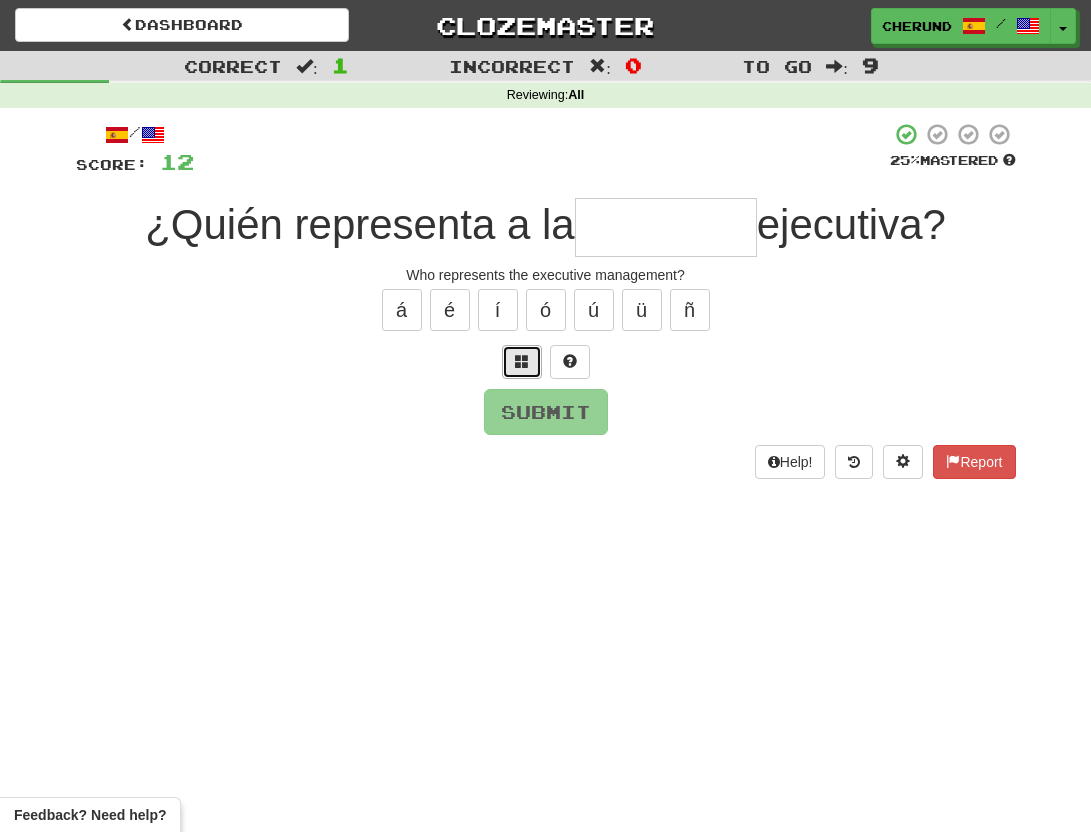 click at bounding box center (522, 362) 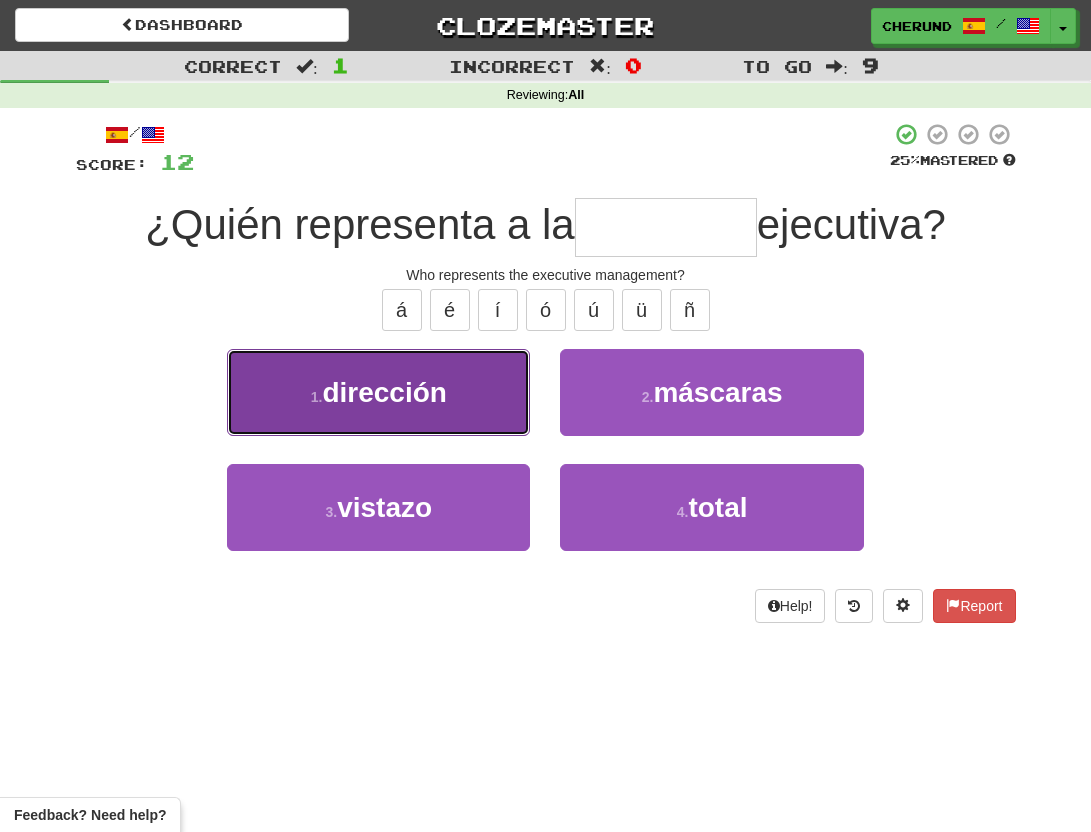 click on "1 .  dirección" at bounding box center [378, 392] 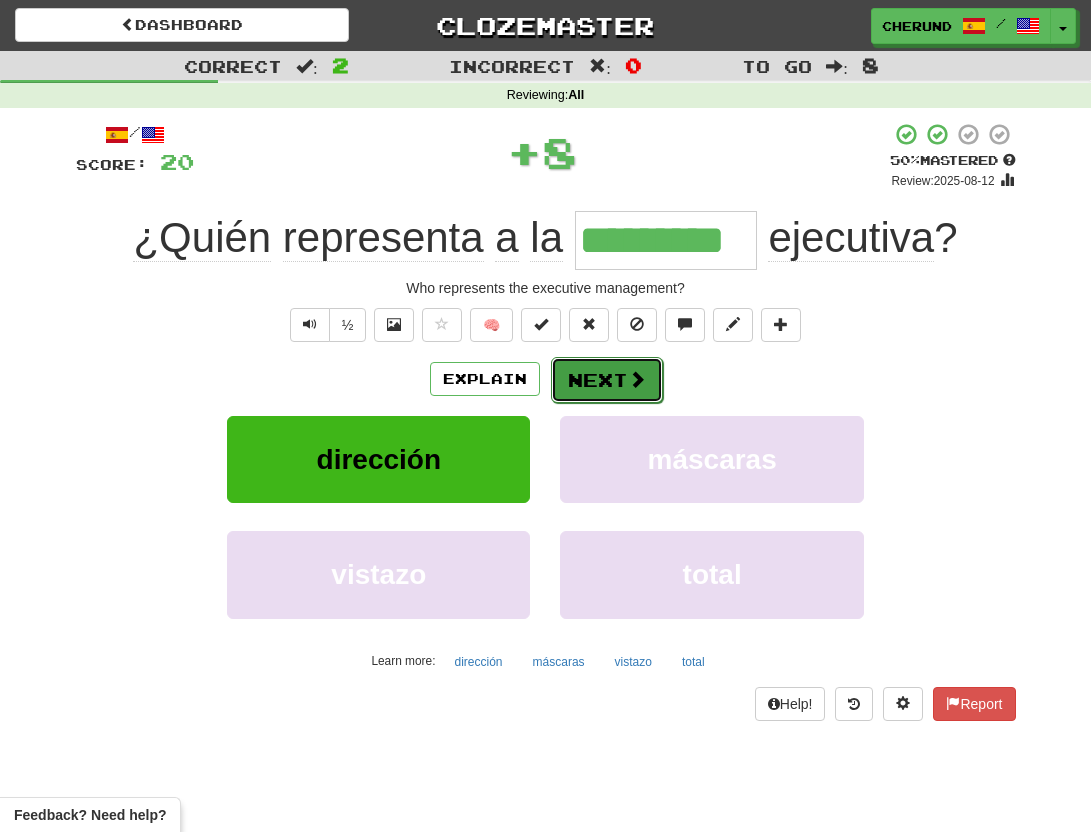 click on "Next" at bounding box center [607, 380] 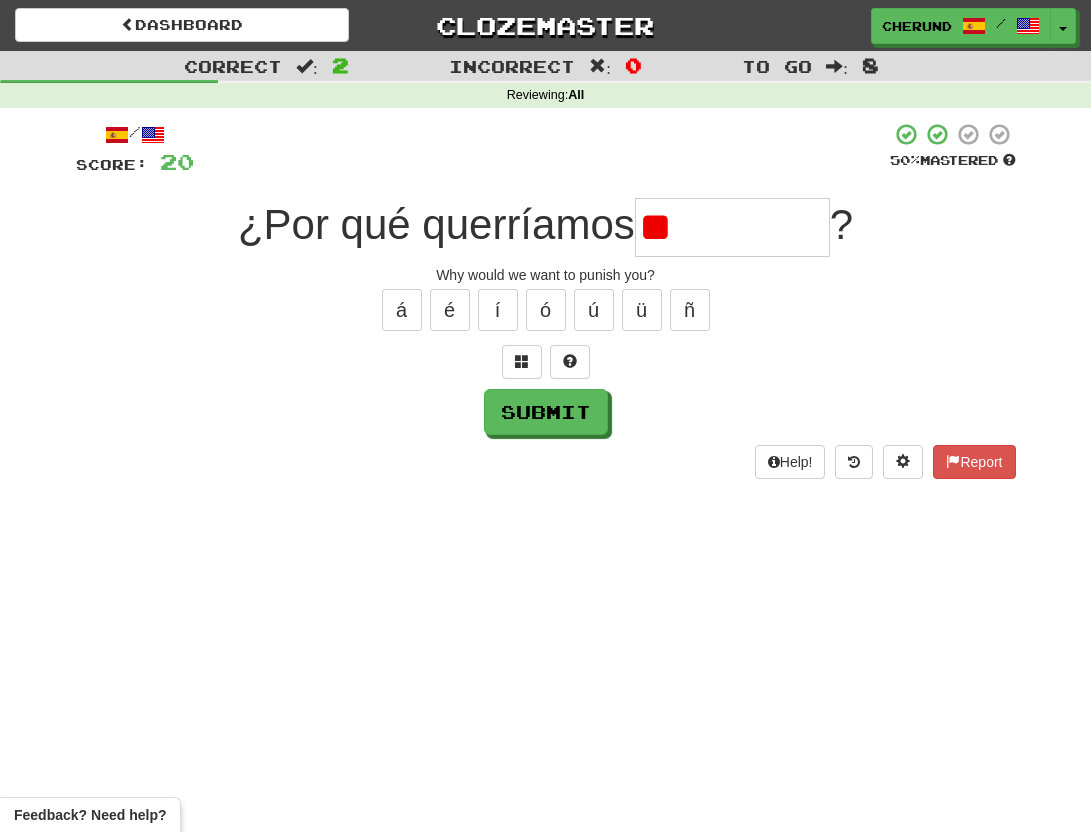 type on "*" 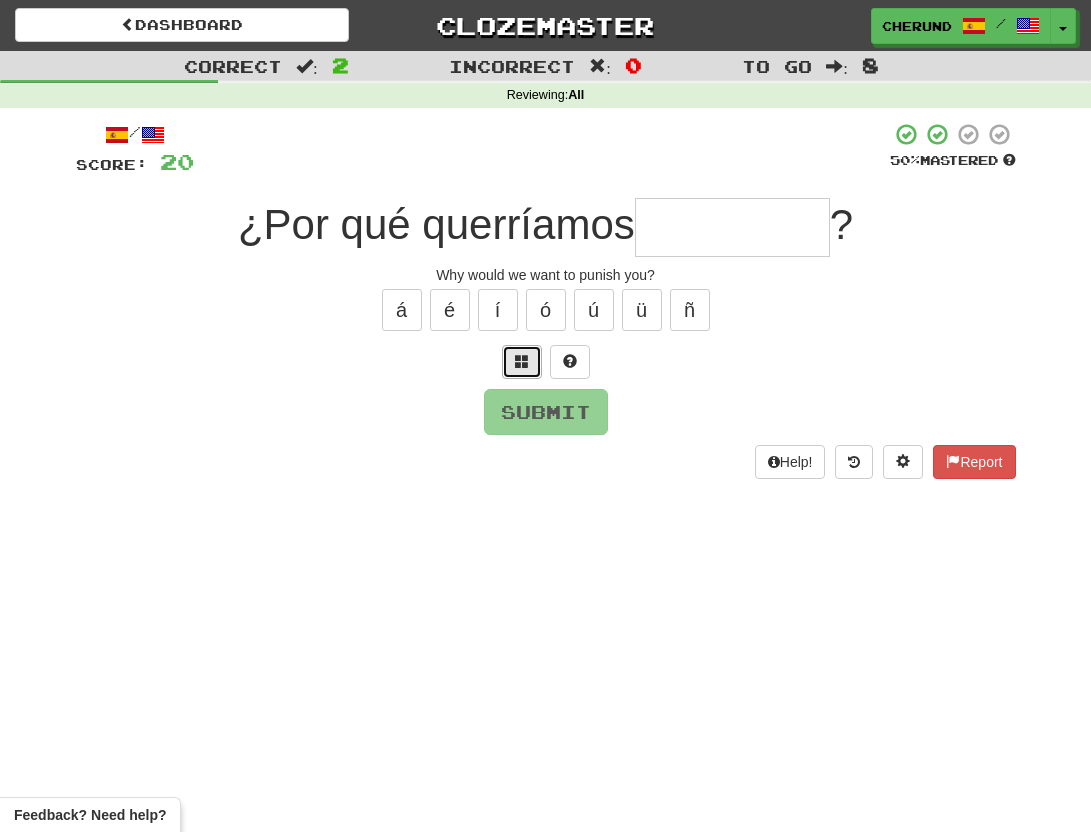 click at bounding box center [522, 362] 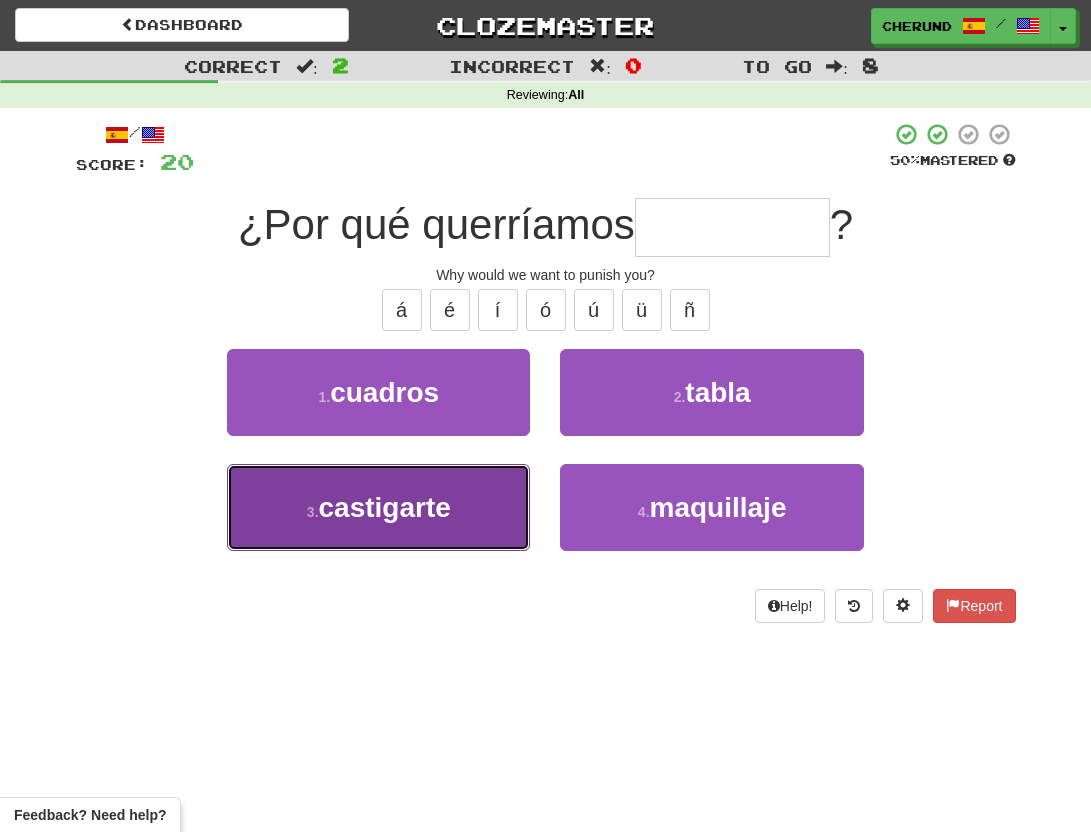 click on "3 .  castigarte" at bounding box center (378, 507) 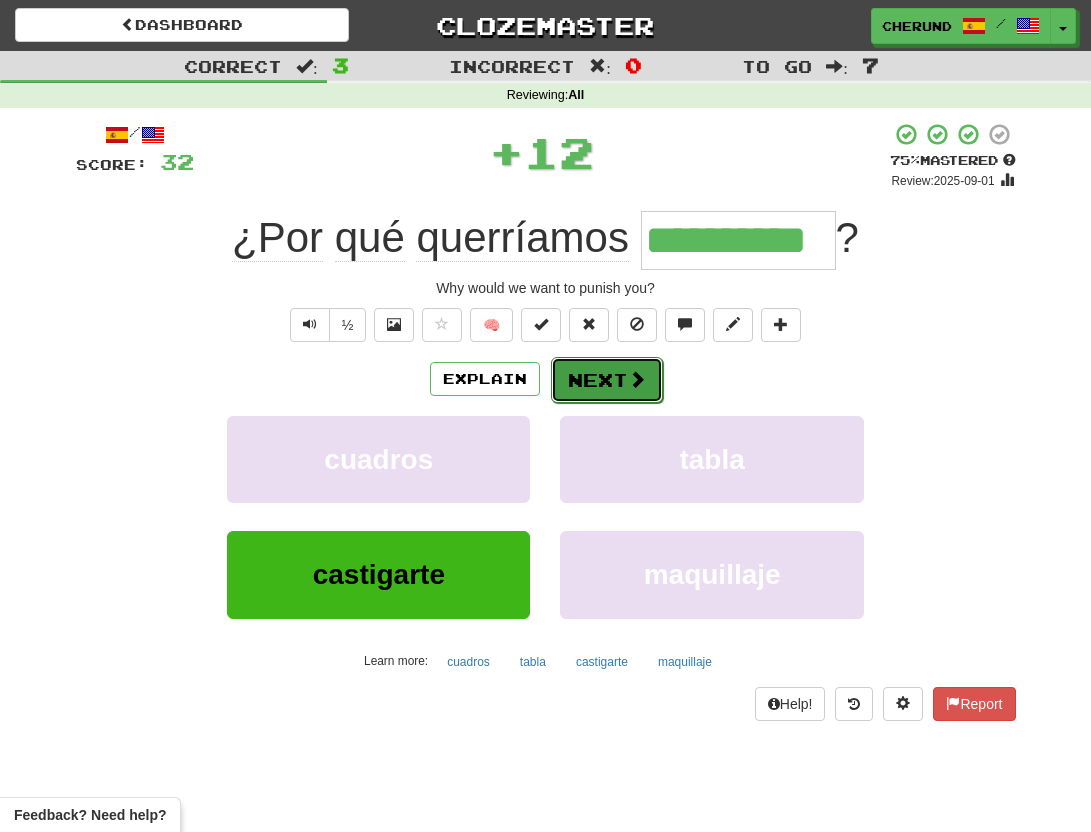 click on "Next" at bounding box center (607, 380) 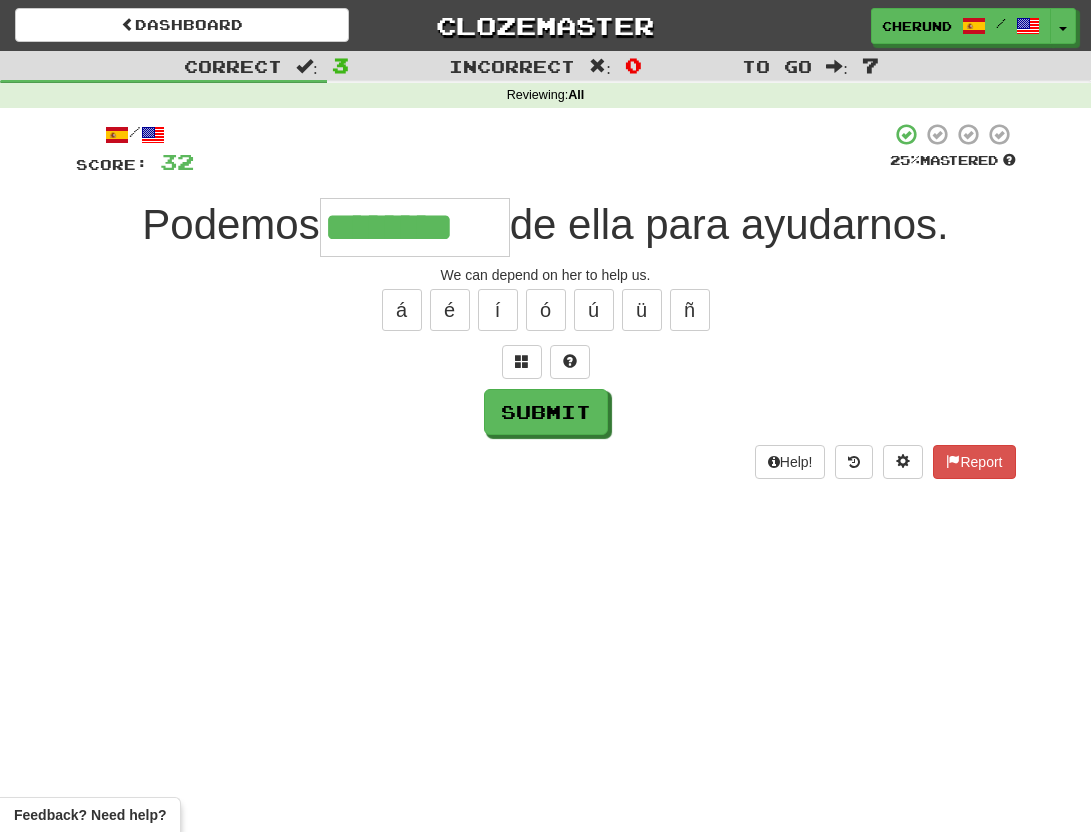 type on "********" 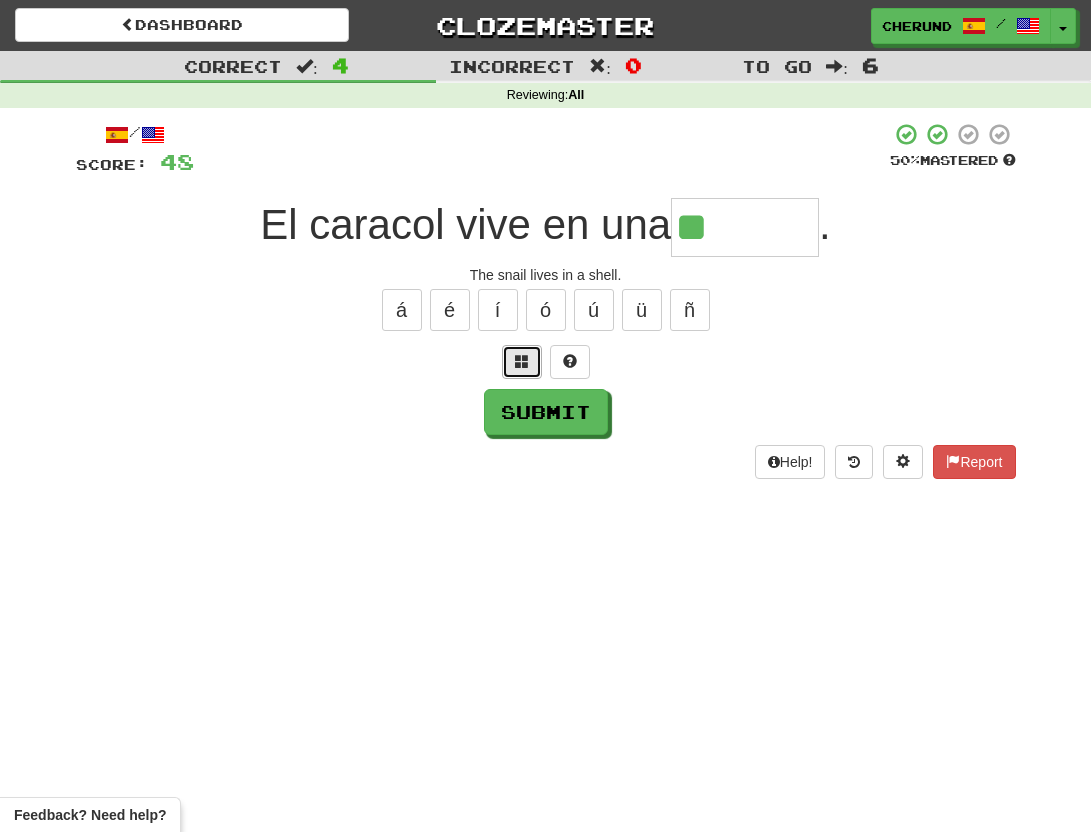 click at bounding box center [522, 361] 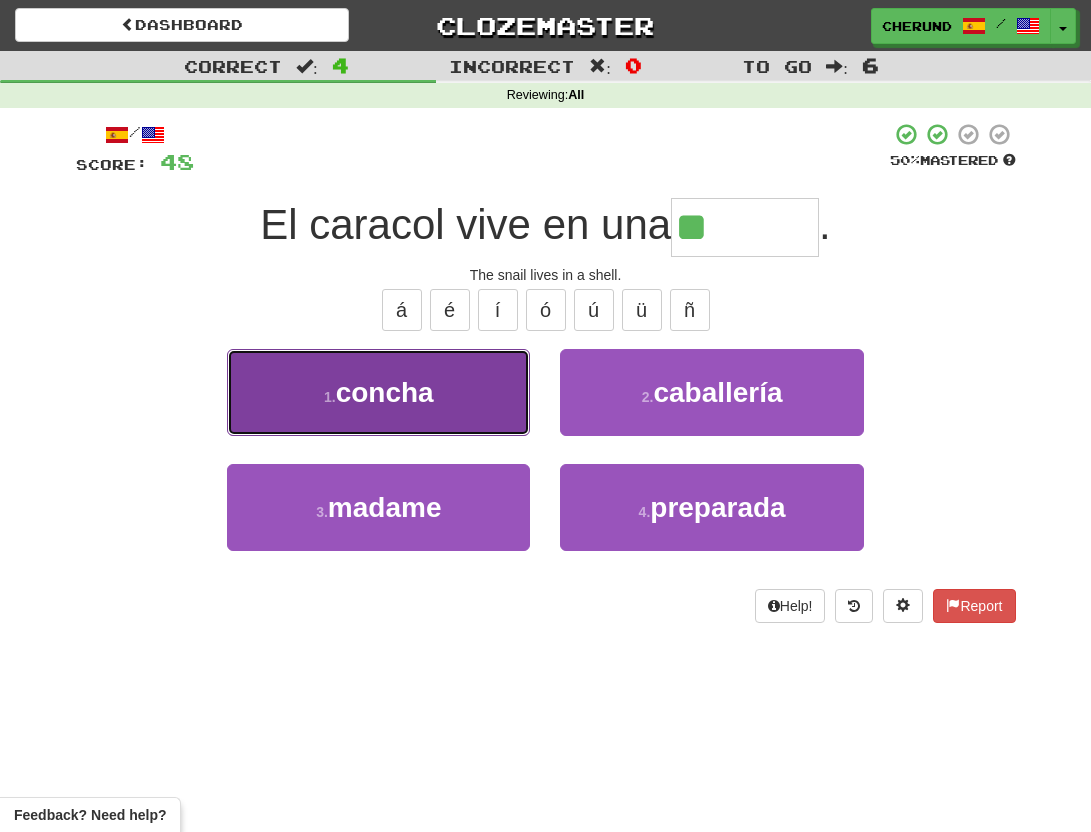 click on "1 .  concha" at bounding box center [378, 392] 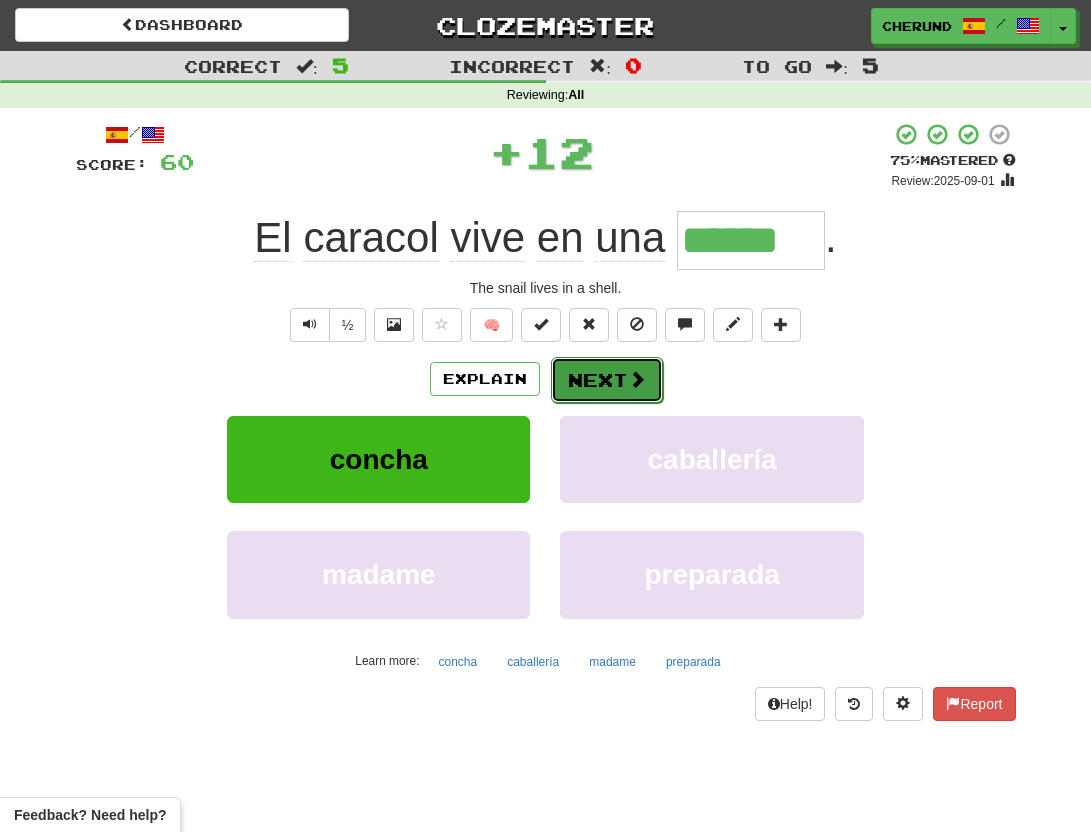 click on "Next" at bounding box center [607, 380] 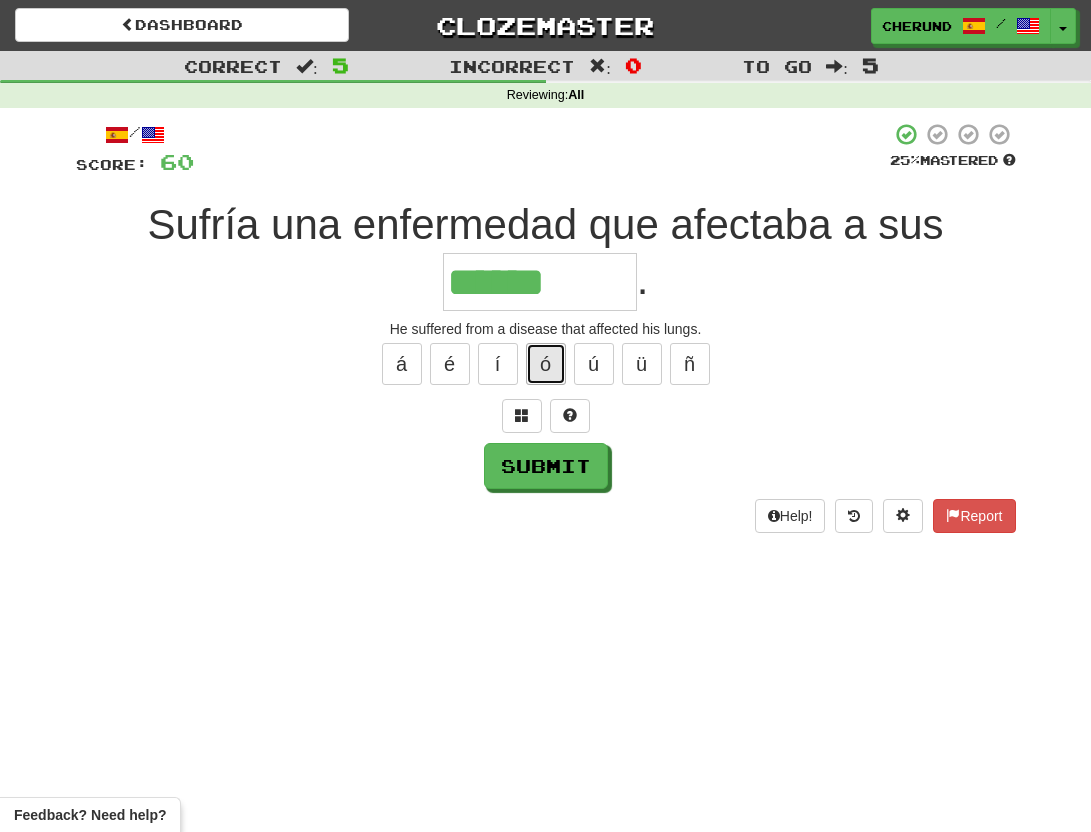 click on "ó" at bounding box center [546, 364] 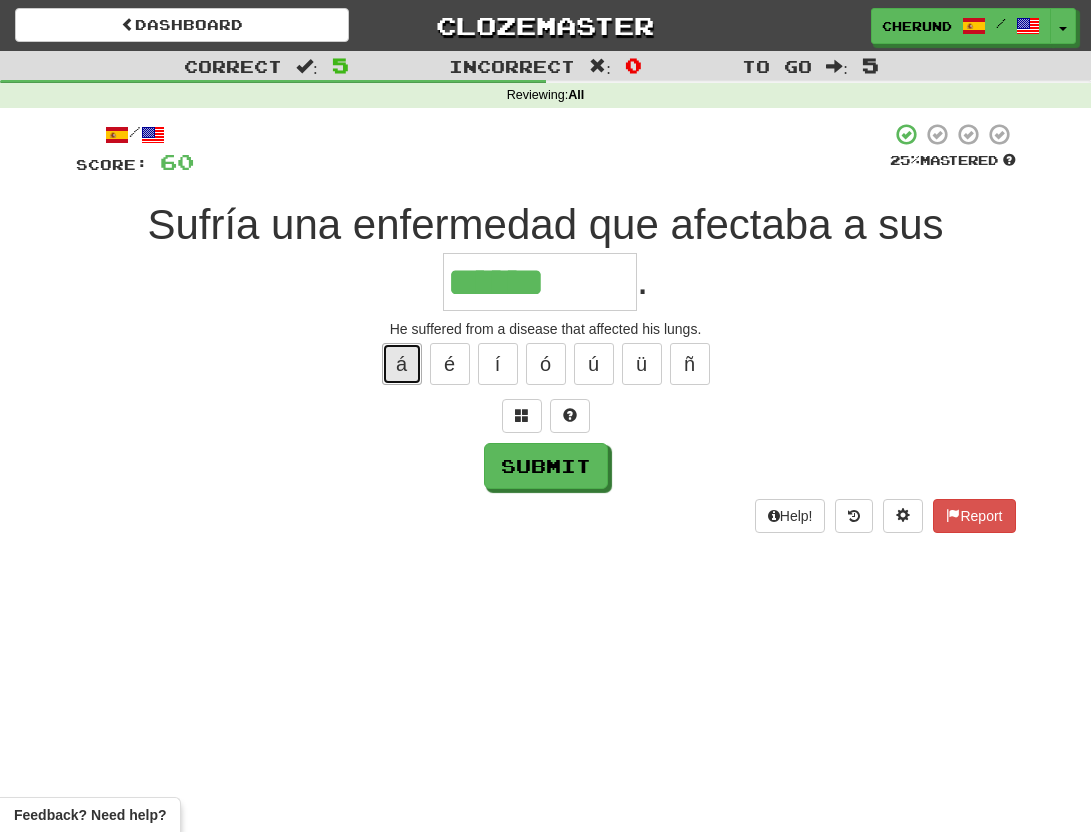 click on "á" at bounding box center (402, 364) 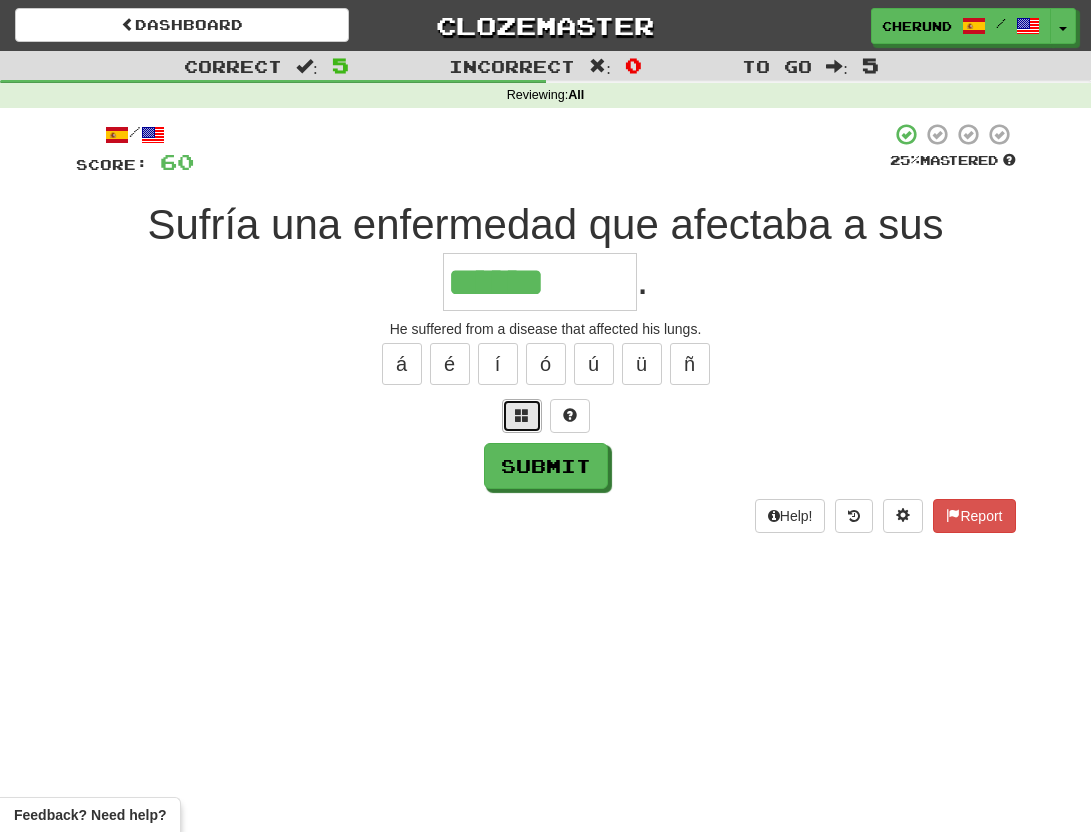 click at bounding box center [522, 415] 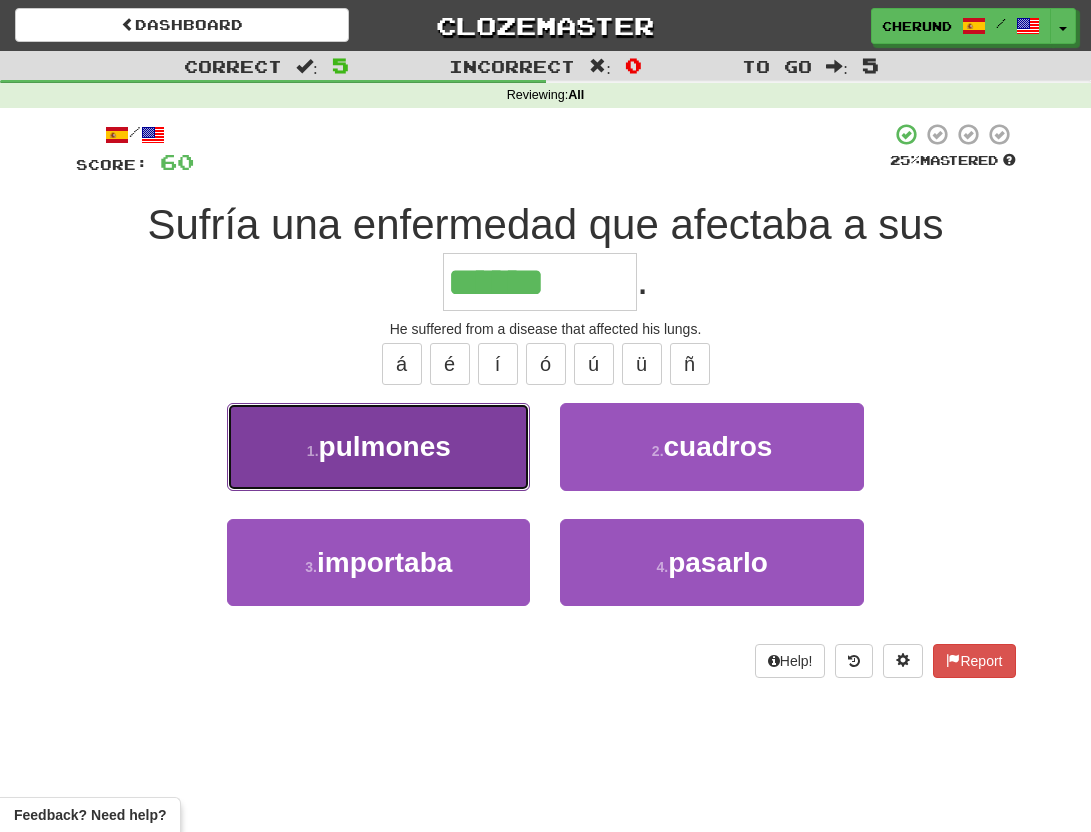click on "1 .  pulmones" at bounding box center (378, 446) 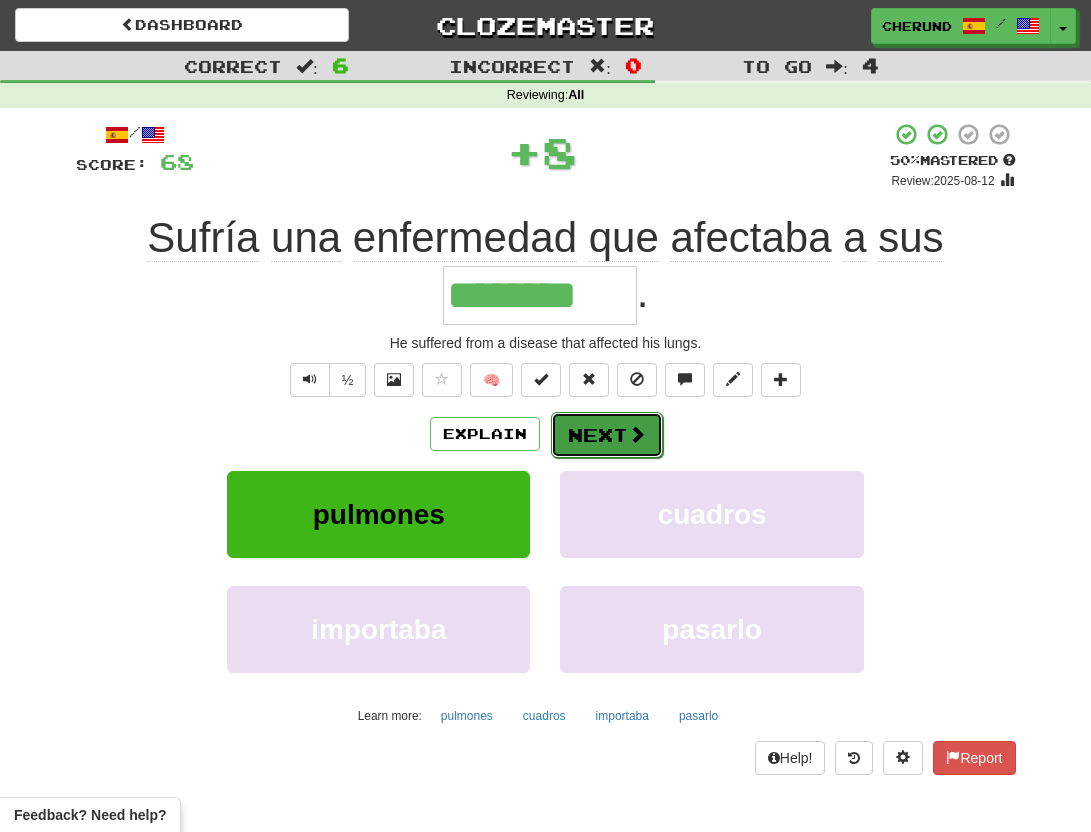 click on "Next" at bounding box center (607, 435) 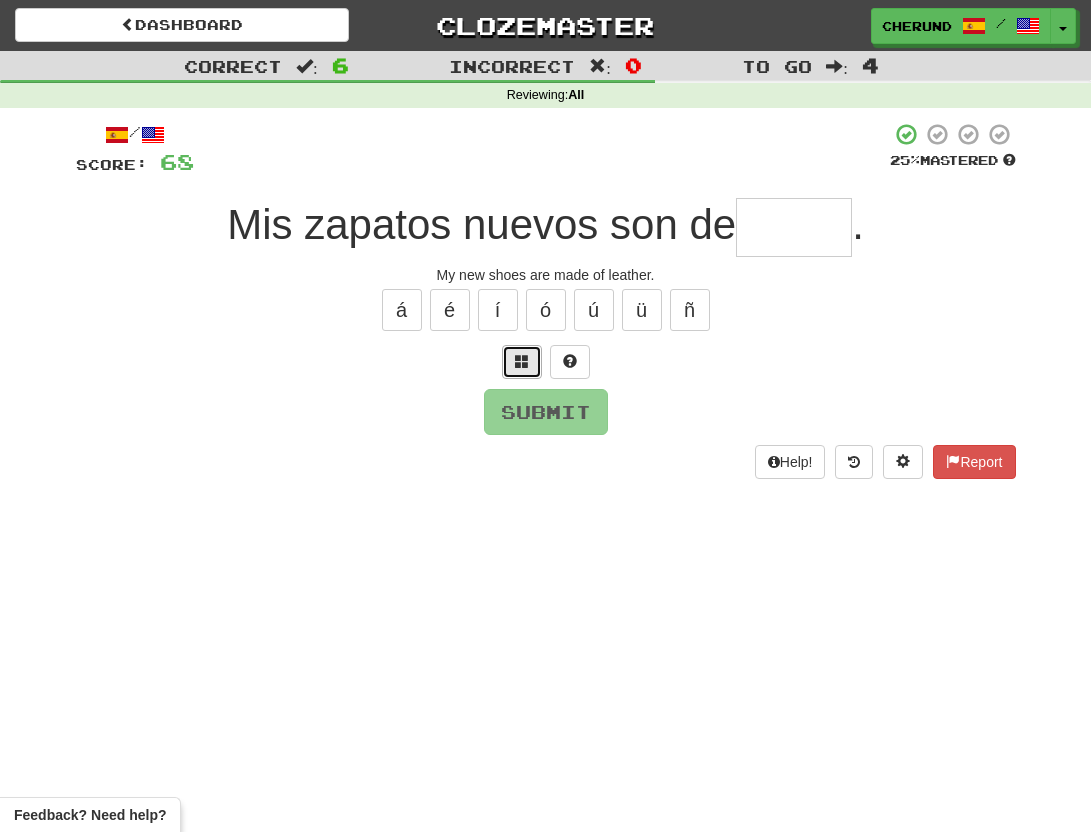 click at bounding box center [522, 362] 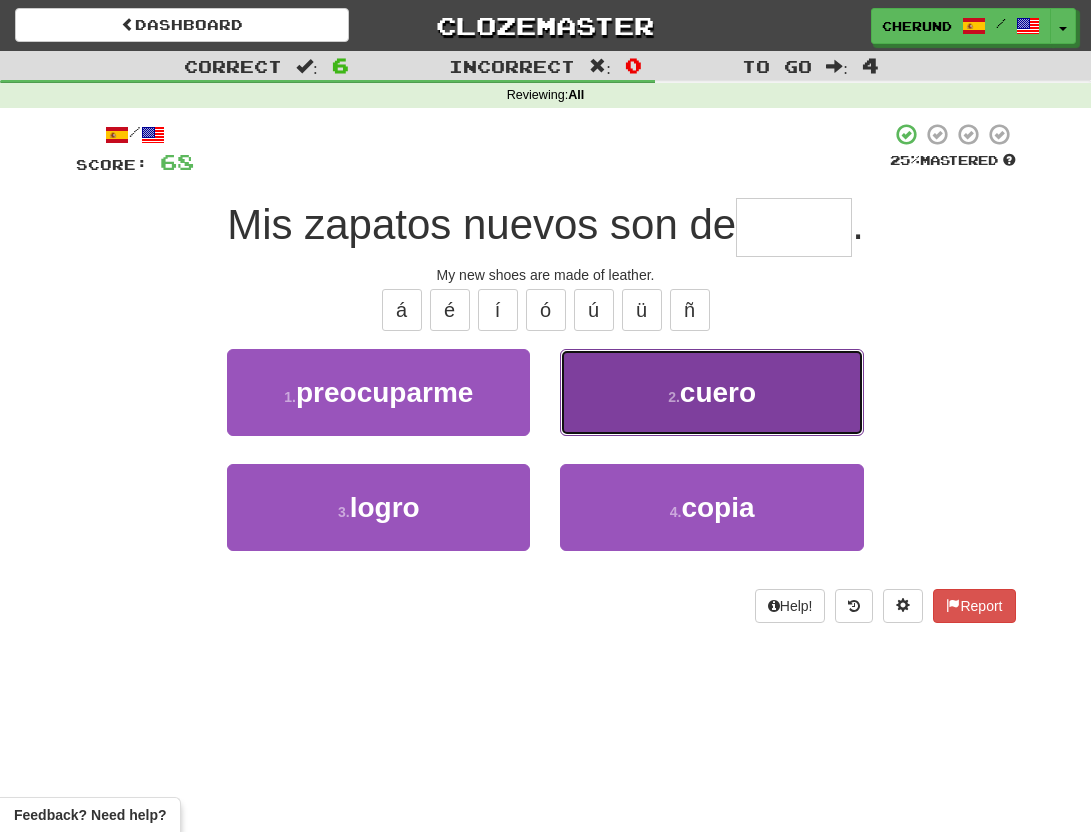 click on "cuero" at bounding box center (718, 392) 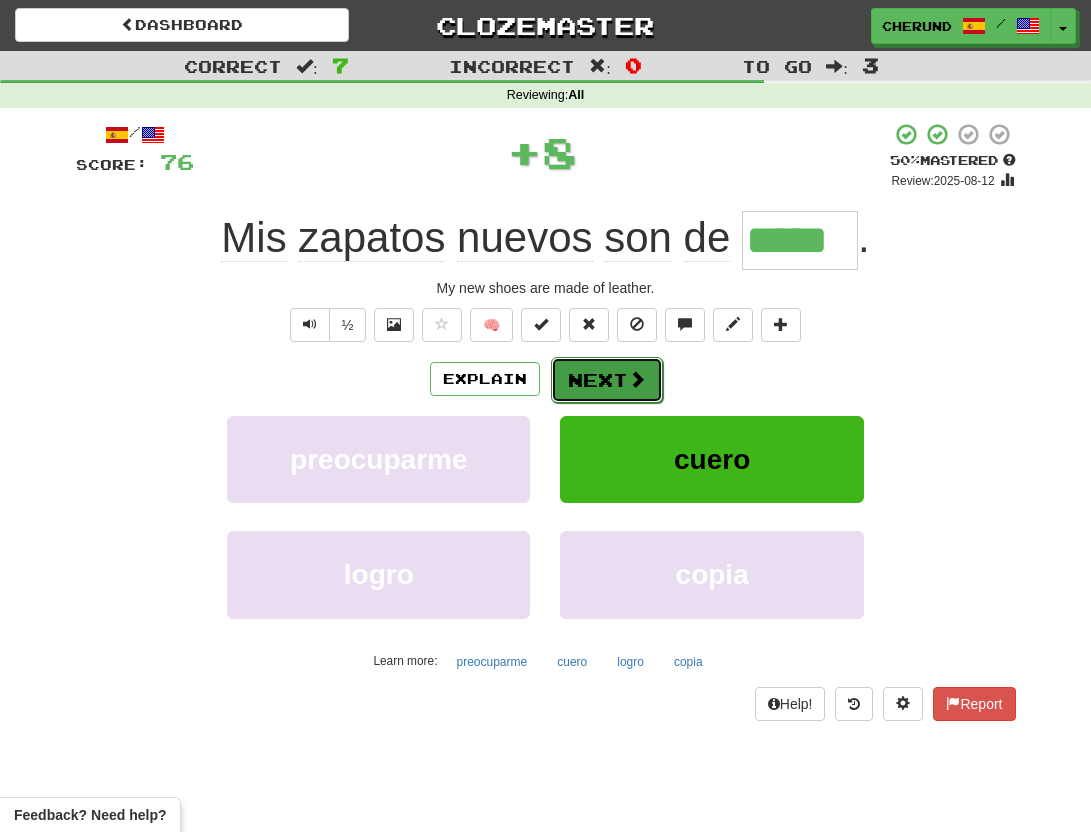 click on "Next" at bounding box center (607, 380) 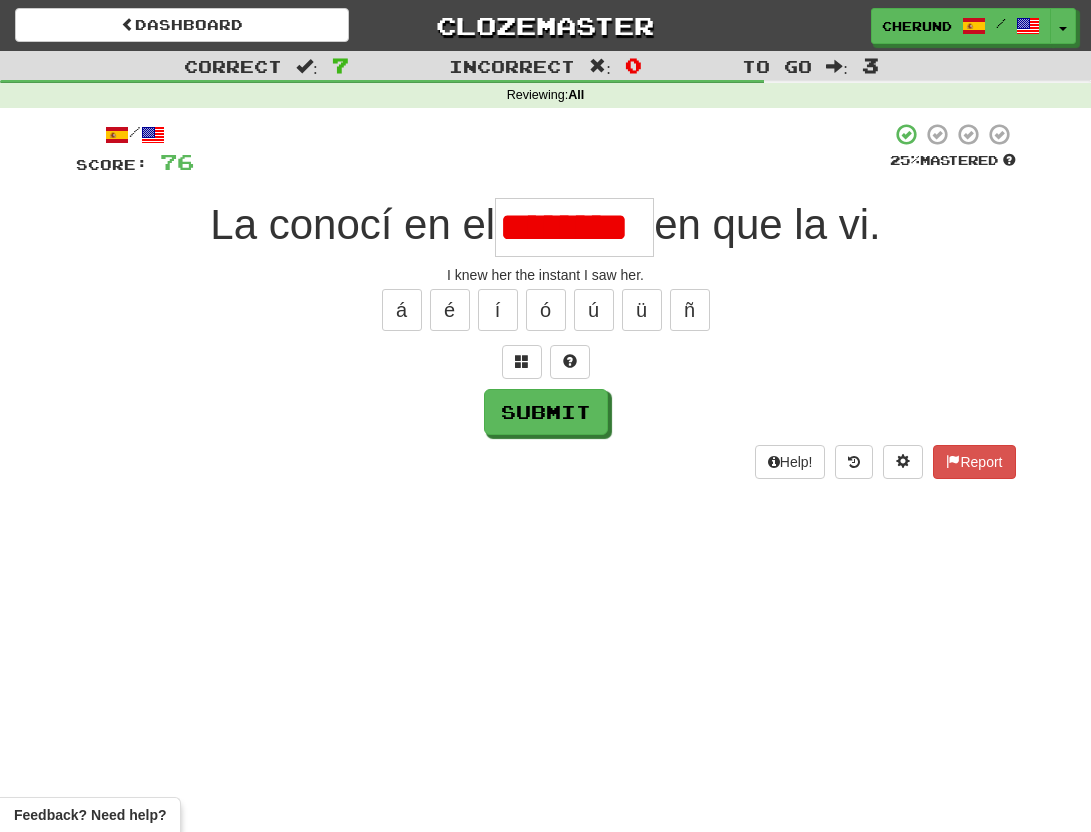scroll, scrollTop: 0, scrollLeft: 0, axis: both 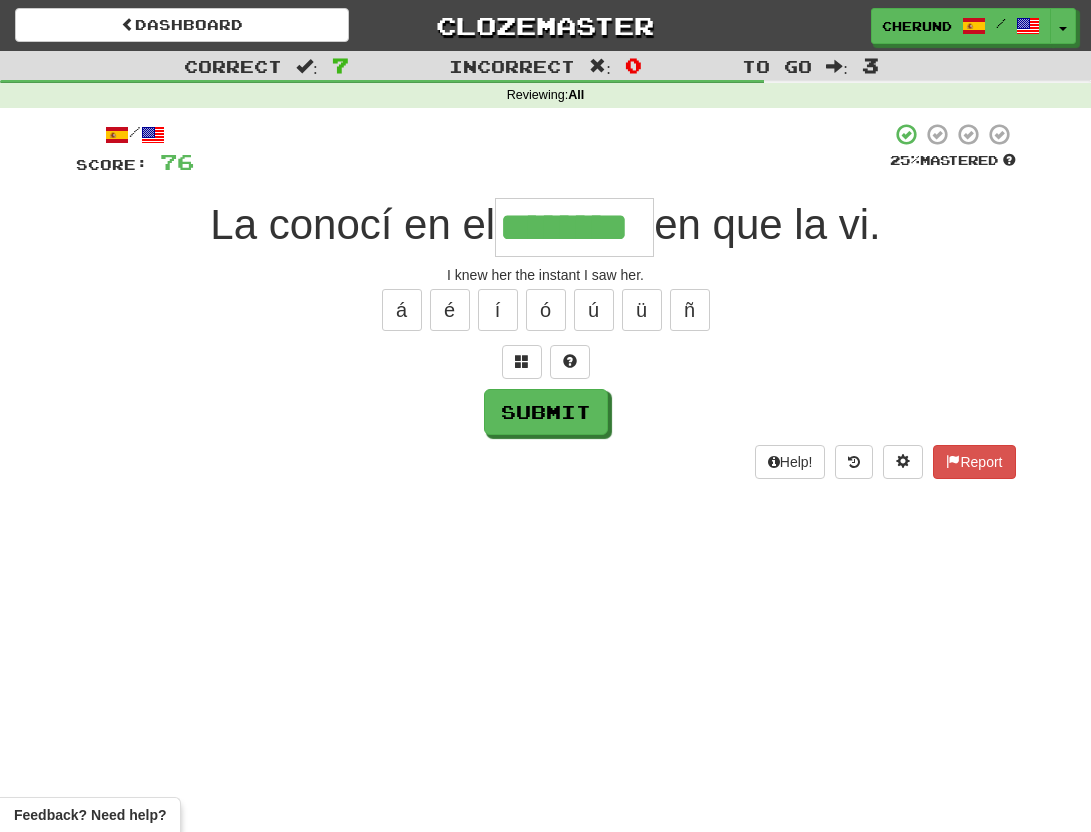 type on "********" 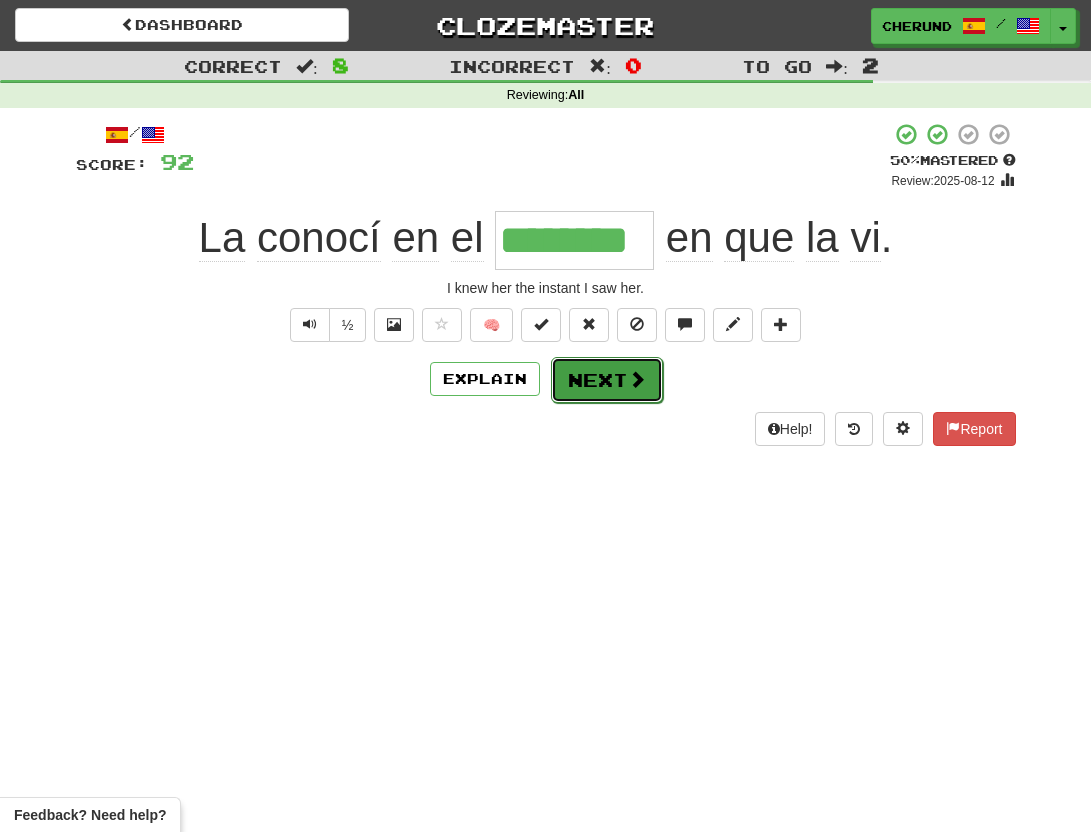 click on "Next" at bounding box center [607, 380] 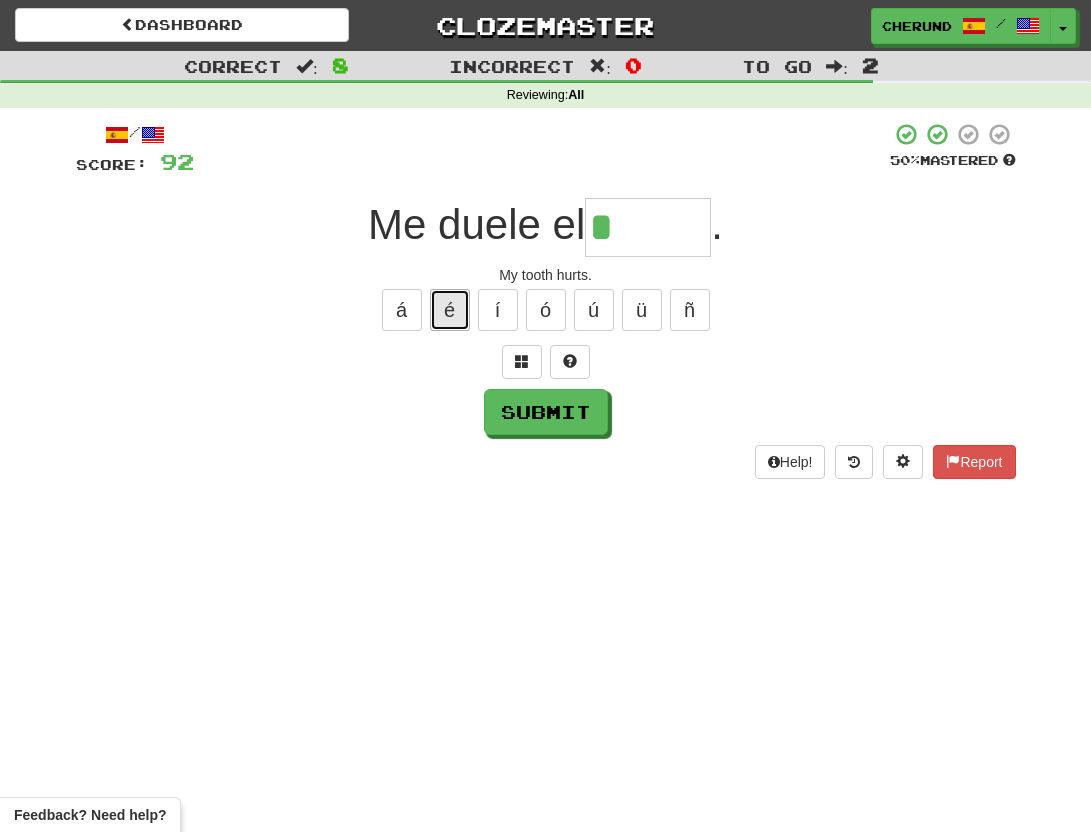 click on "é" at bounding box center (450, 310) 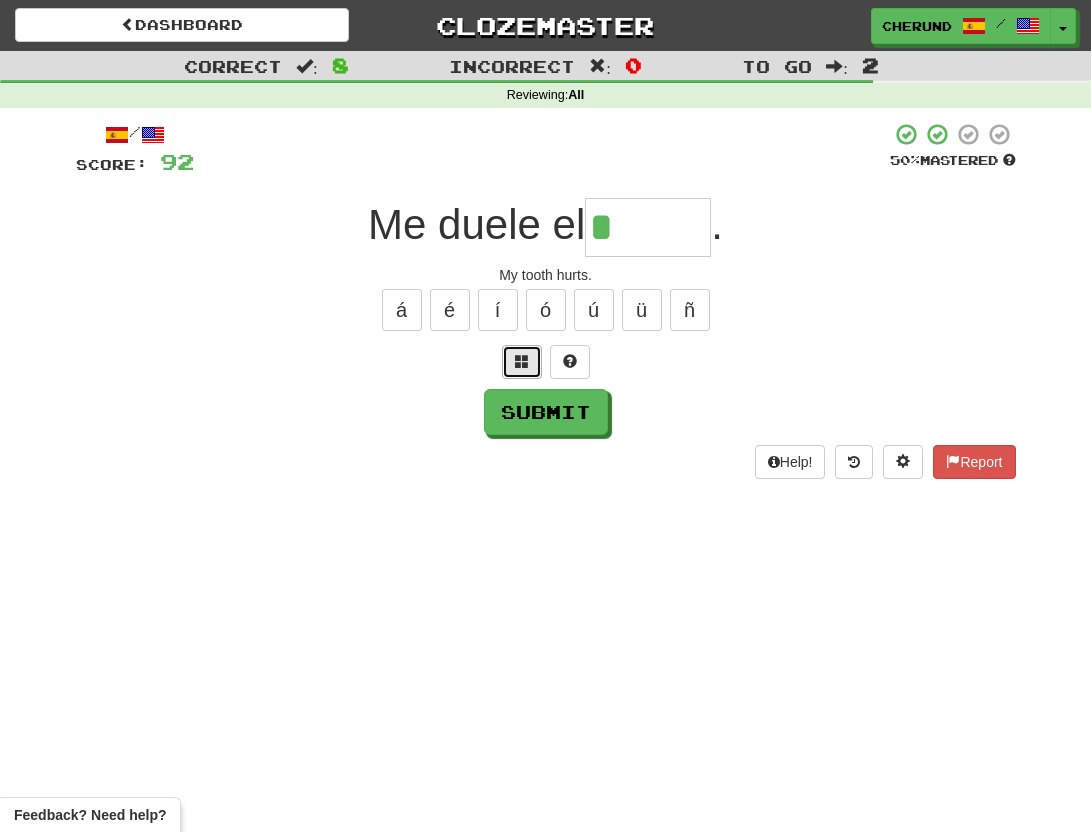 click at bounding box center (522, 361) 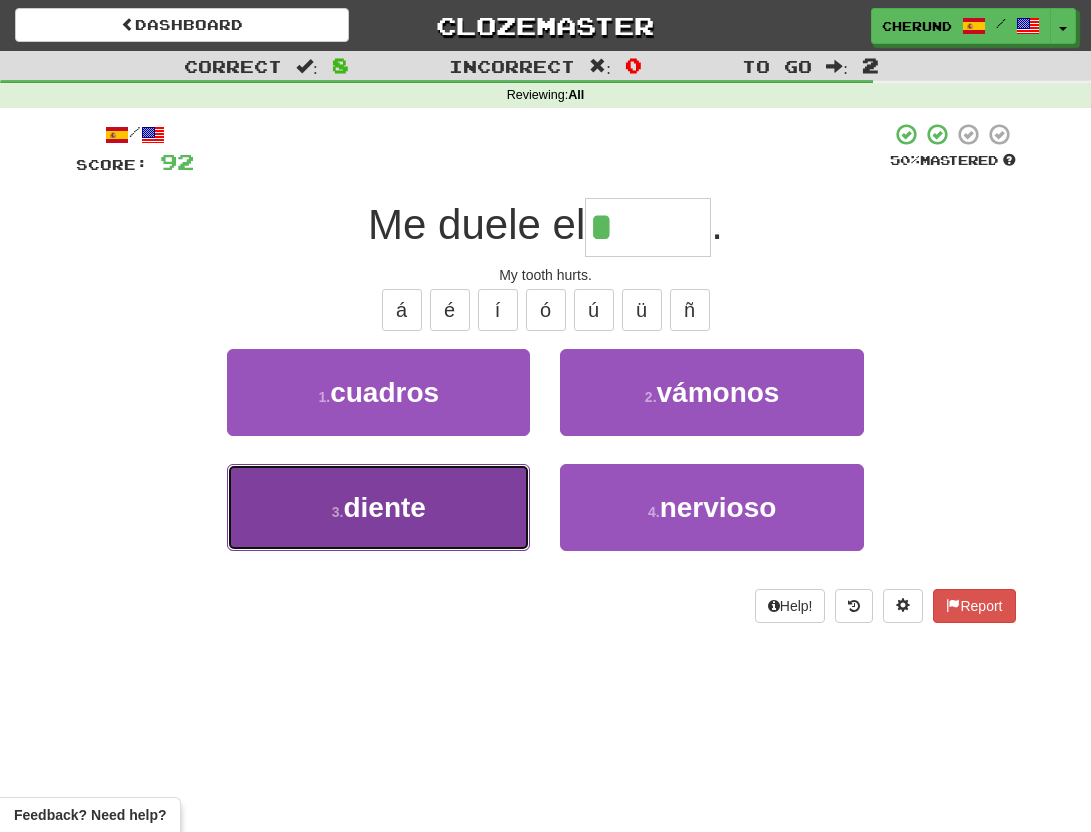 click on "3 .  diente" at bounding box center [378, 507] 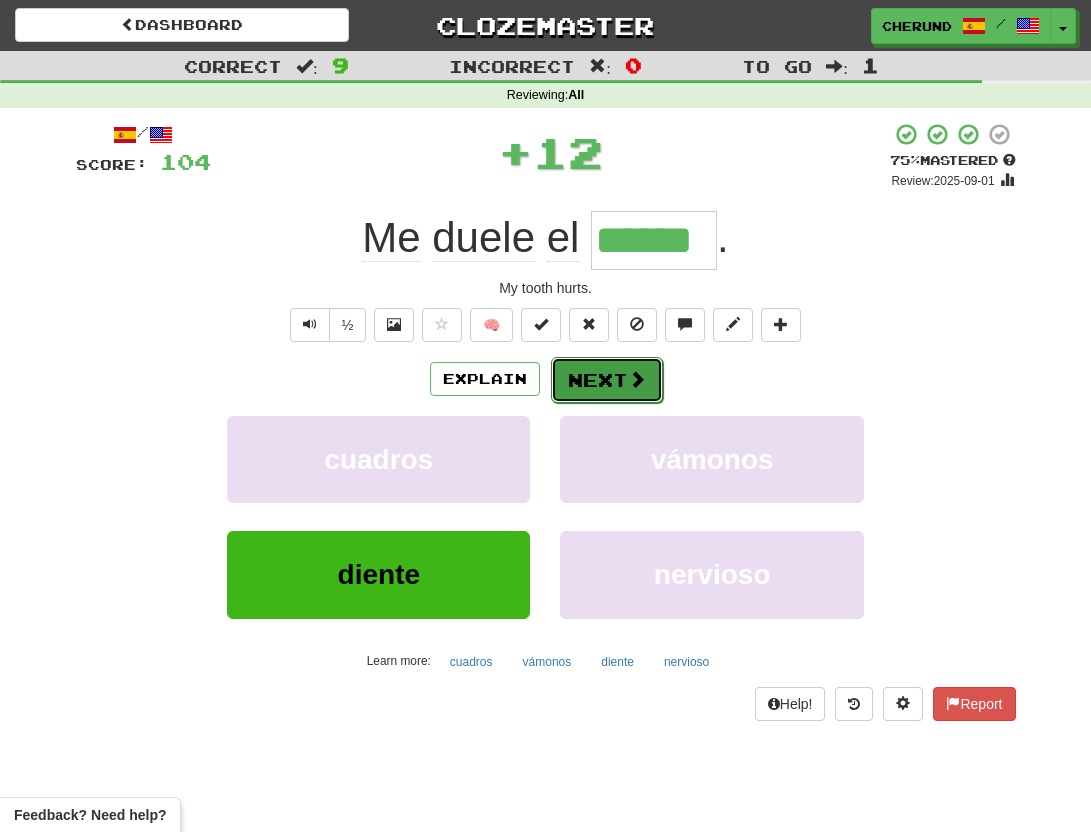 click on "Next" at bounding box center (607, 380) 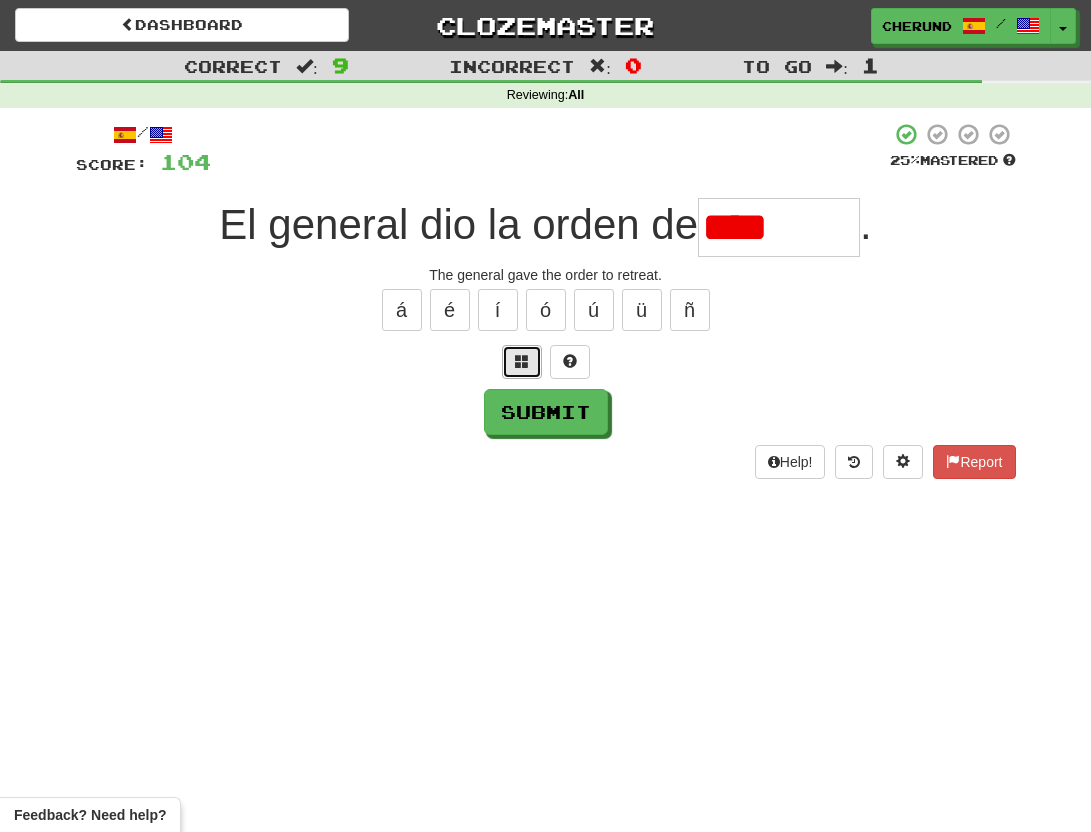 click at bounding box center (522, 362) 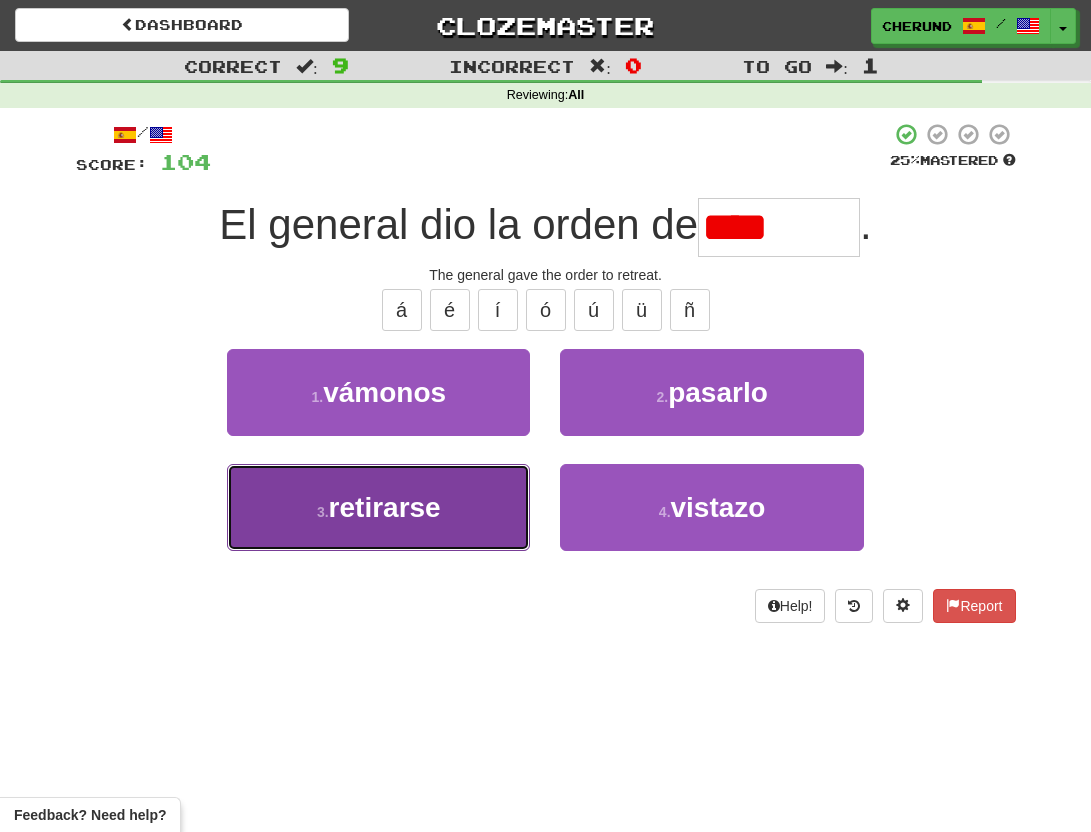 click on "retirarse" at bounding box center [385, 507] 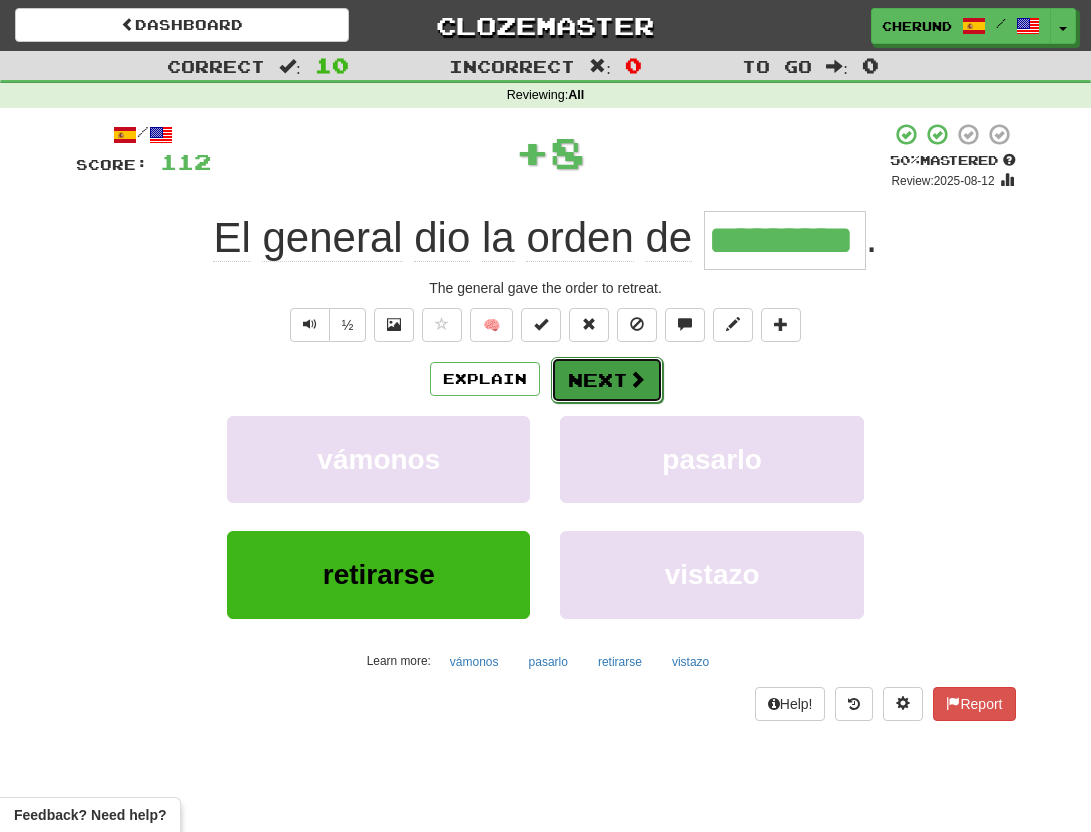 click on "Next" at bounding box center [607, 380] 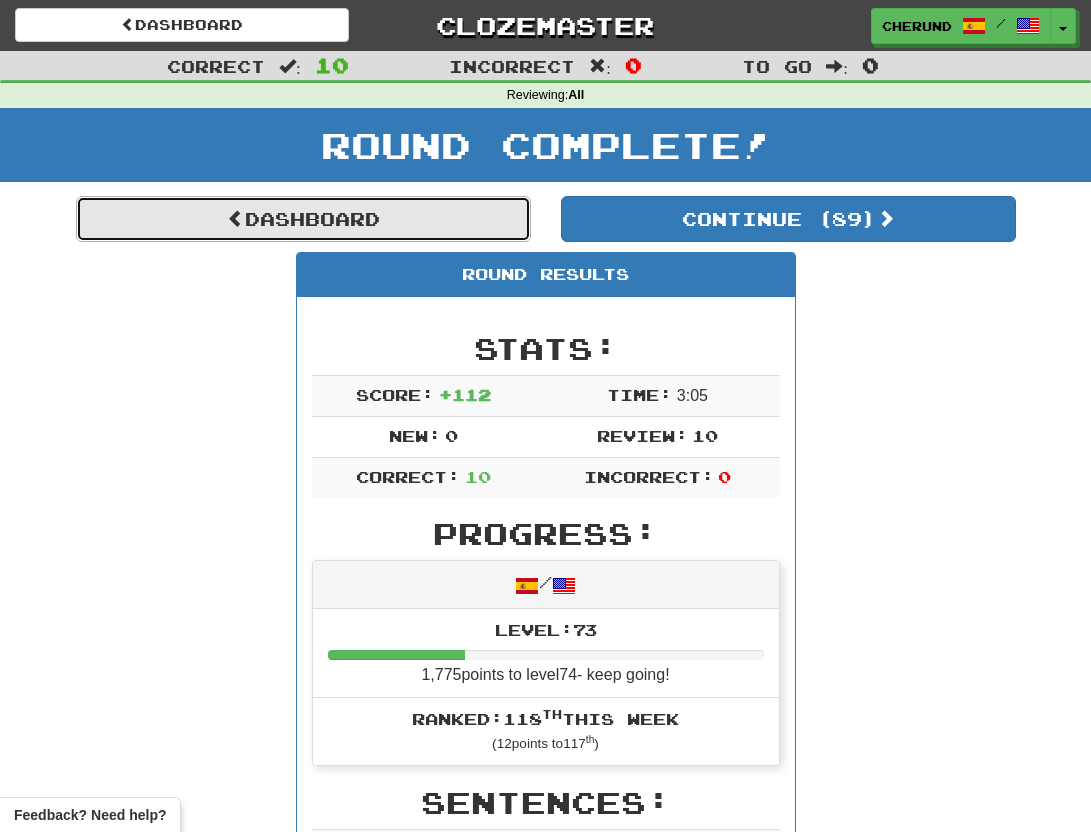 click on "Dashboard" at bounding box center (303, 219) 